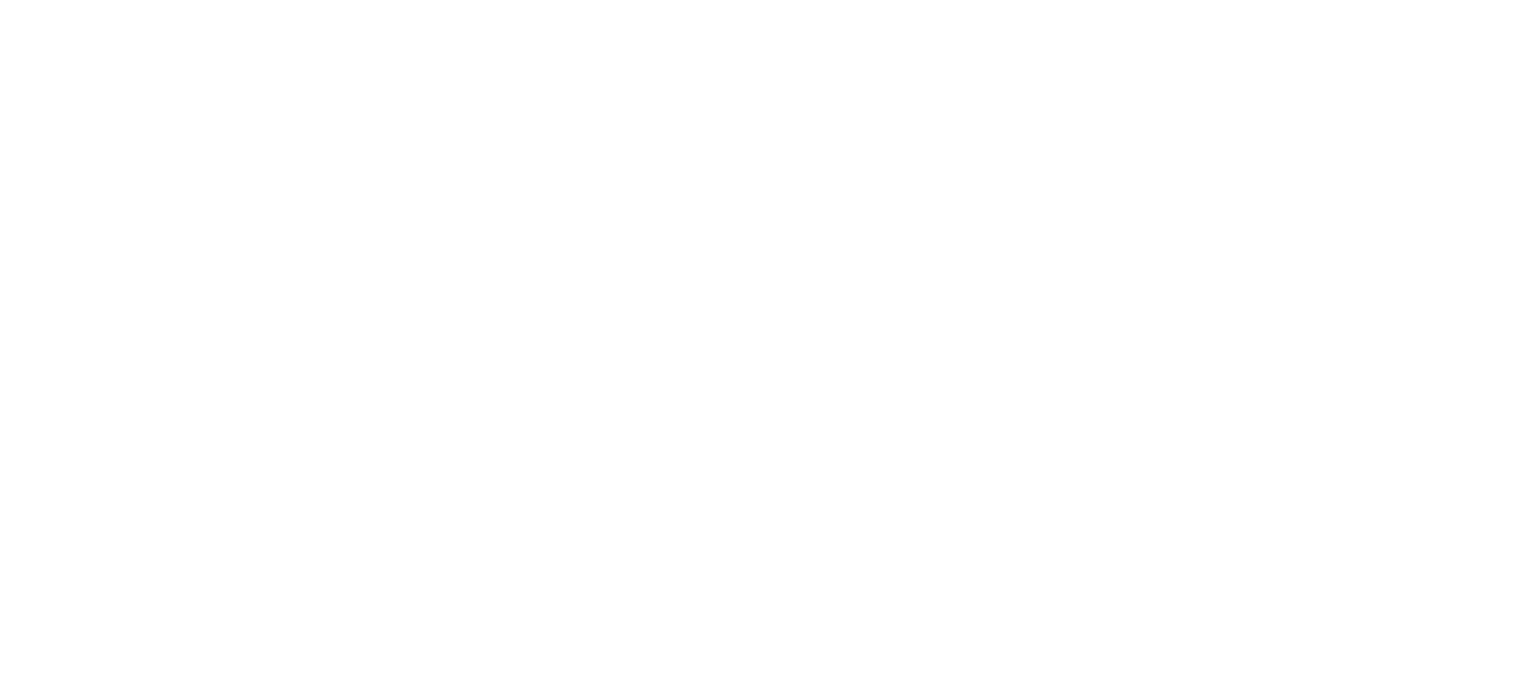 scroll, scrollTop: 0, scrollLeft: 0, axis: both 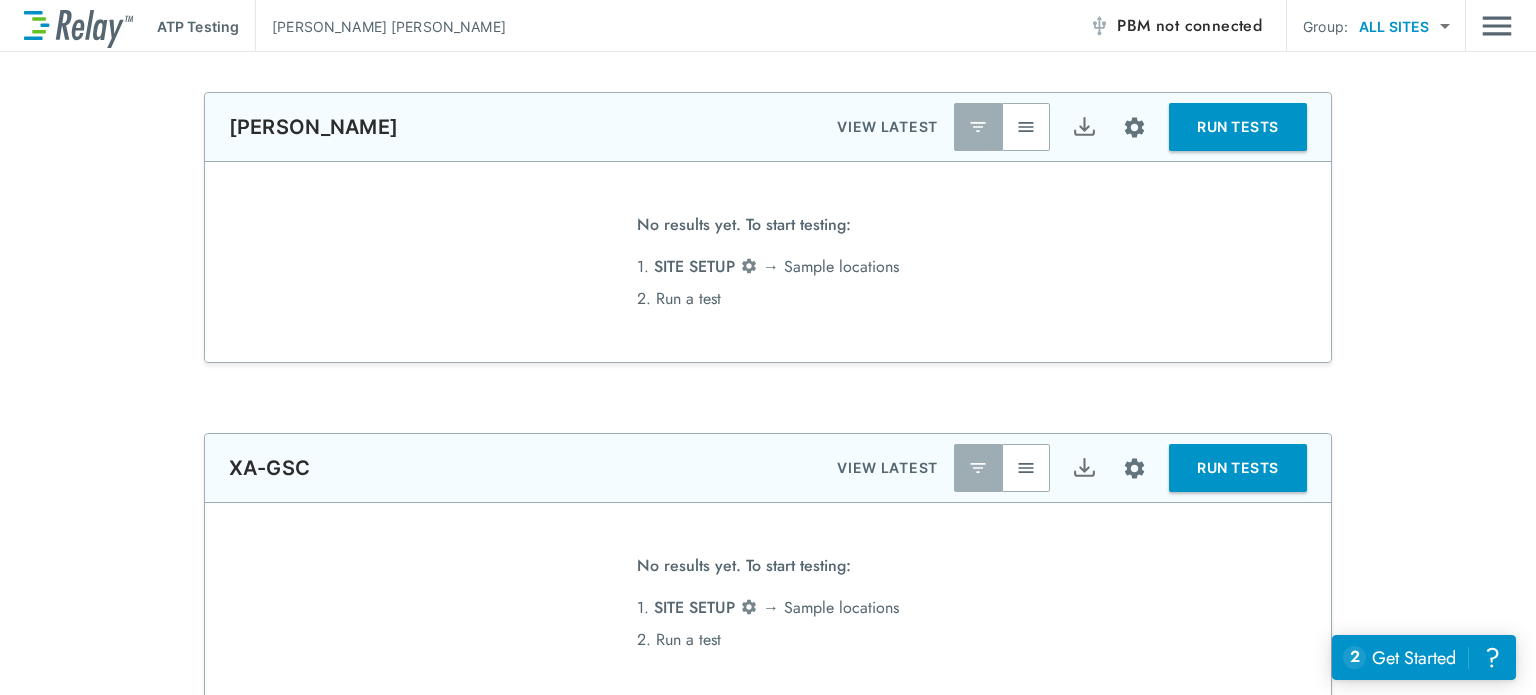 type on "******" 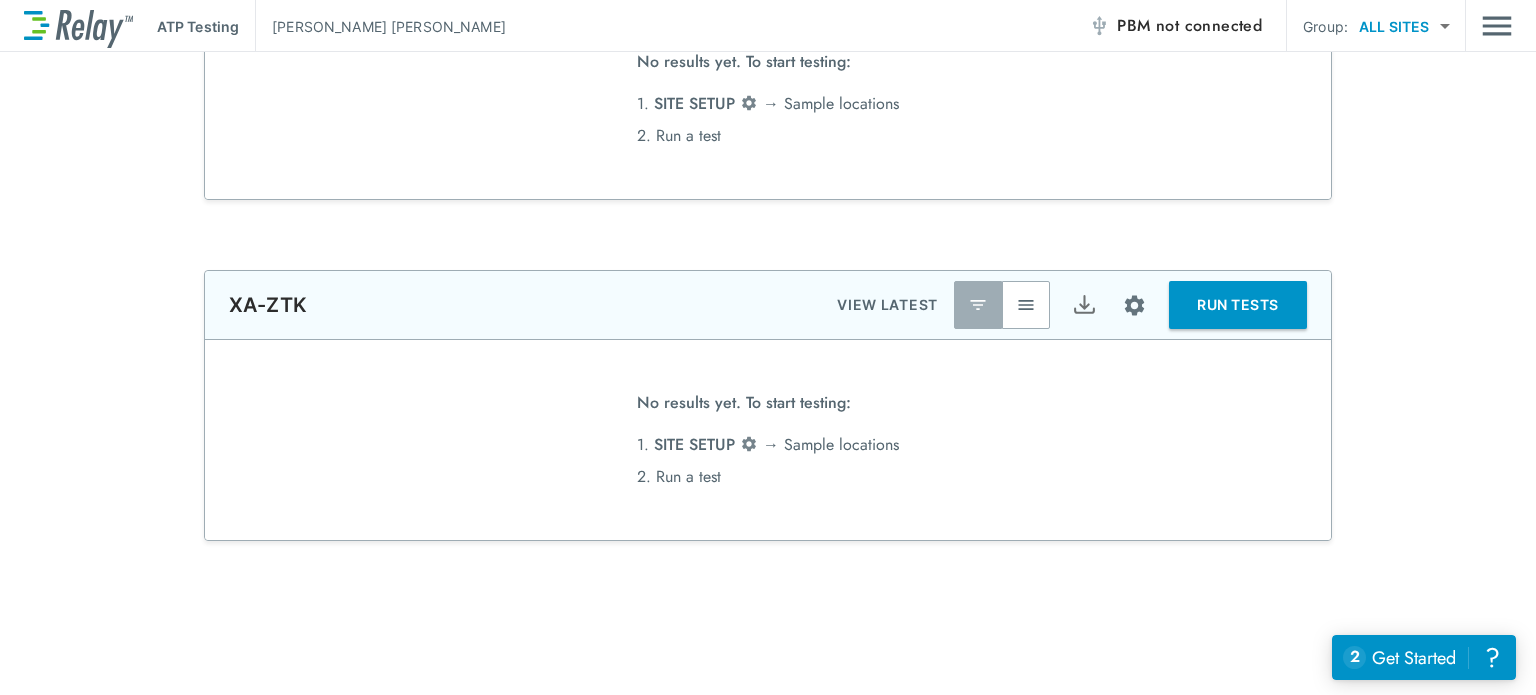 scroll, scrollTop: 1072, scrollLeft: 0, axis: vertical 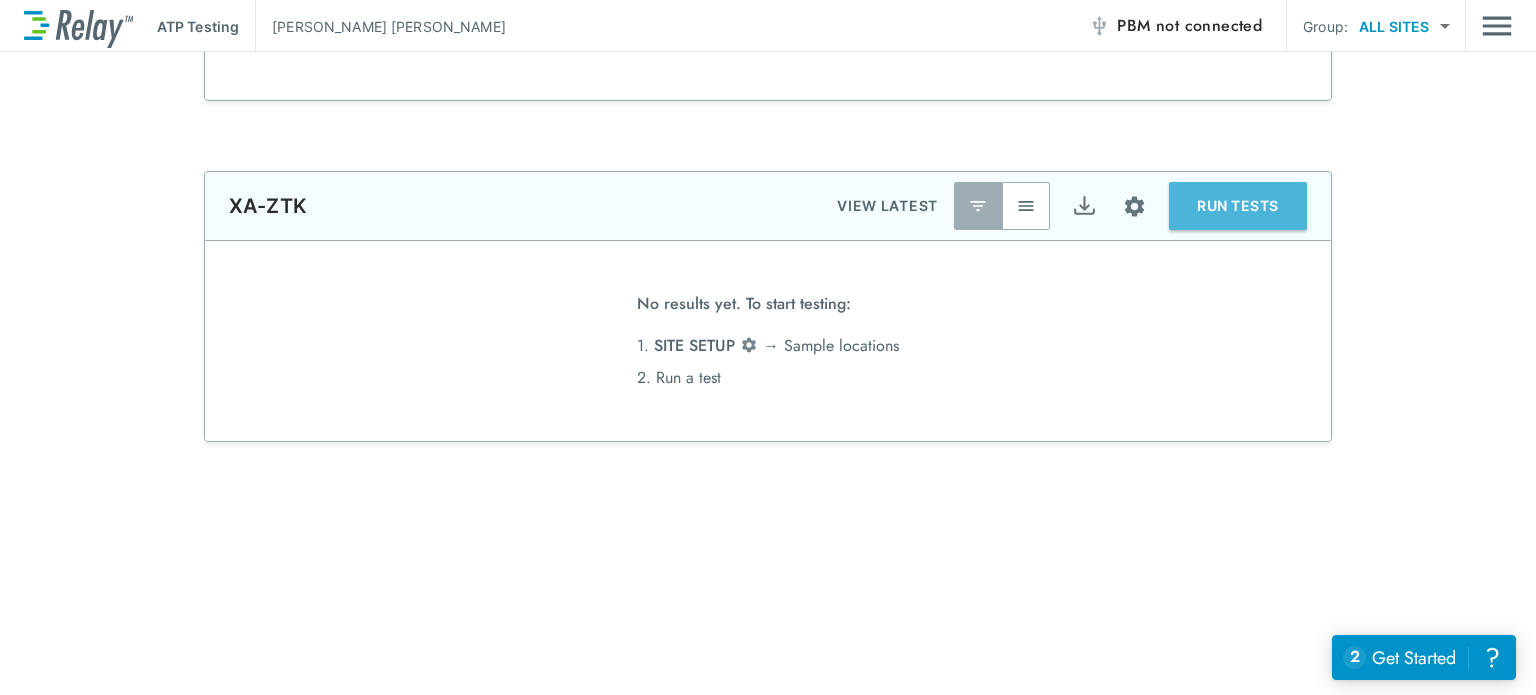 click on "RUN TESTS" at bounding box center (1238, 206) 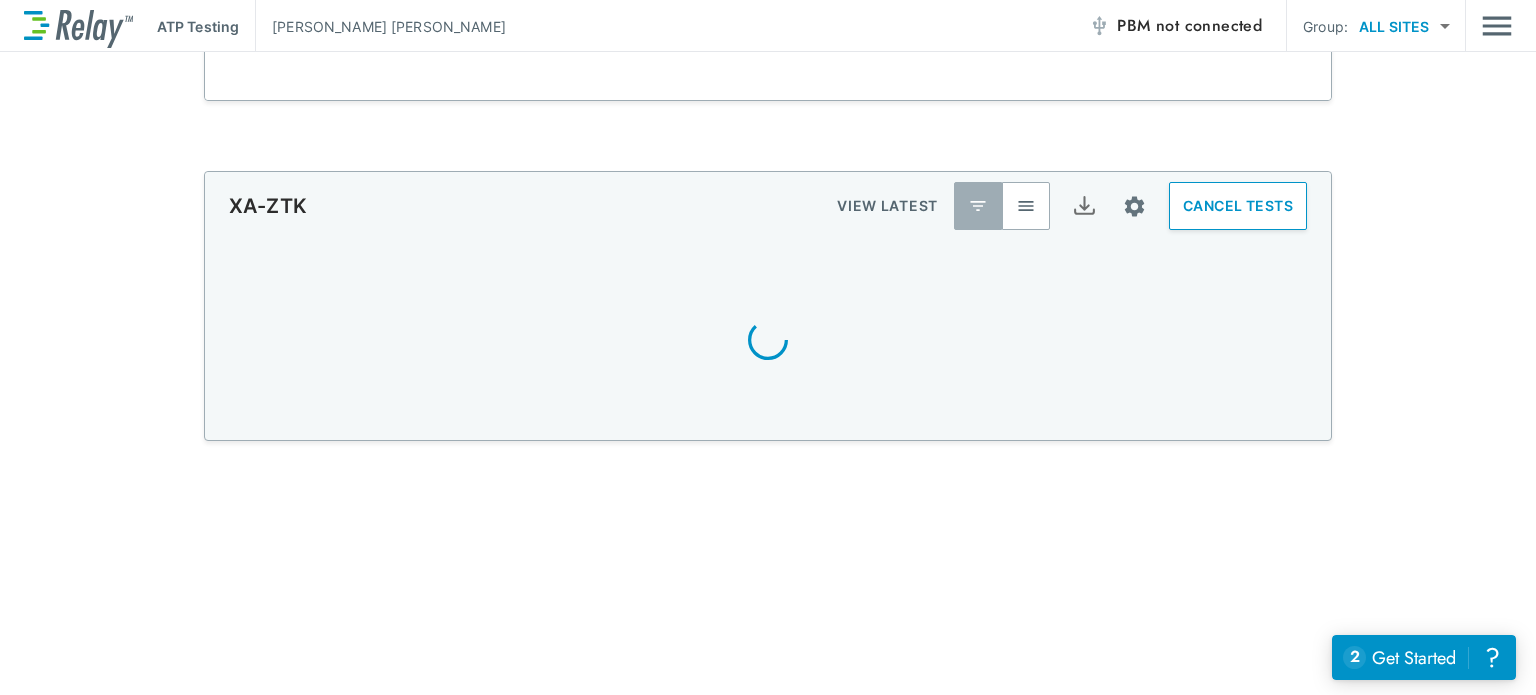 scroll, scrollTop: 1080, scrollLeft: 0, axis: vertical 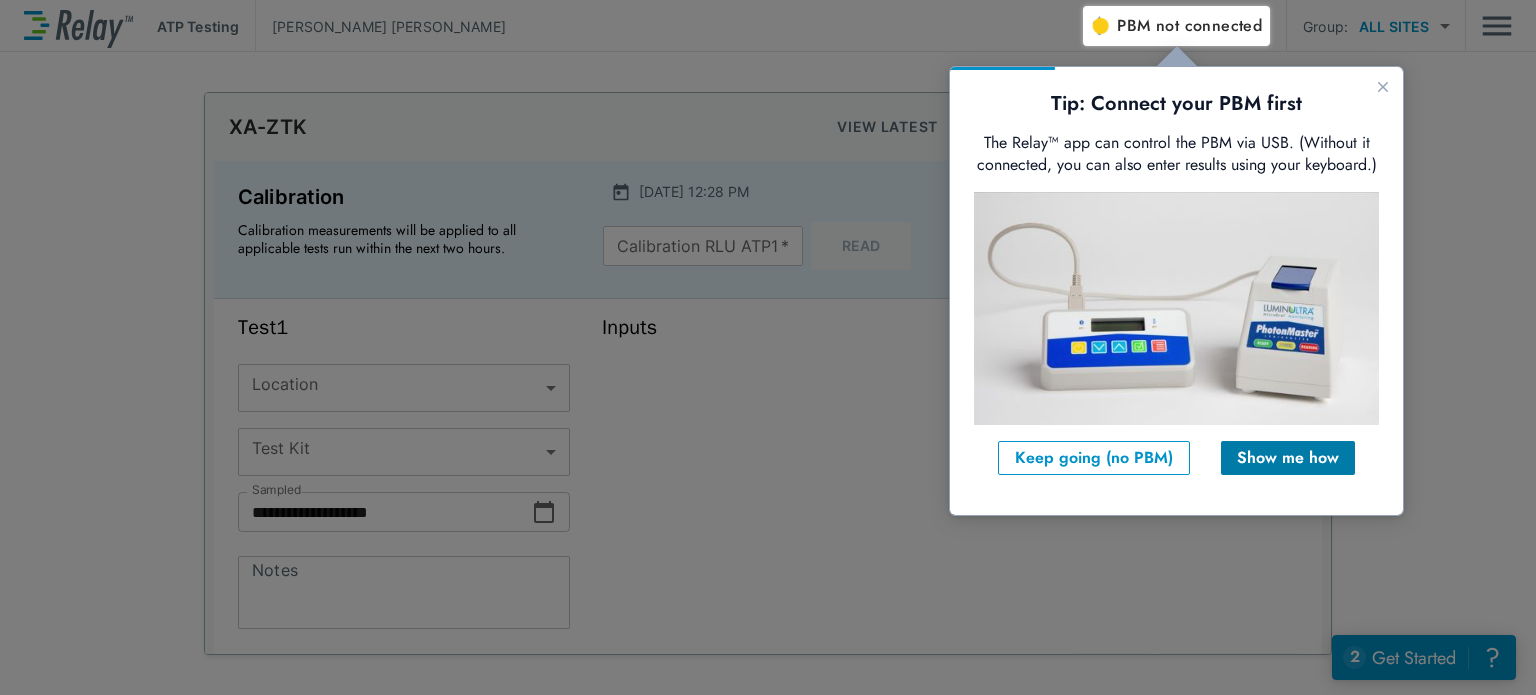 click on "Show me how" at bounding box center (1288, 458) 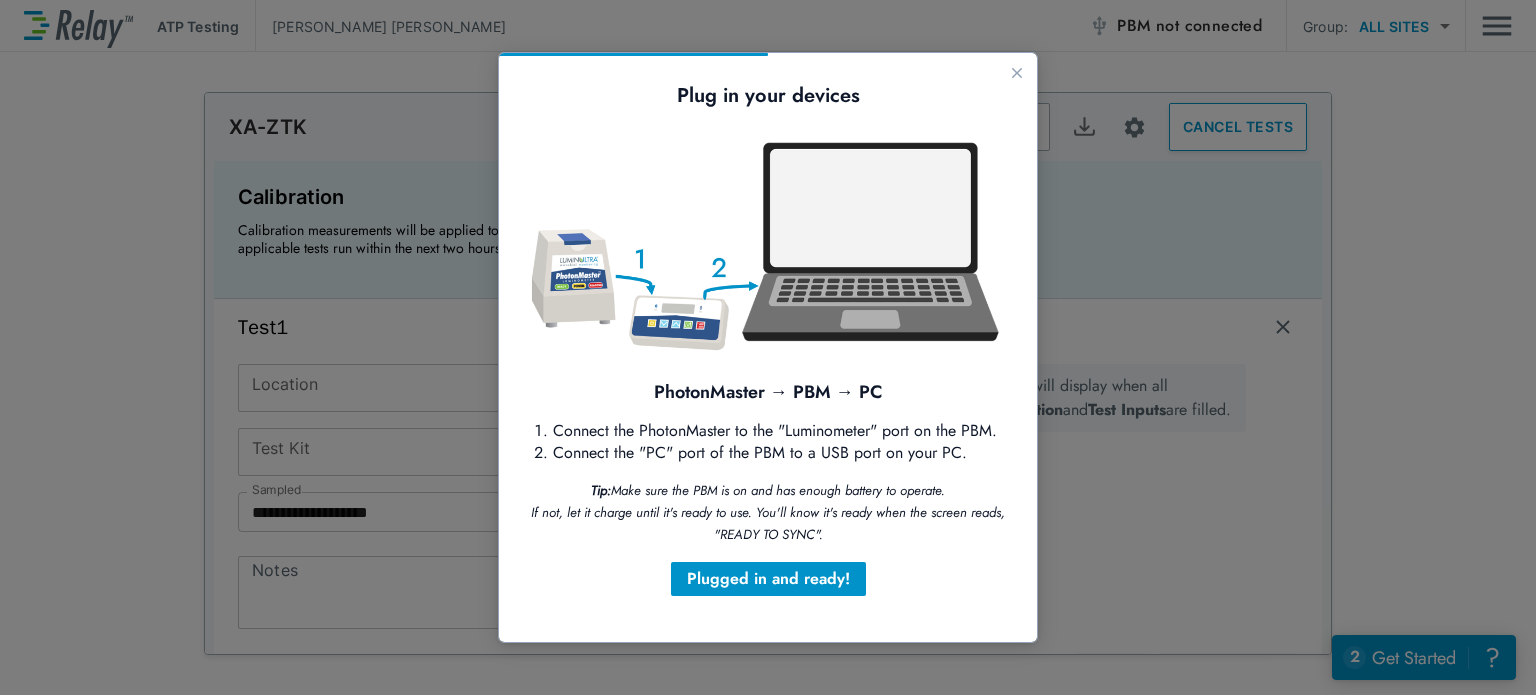 scroll, scrollTop: 0, scrollLeft: 0, axis: both 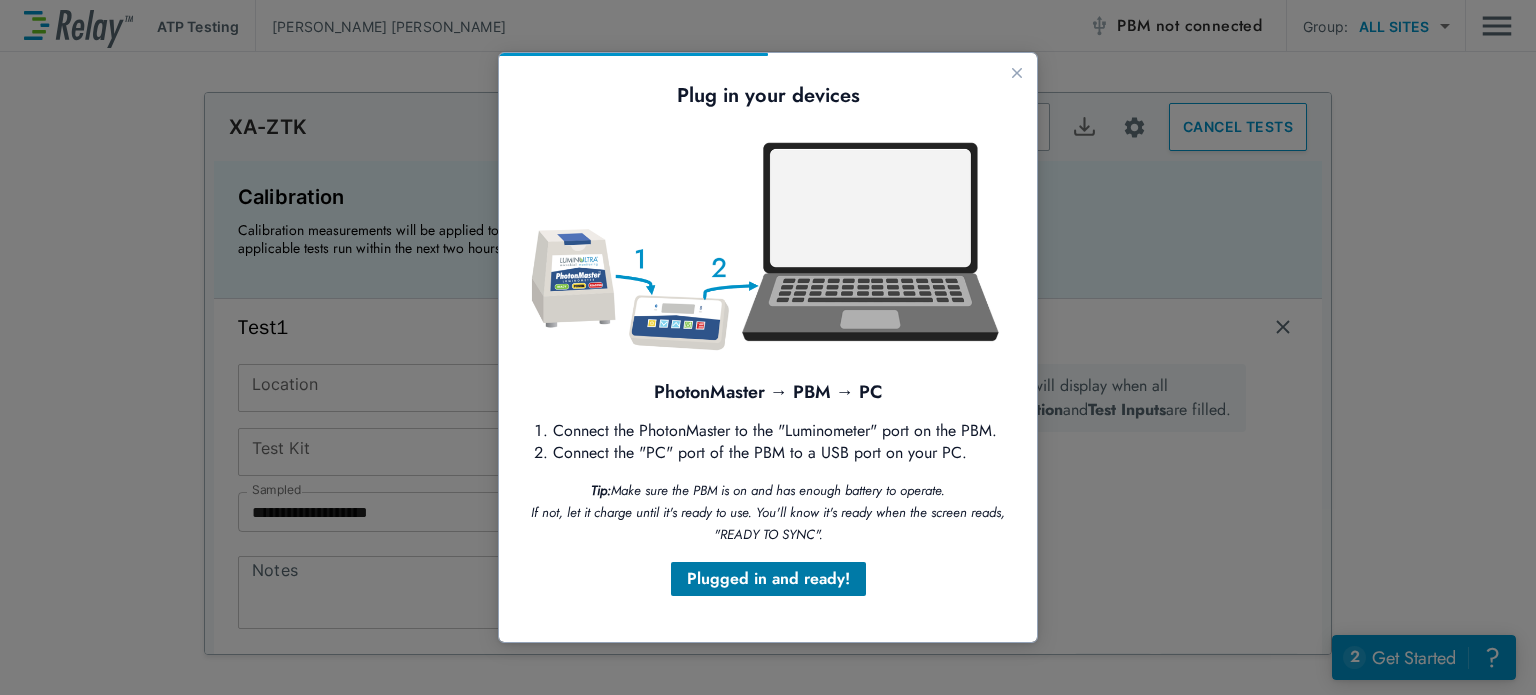 click on "Plugged in and ready!" at bounding box center (768, 579) 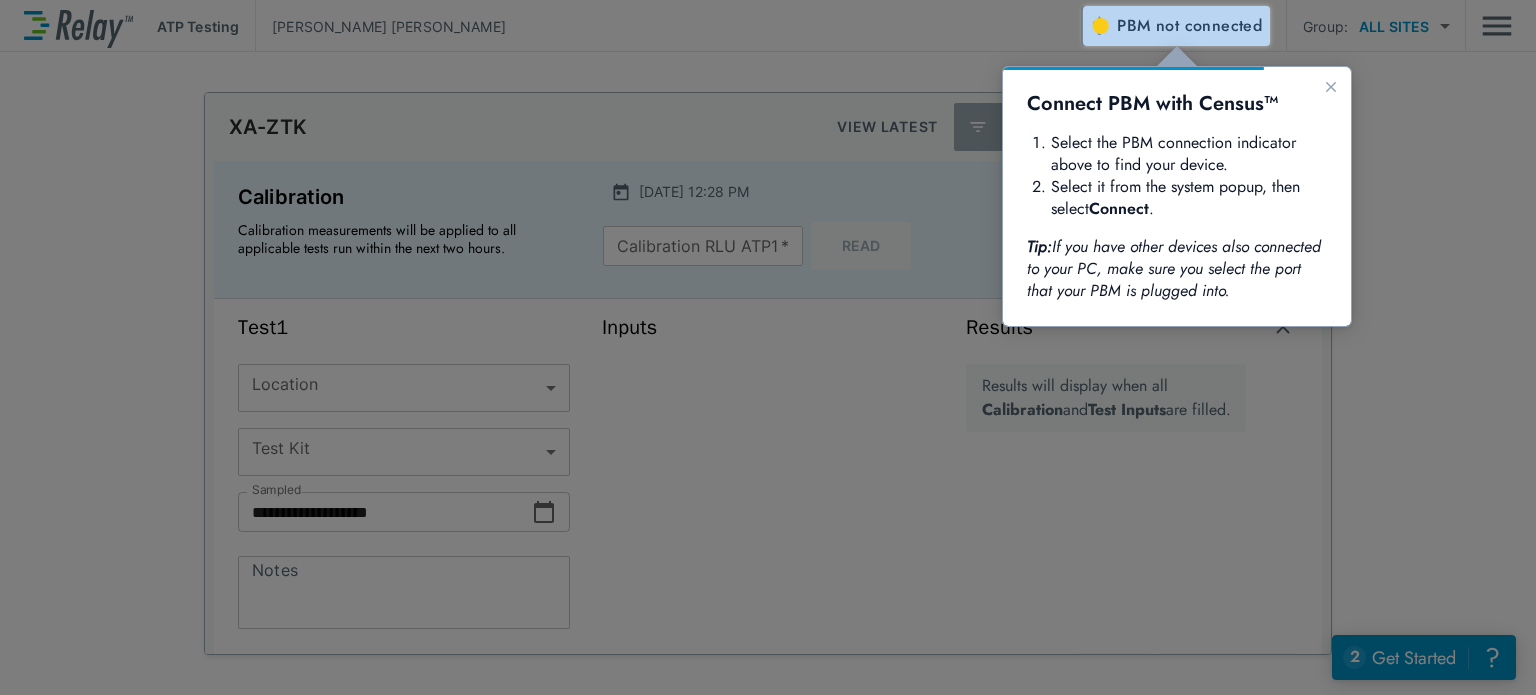 click on "not connected" at bounding box center [1209, 25] 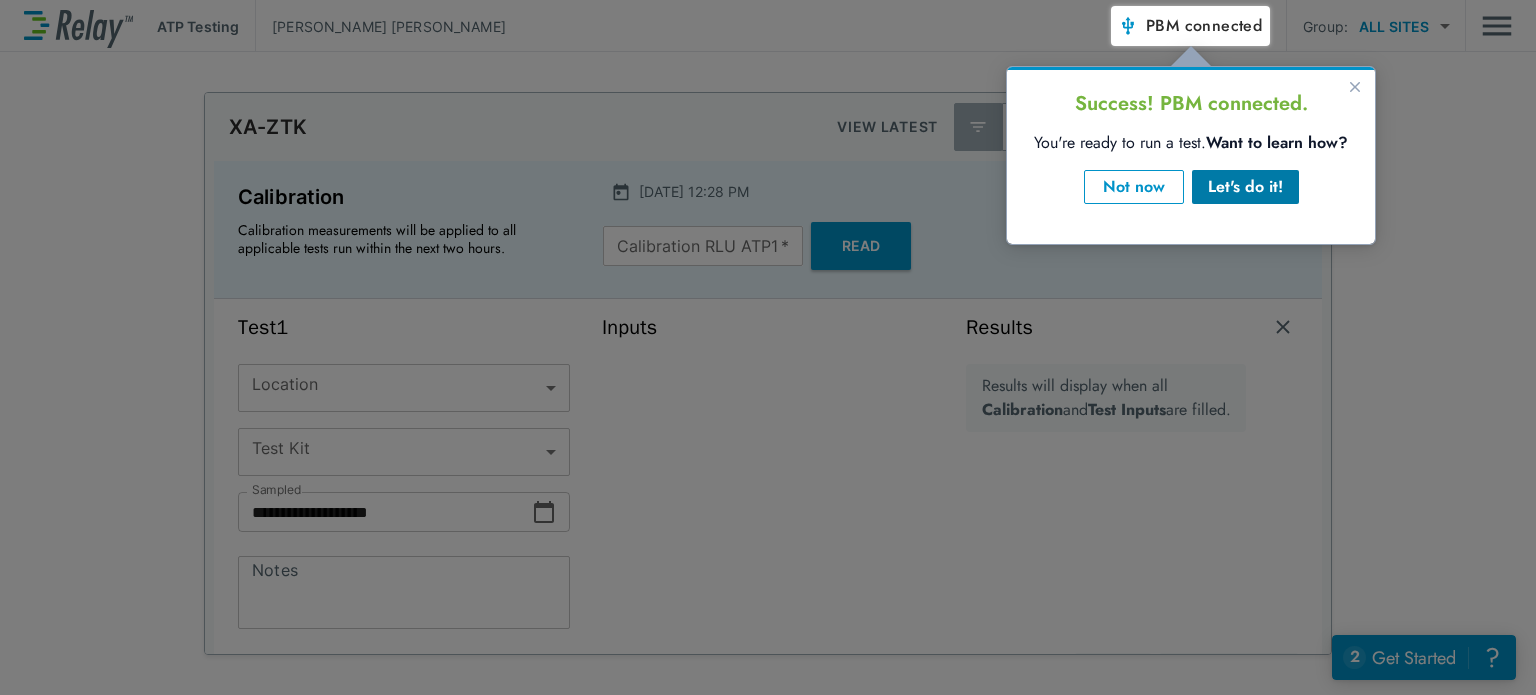 click on "Let's do it!" at bounding box center [1245, 187] 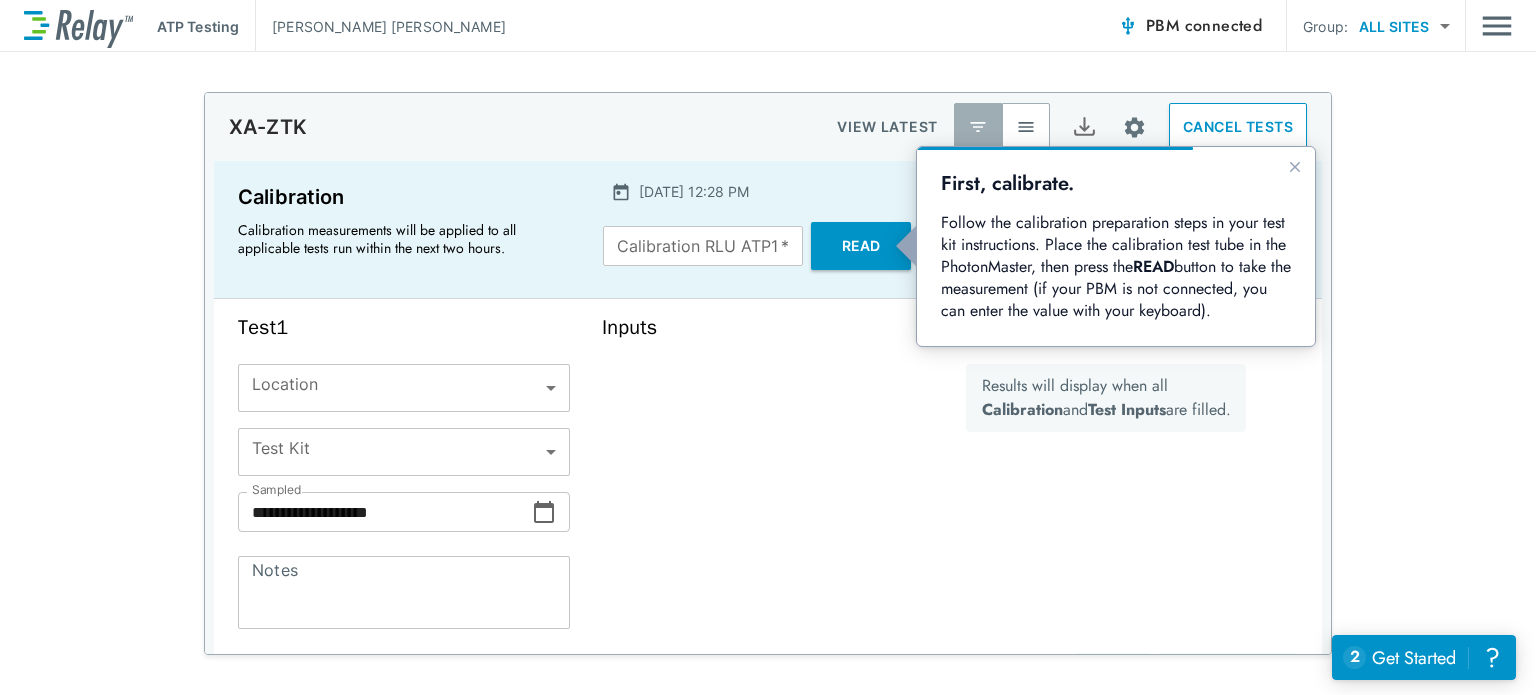 scroll, scrollTop: 0, scrollLeft: 0, axis: both 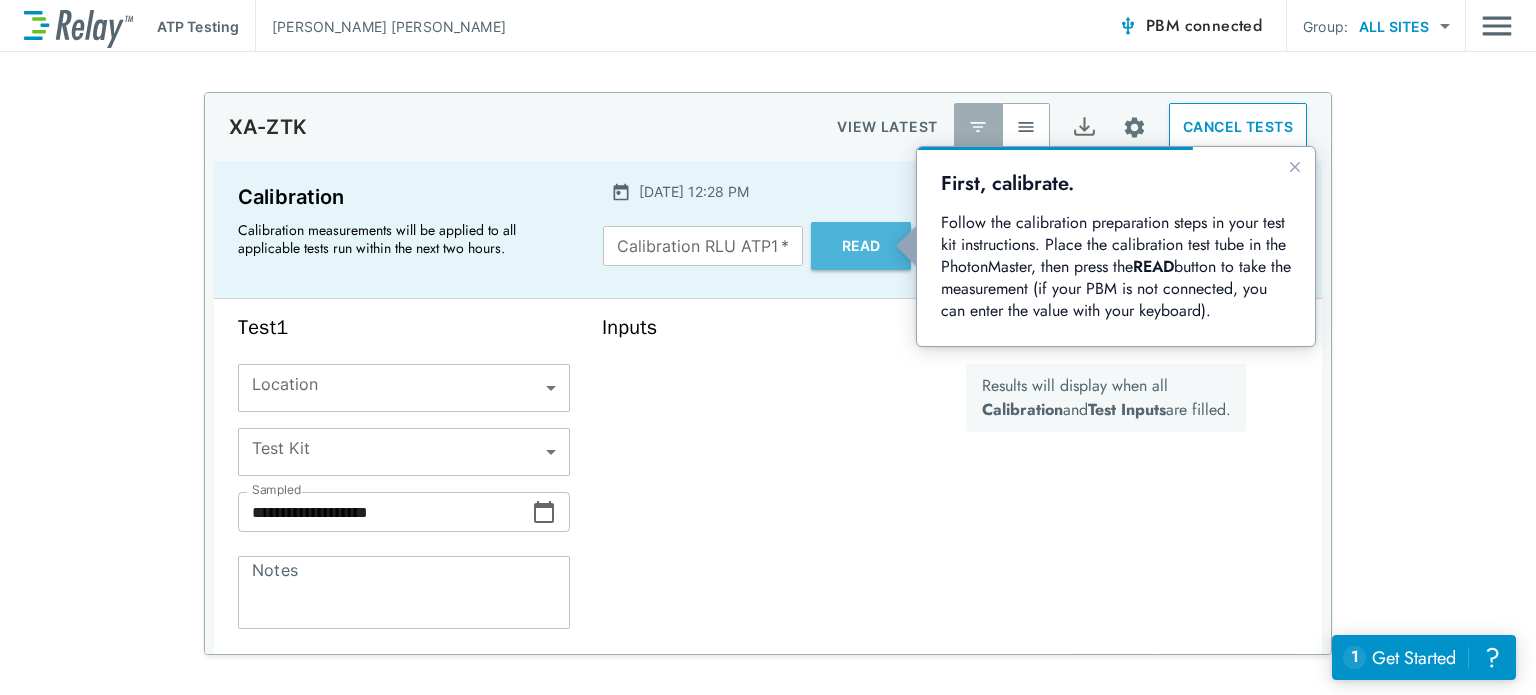 click on "Read" at bounding box center [861, 246] 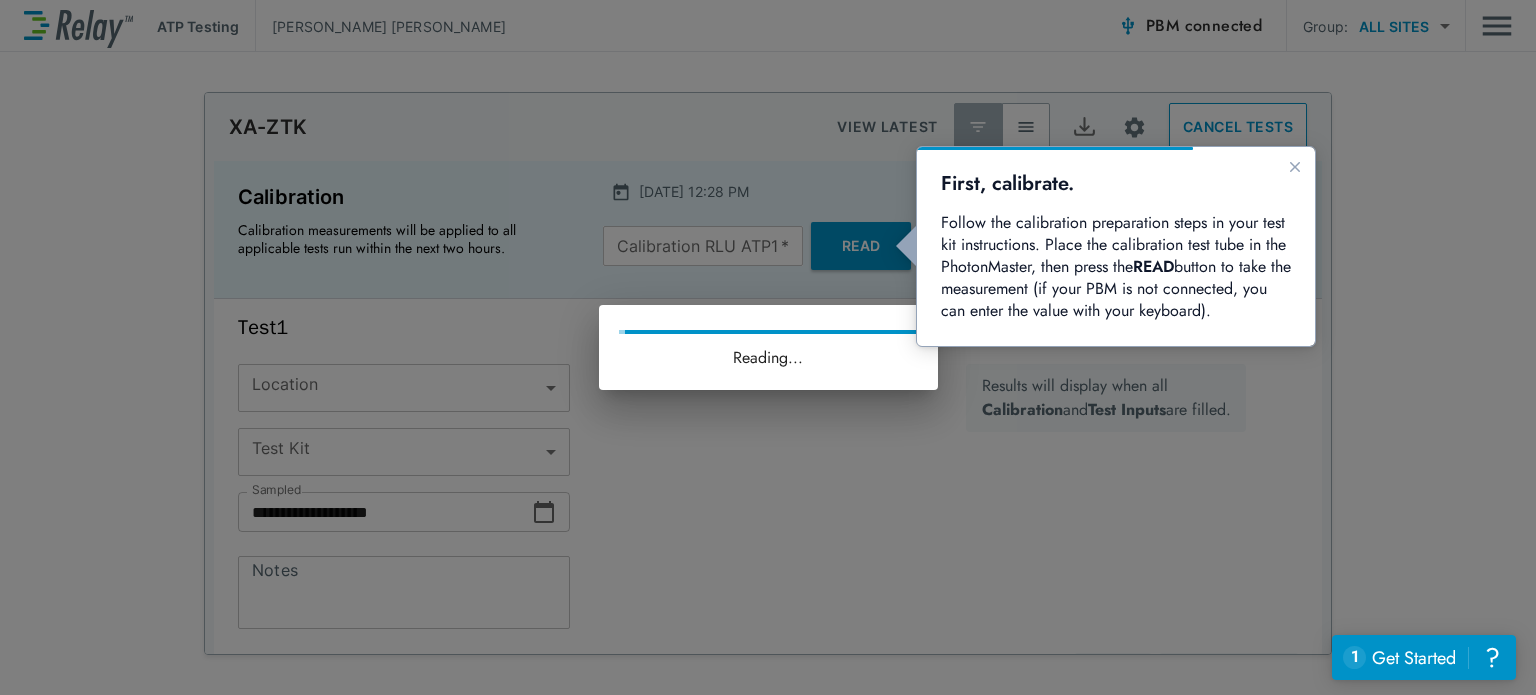 type on "****" 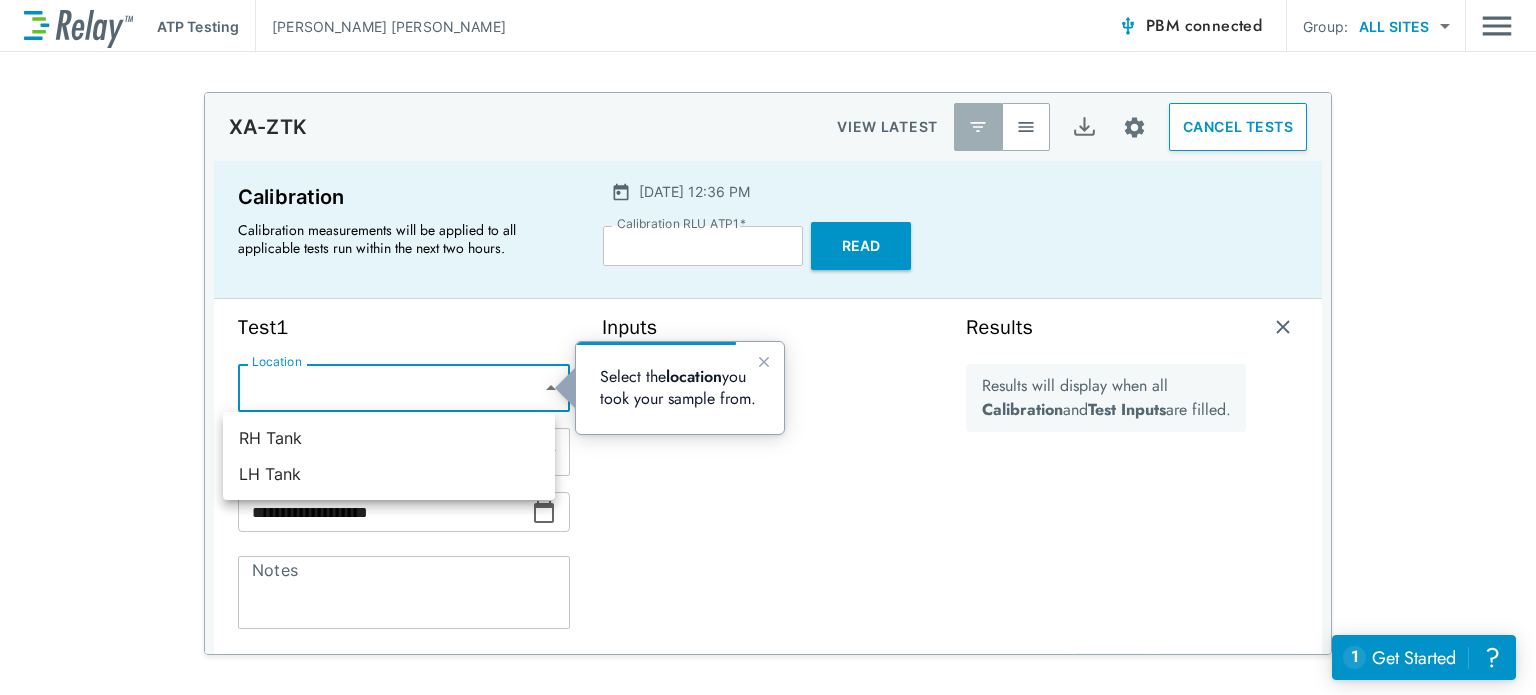click on "**********" at bounding box center (768, 347) 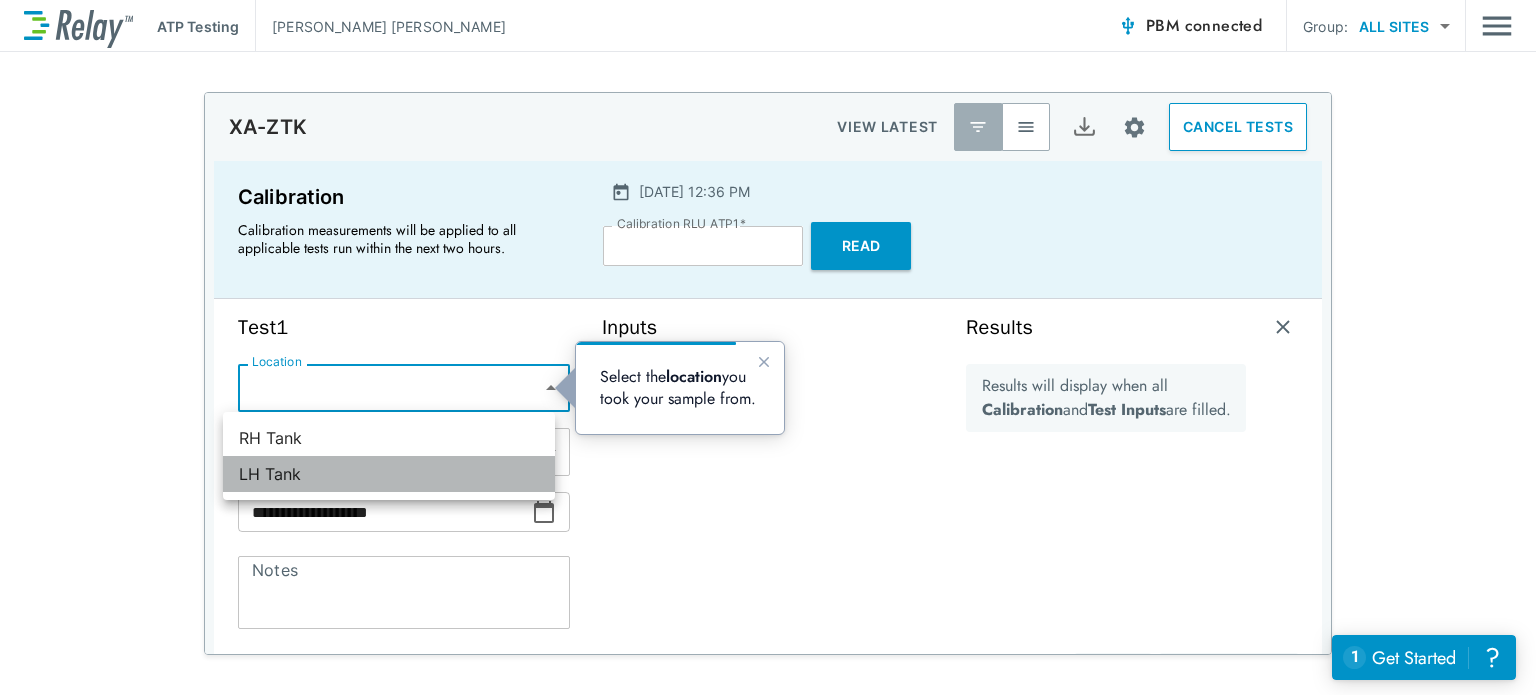 click on "LH Tank" at bounding box center (389, 474) 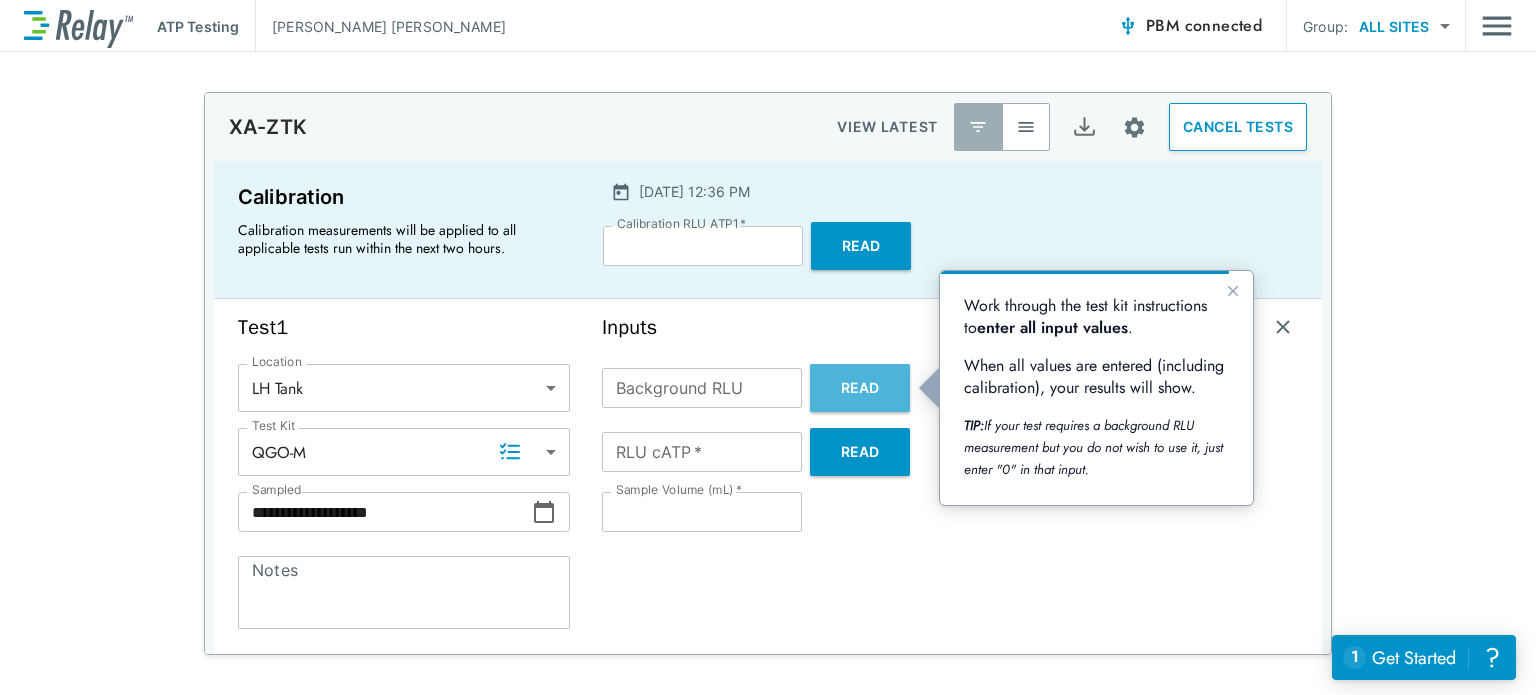 click on "Read" at bounding box center [860, 388] 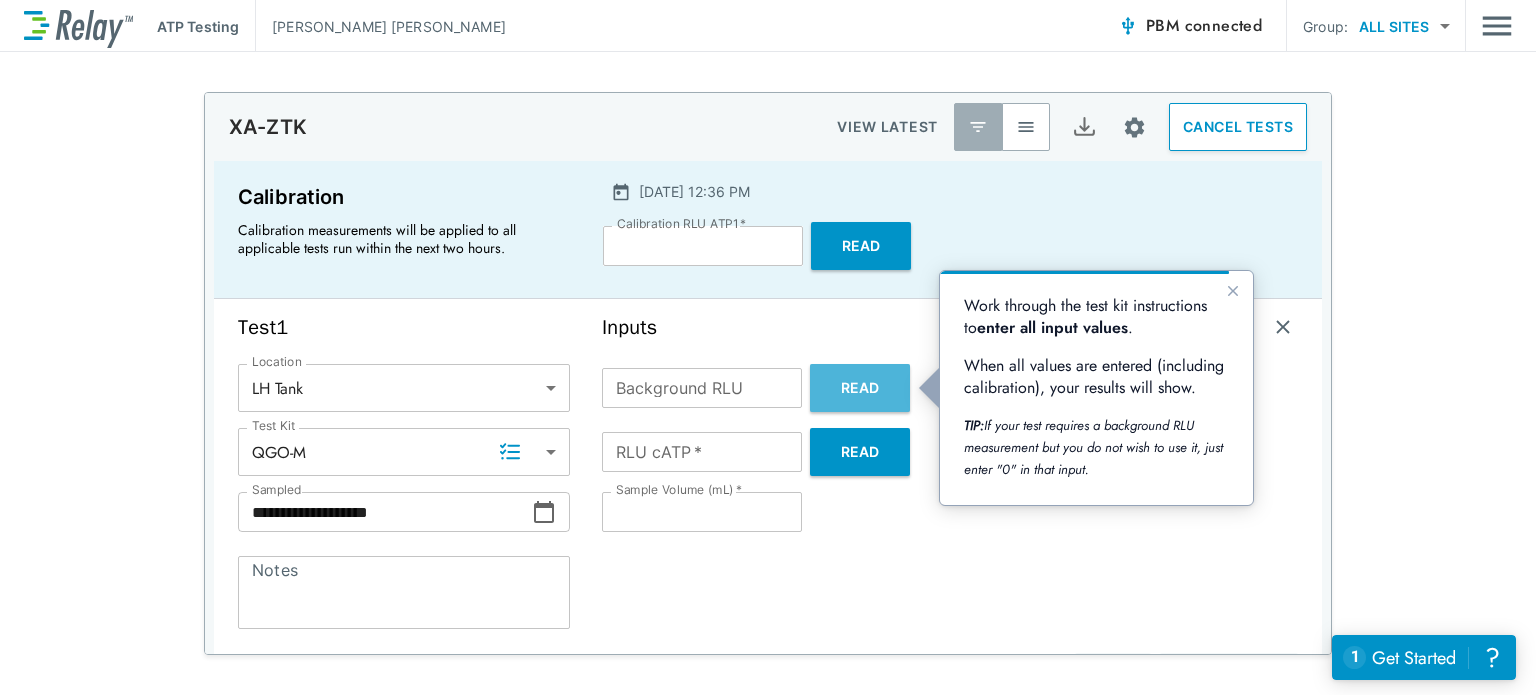 click on "Read" at bounding box center [860, 388] 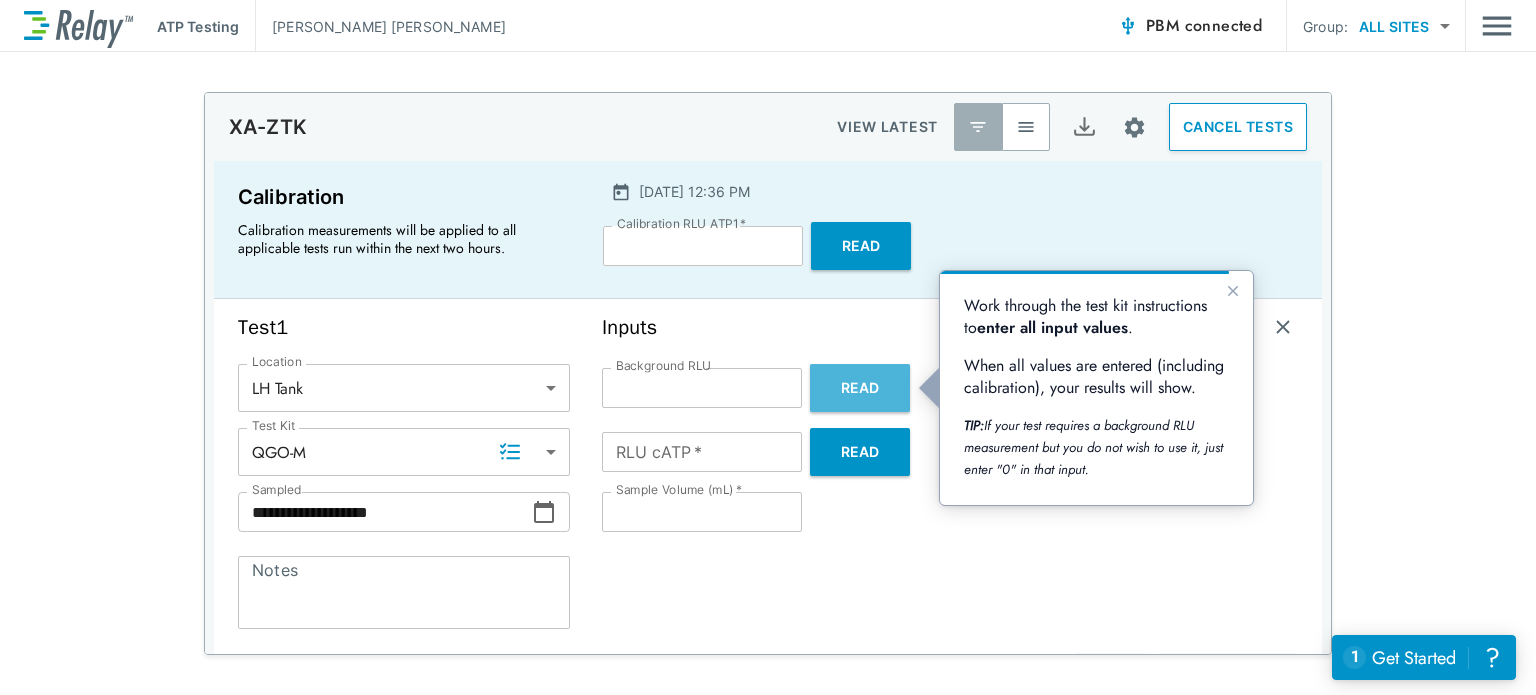 click on "Read" at bounding box center (860, 388) 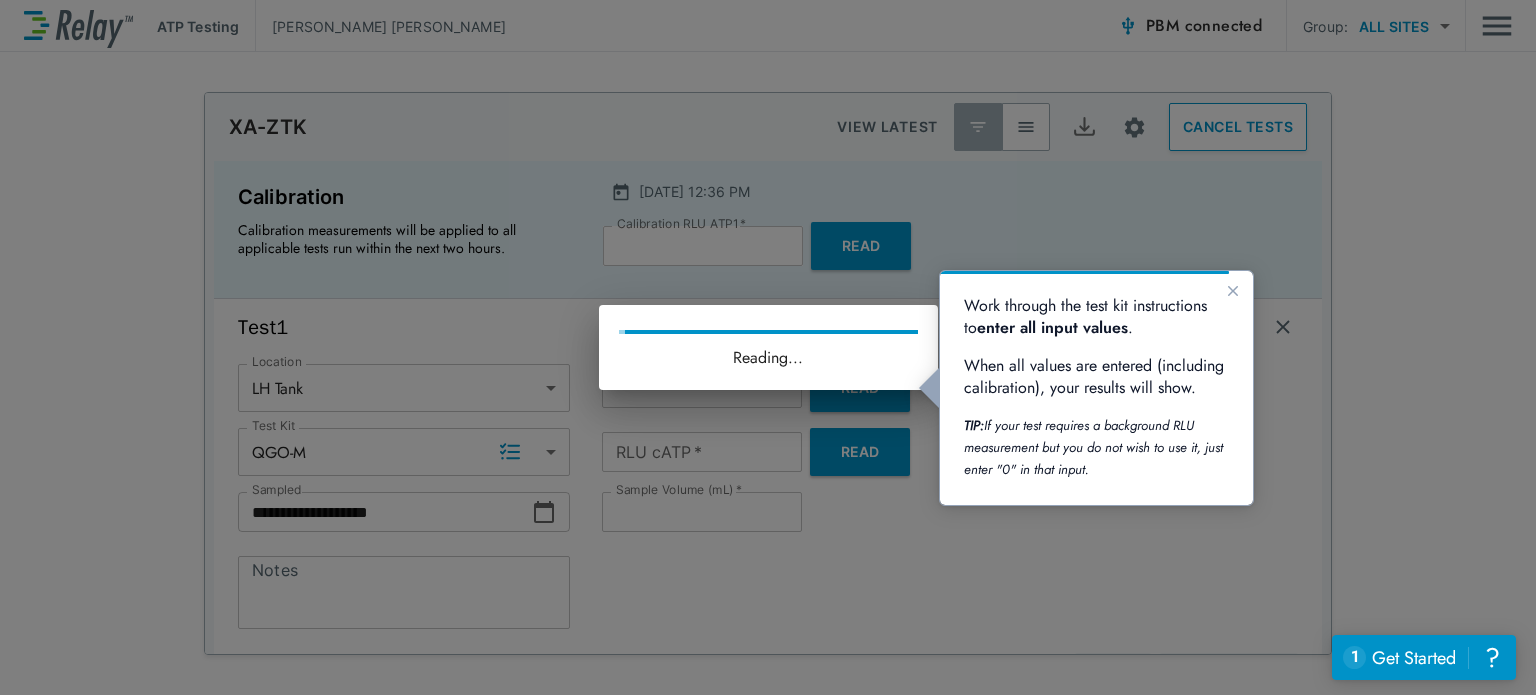 type on "**" 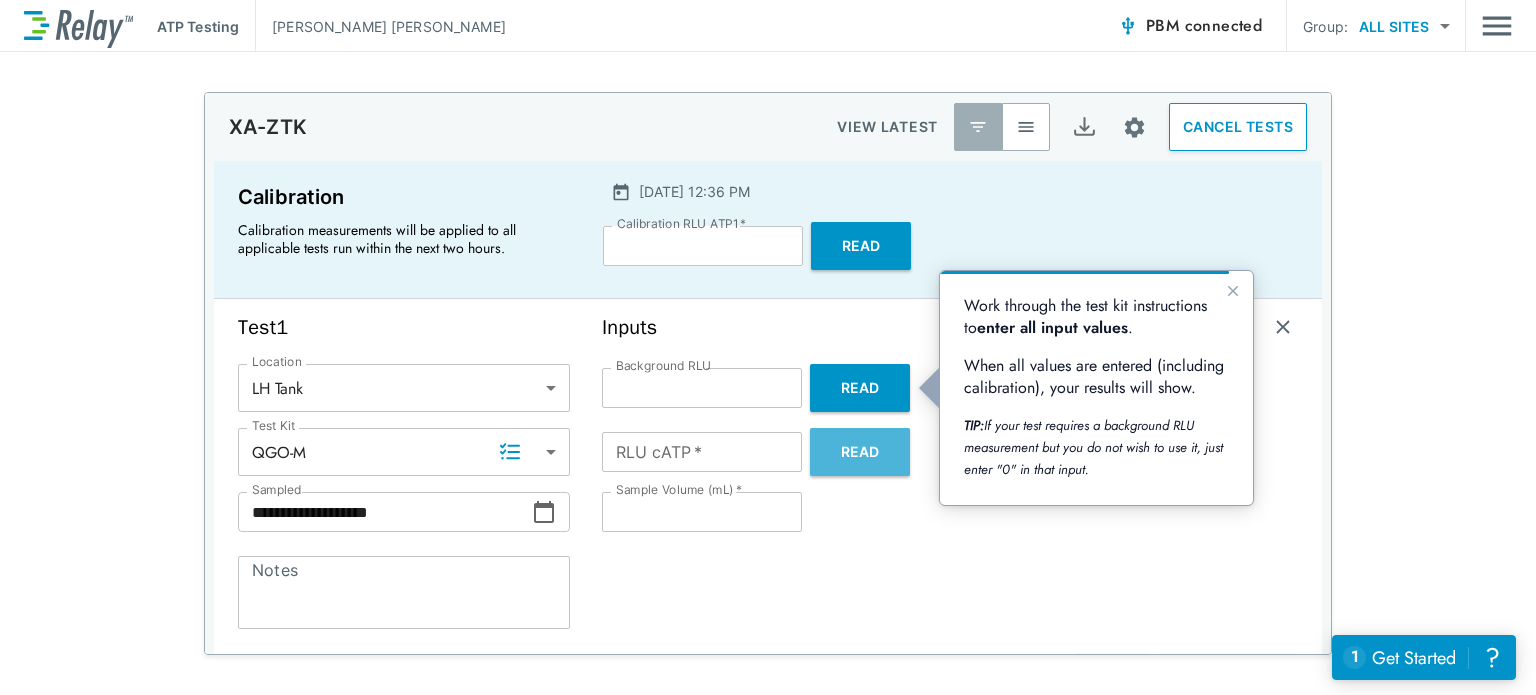 click on "Read" at bounding box center (860, 452) 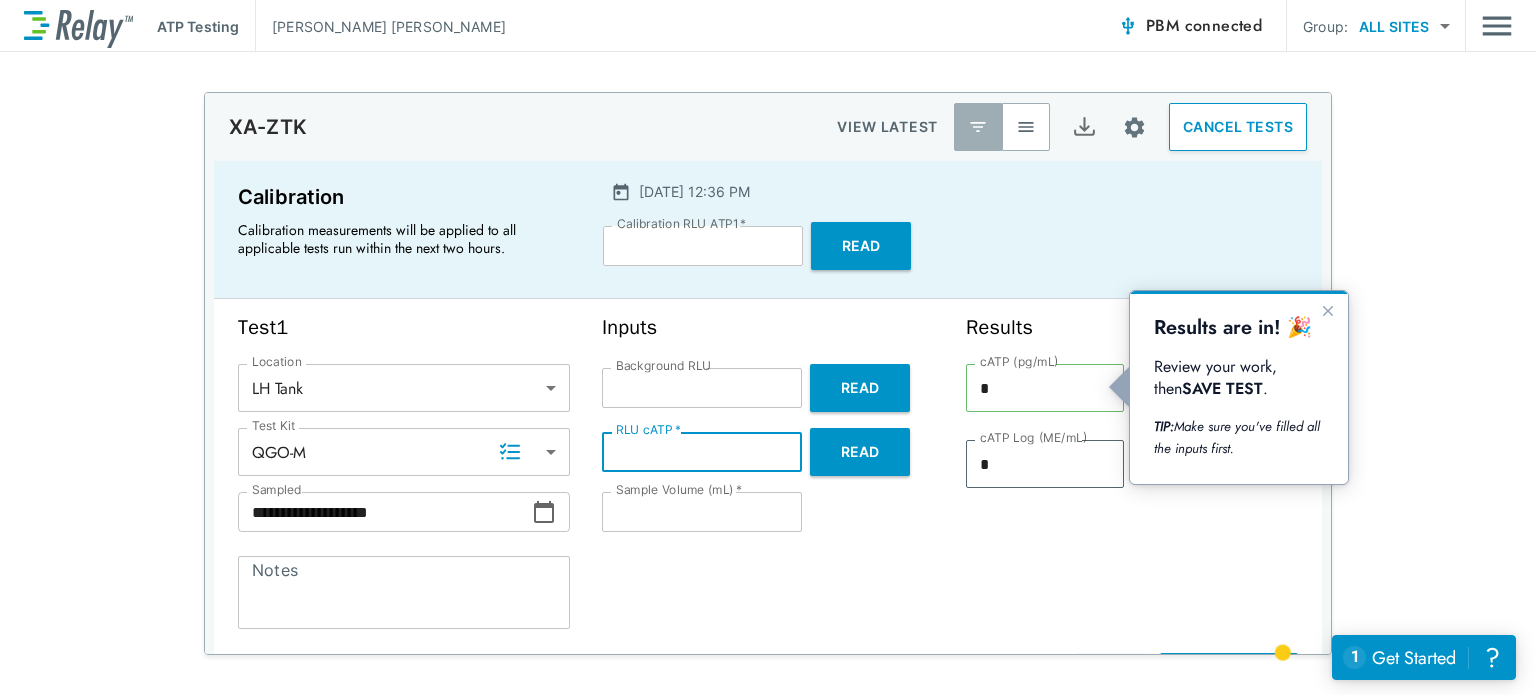 click on "**" at bounding box center [702, 452] 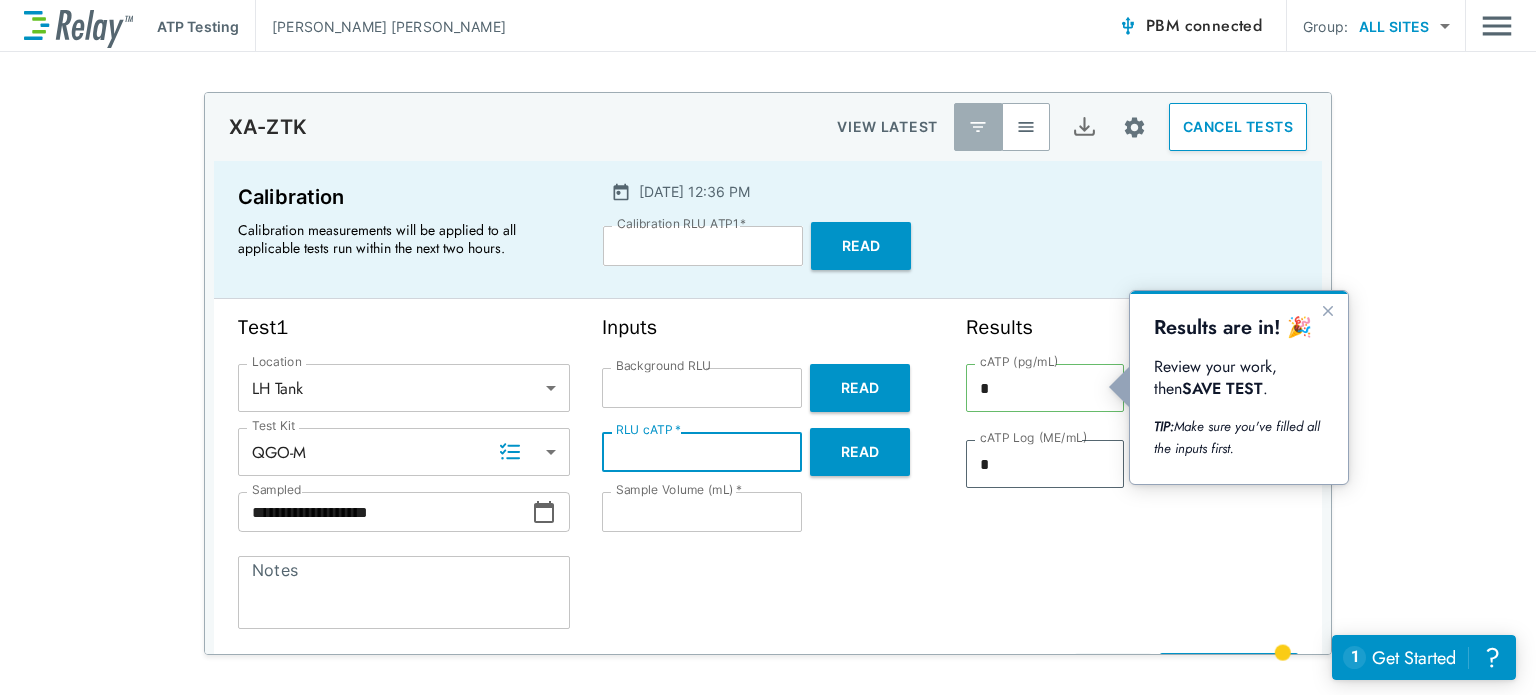 click on "**" at bounding box center [702, 452] 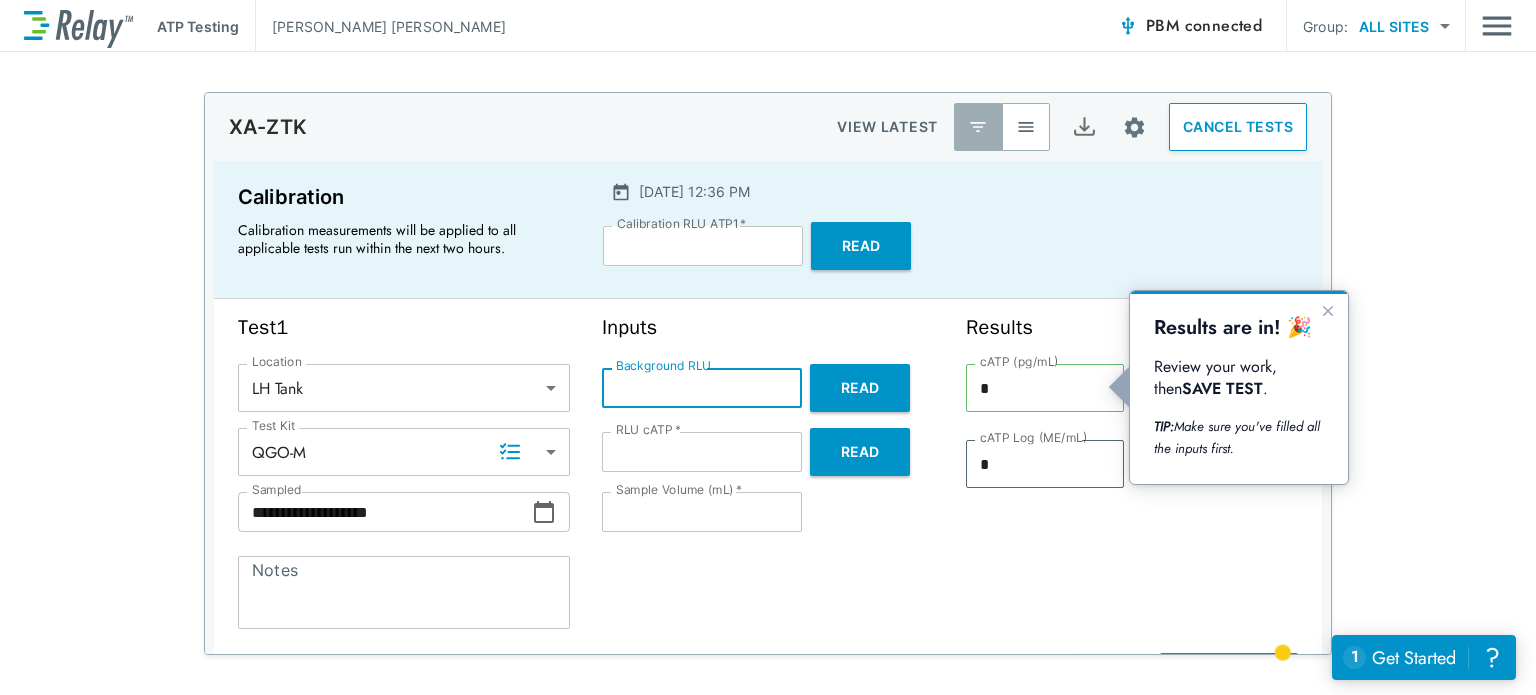 click on "**" at bounding box center [702, 388] 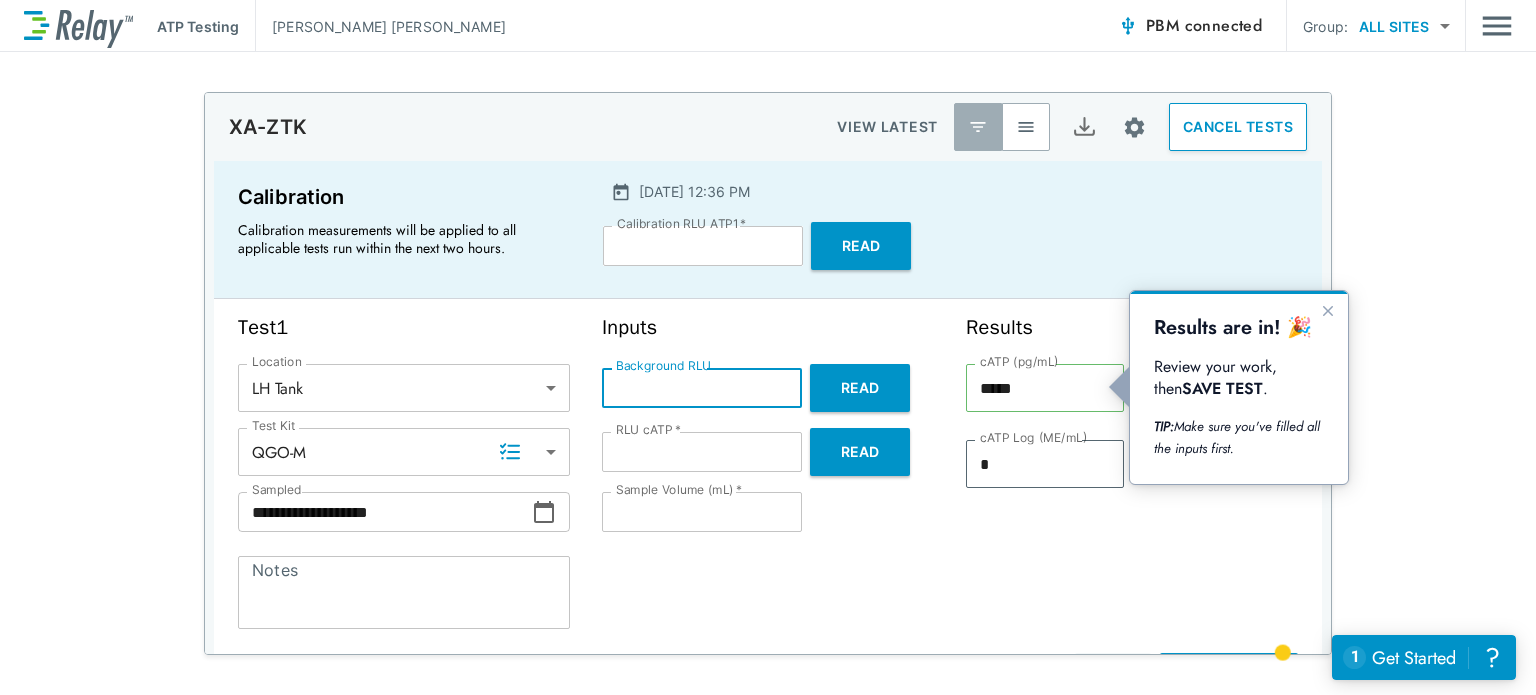type on "**" 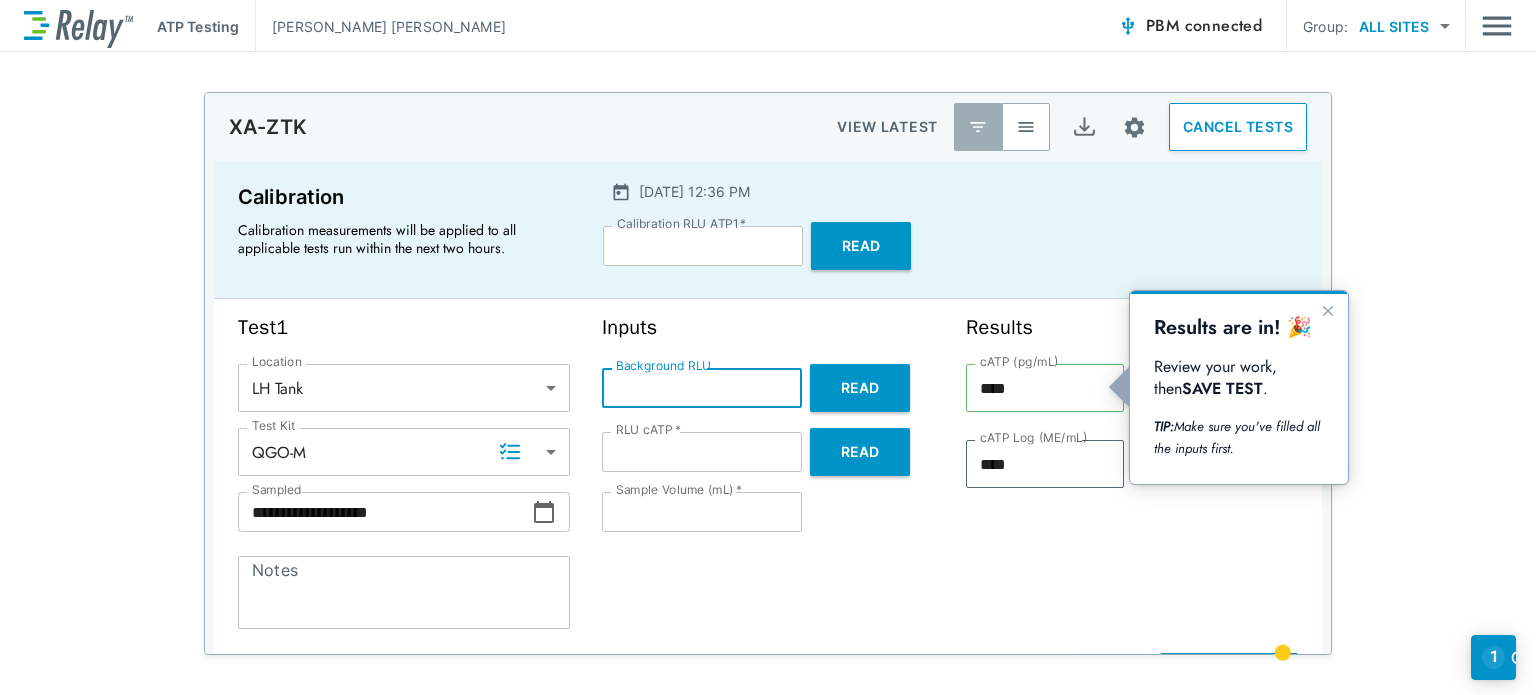 type on "**" 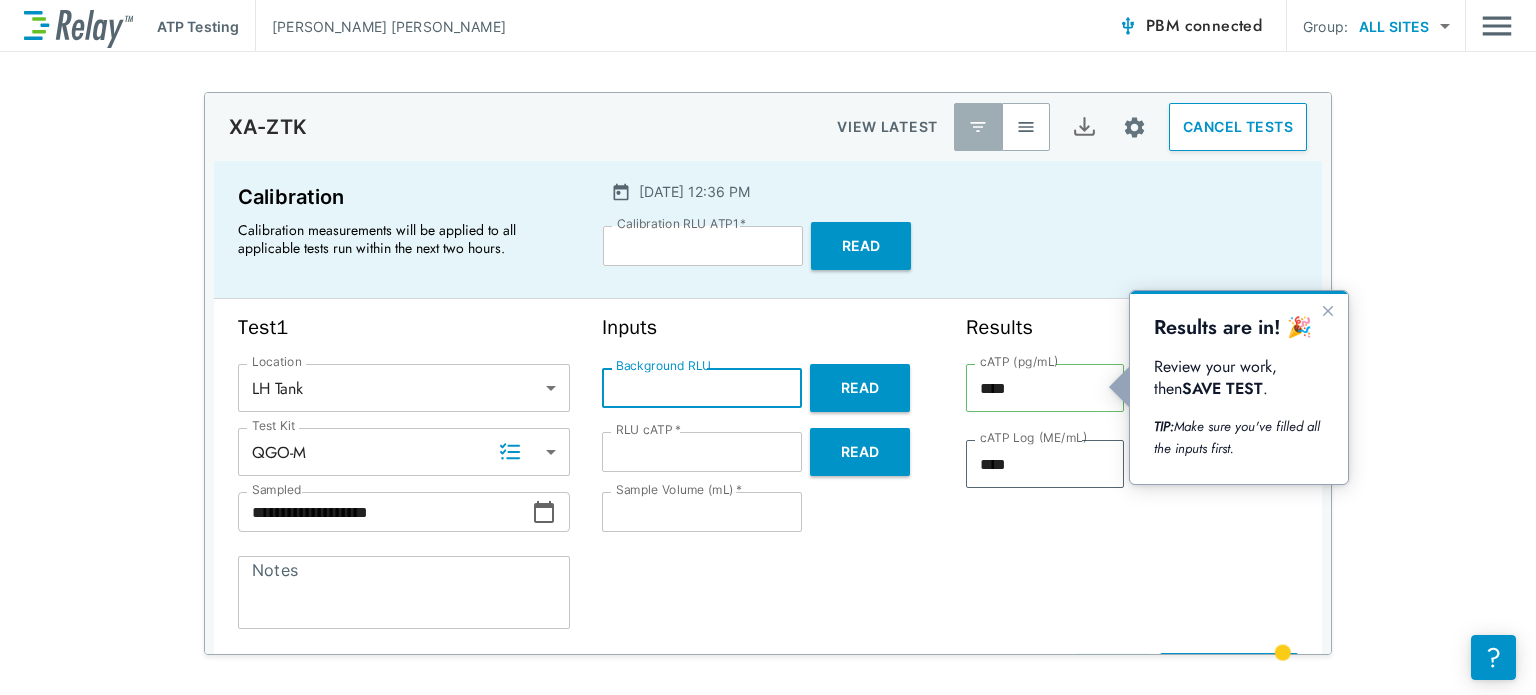 type on "****" 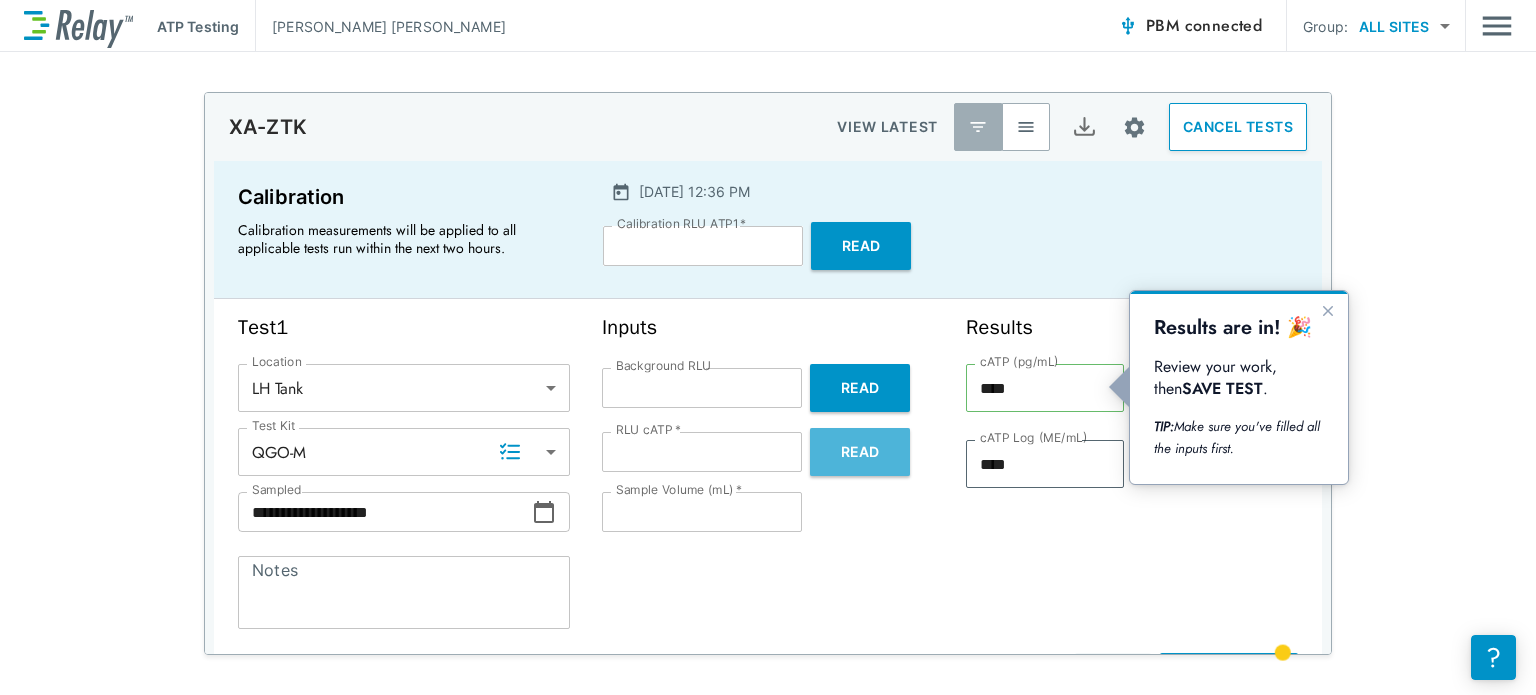 click on "Read" at bounding box center (860, 452) 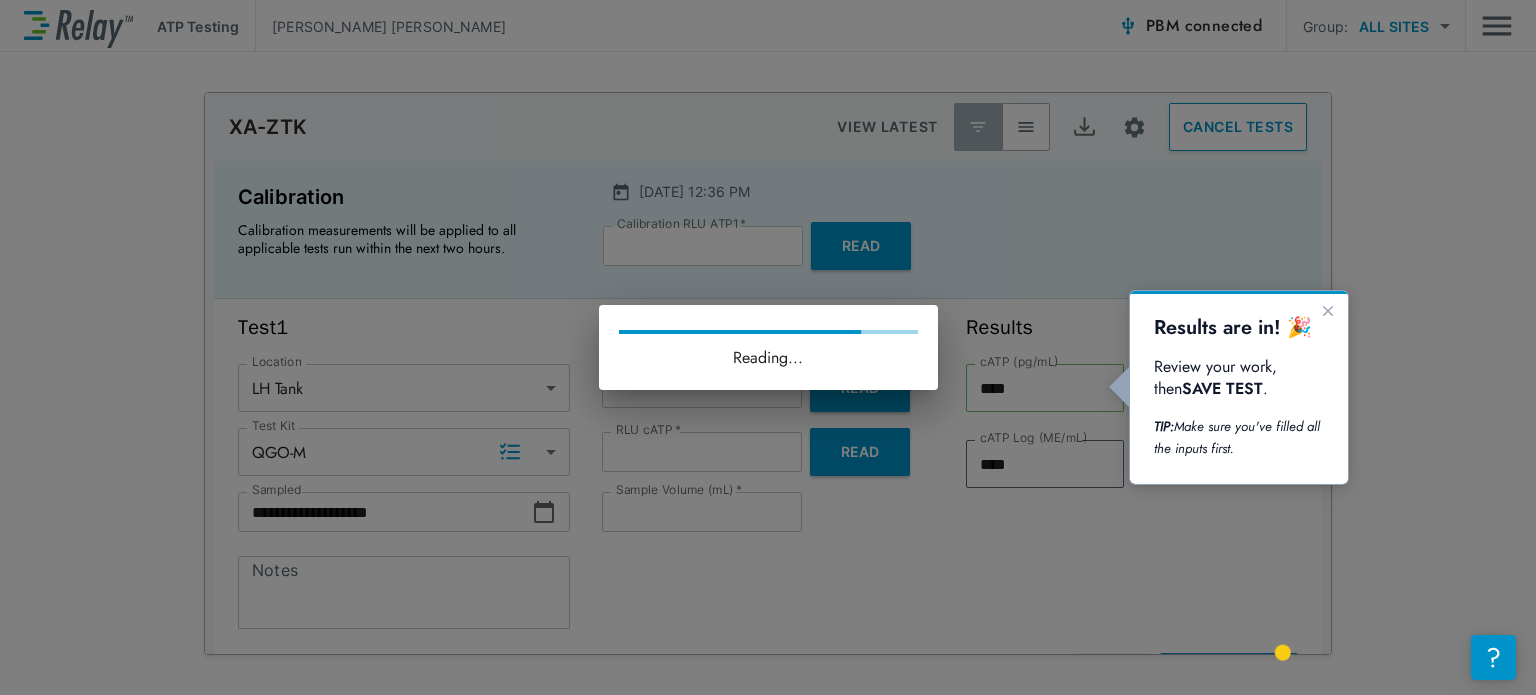 click on "Reading..." at bounding box center (768, 347) 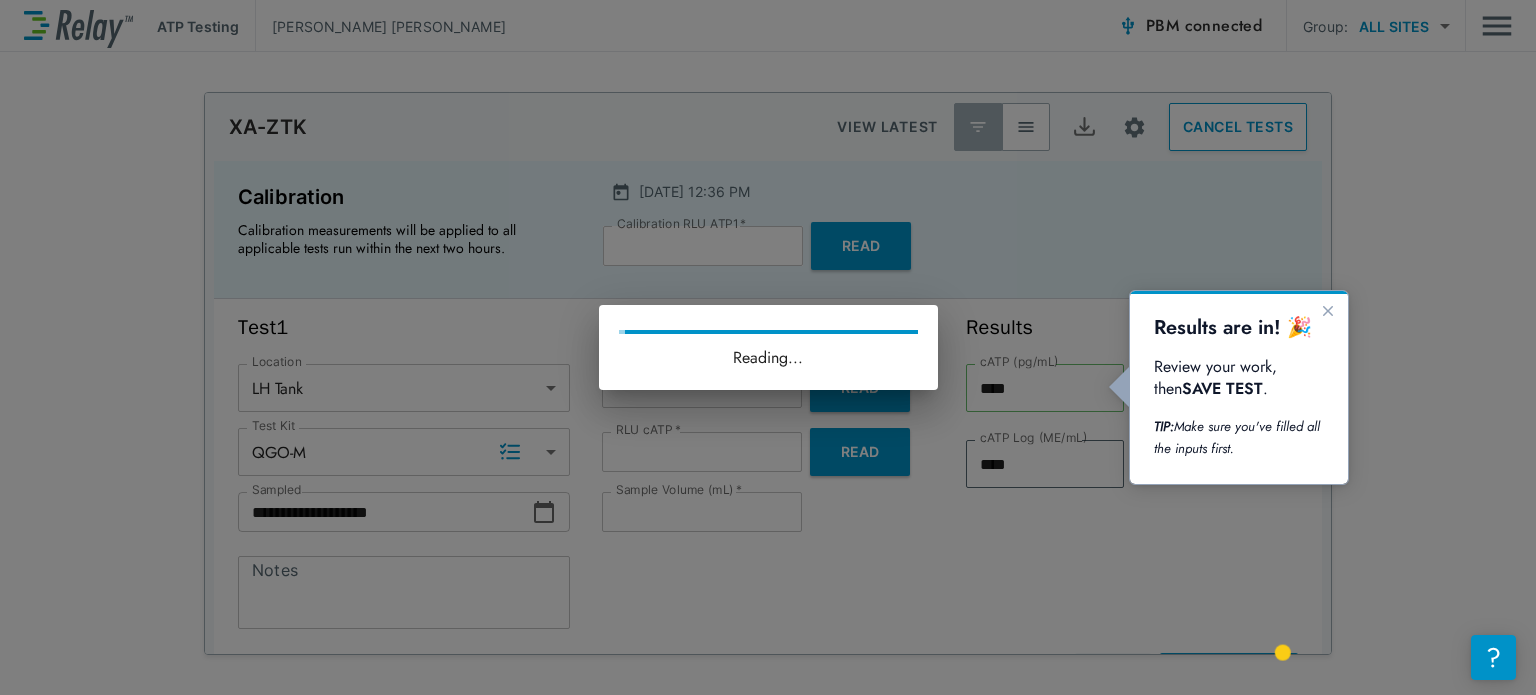 type on "**" 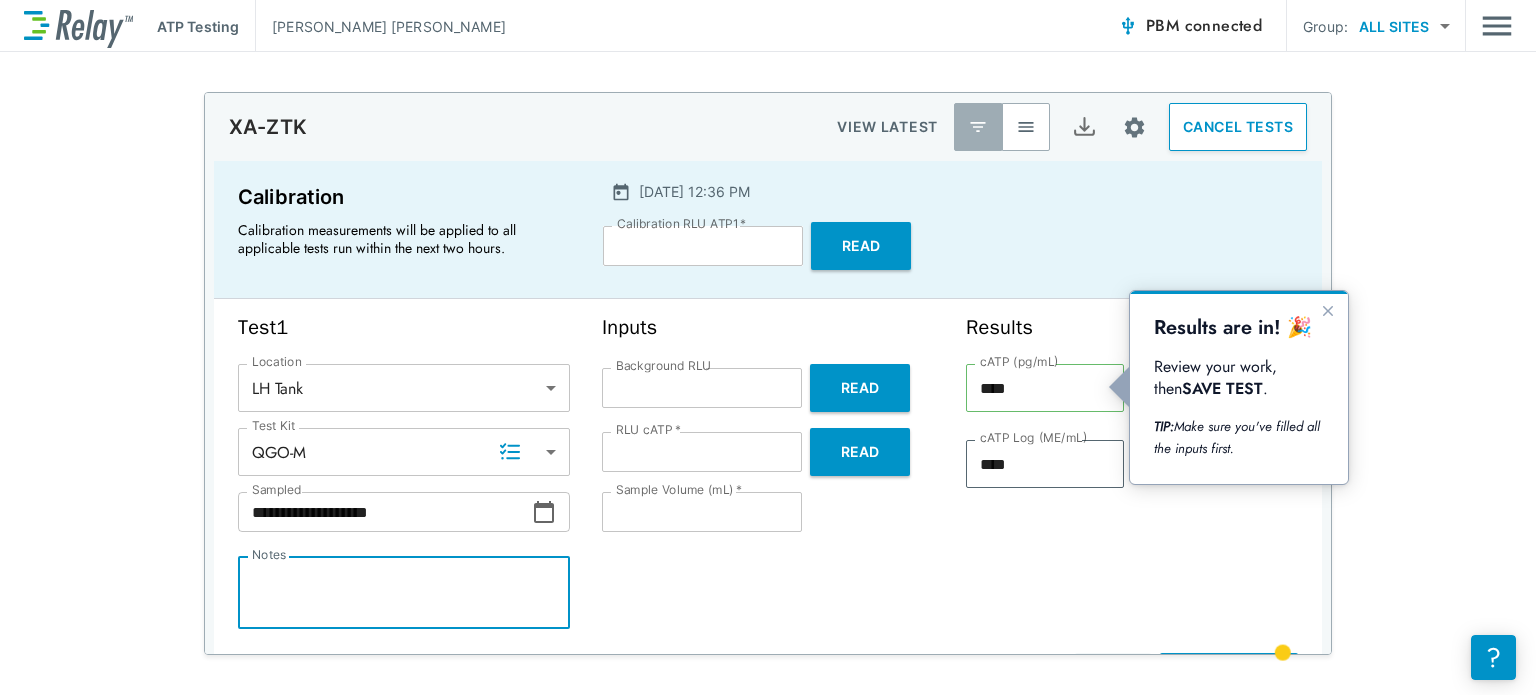 click on "Notes" at bounding box center [404, 593] 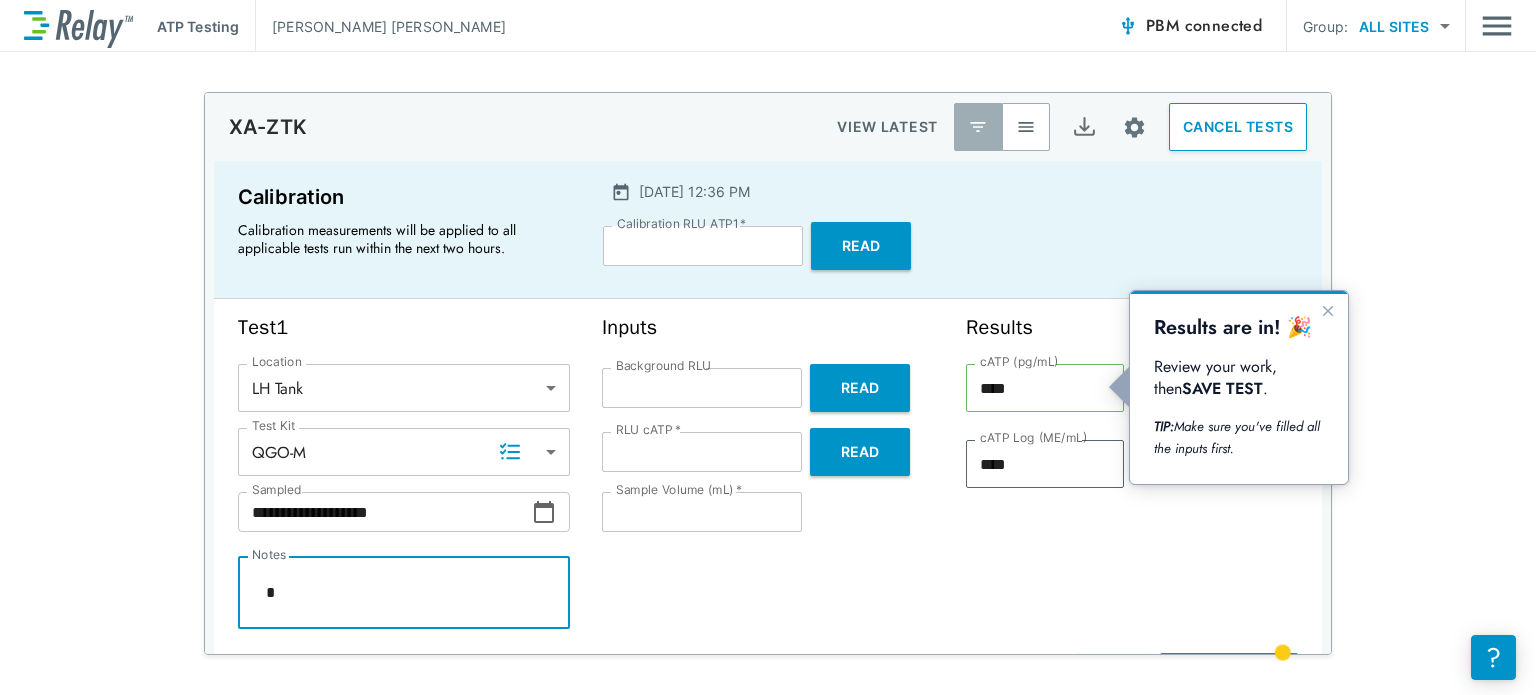 type on "*" 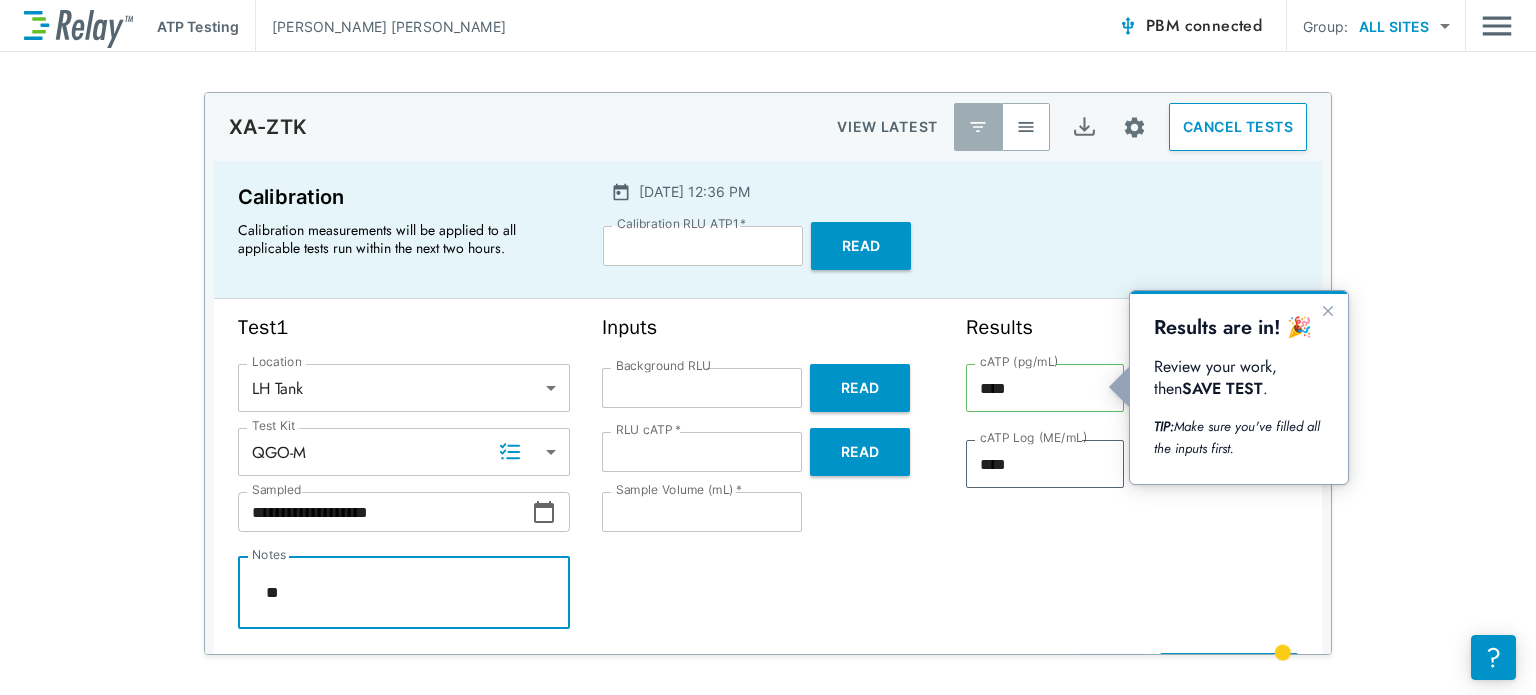 type on "*" 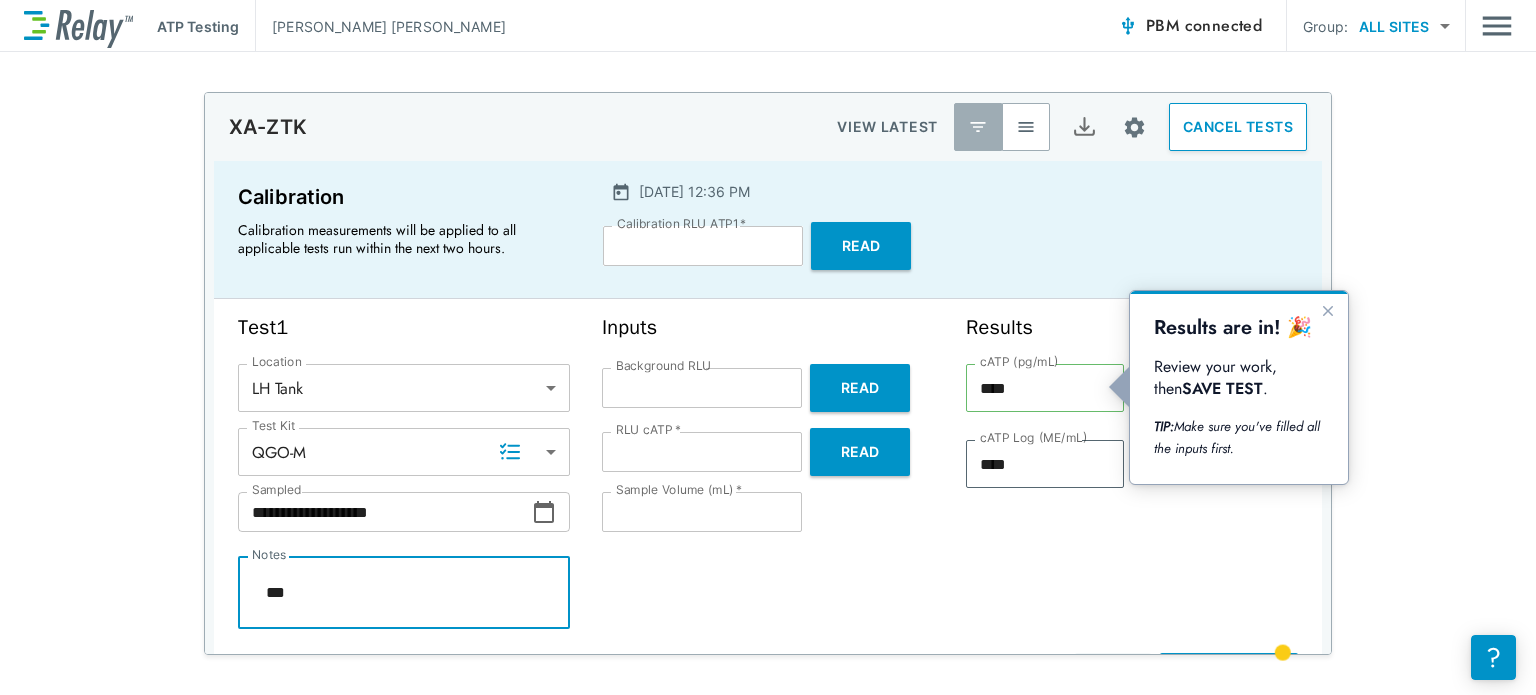 type on "*" 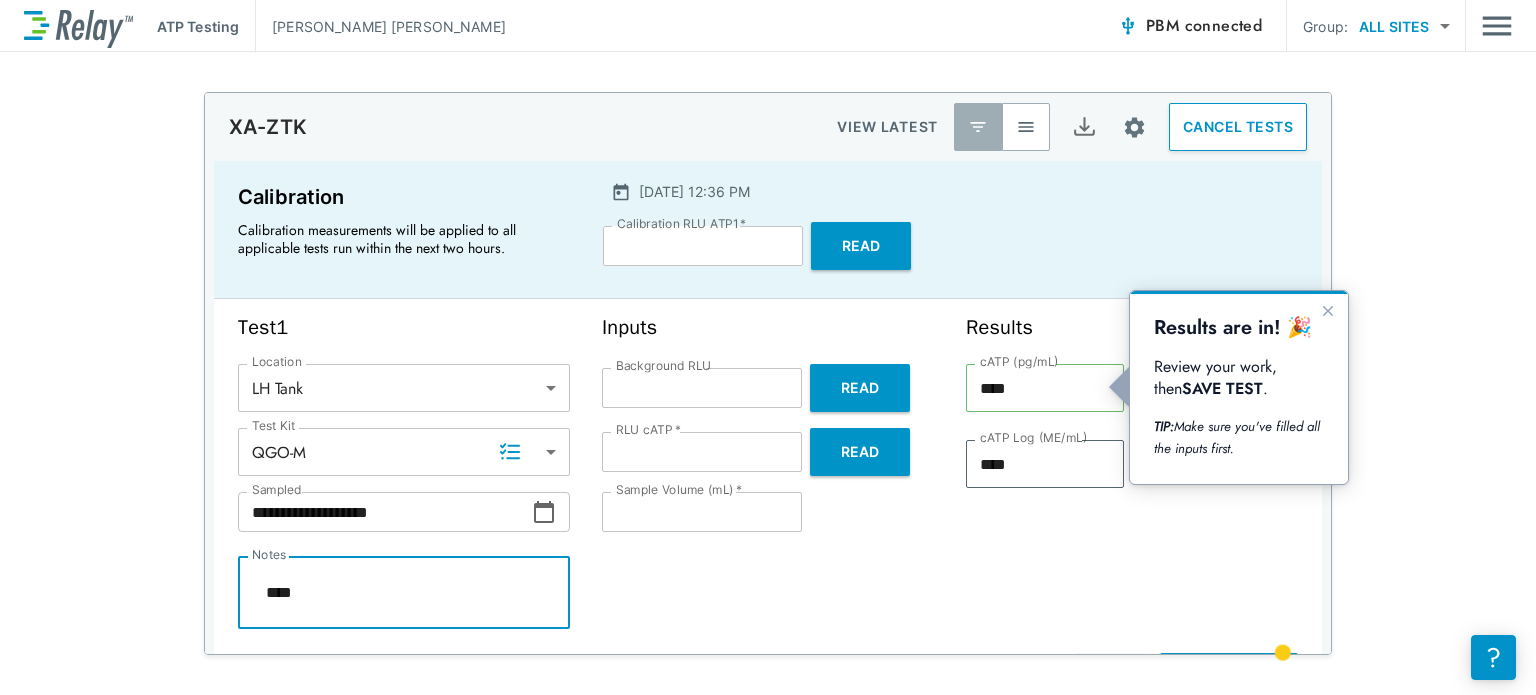 type on "*" 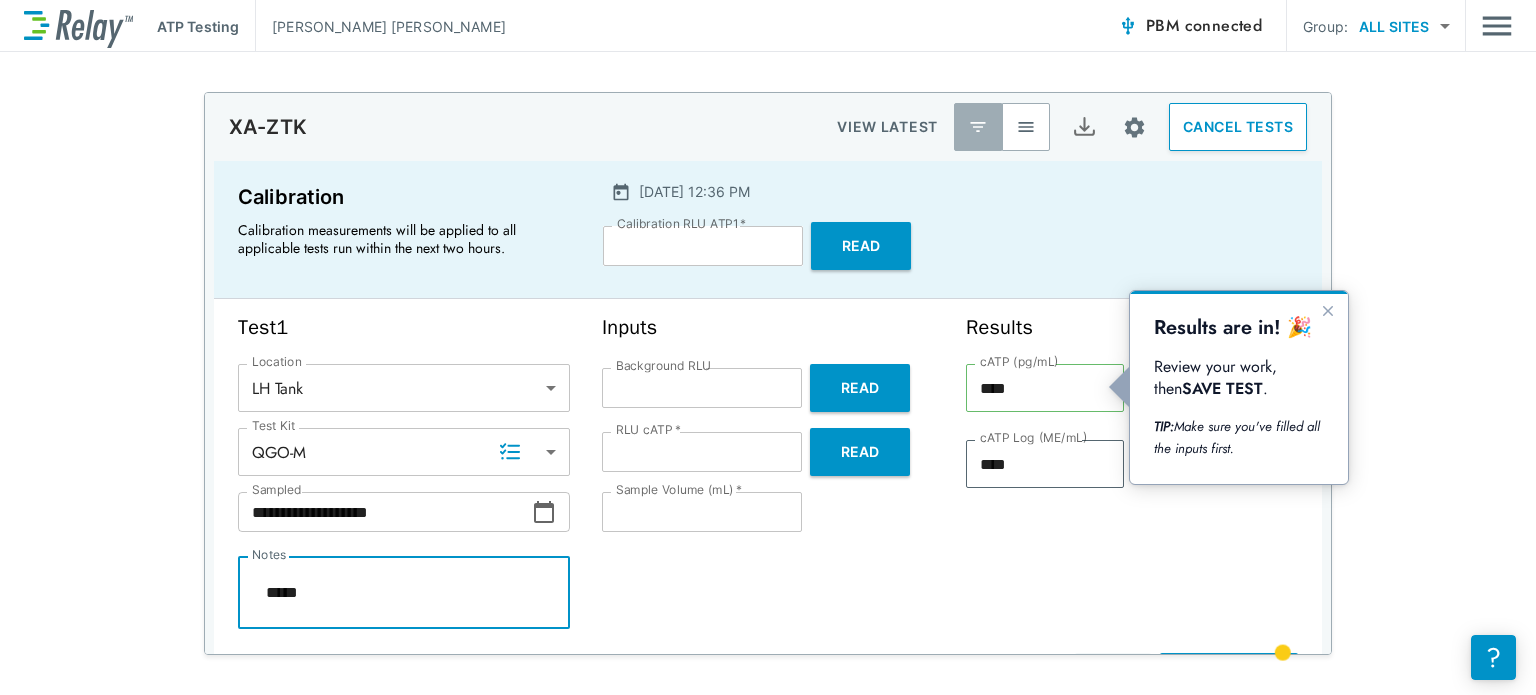 type on "*" 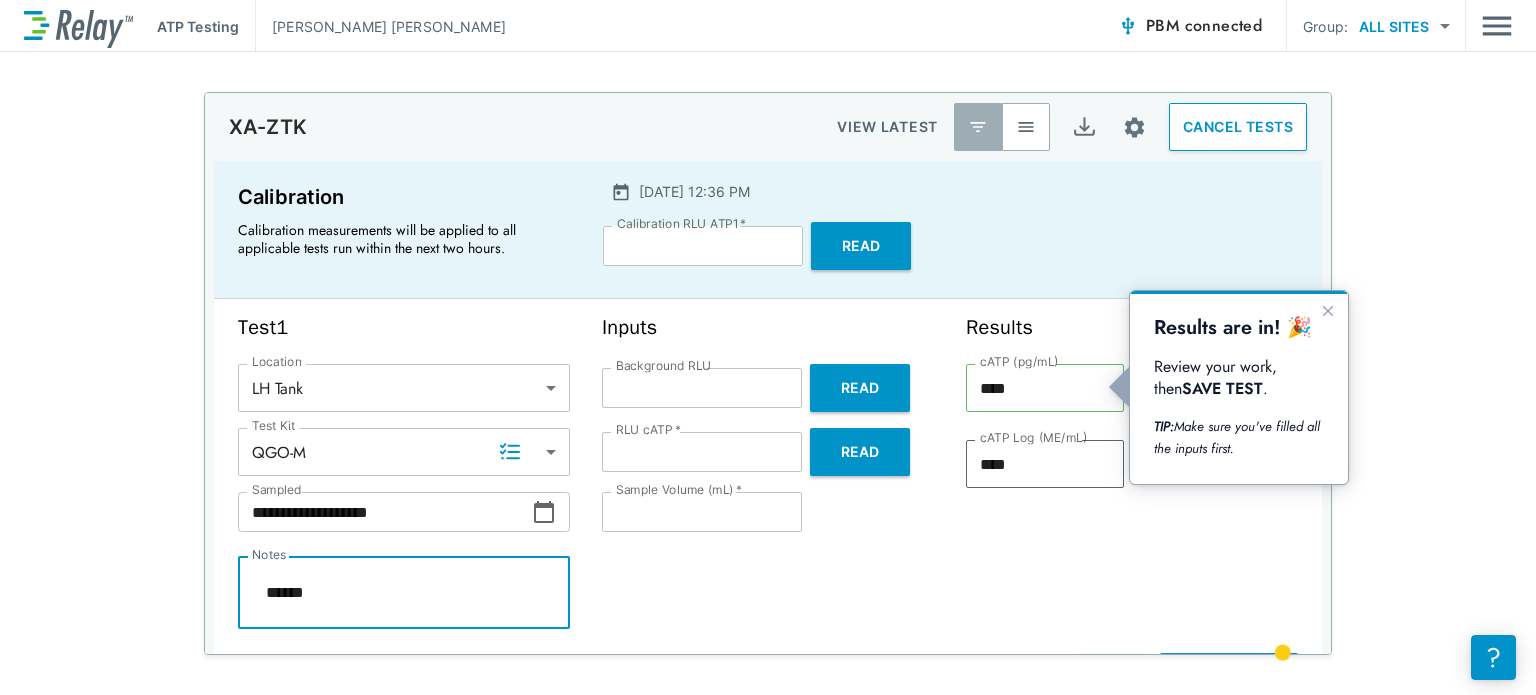 type on "*" 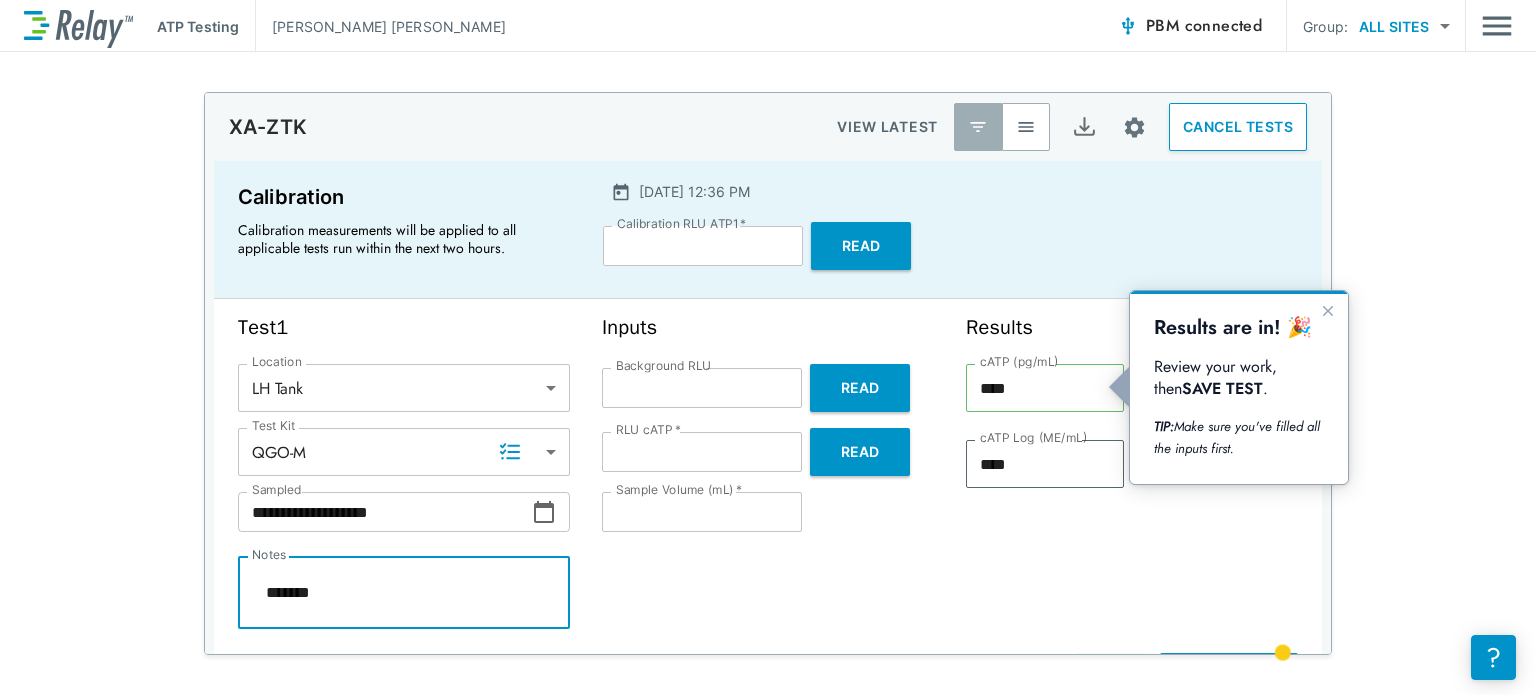 type on "*" 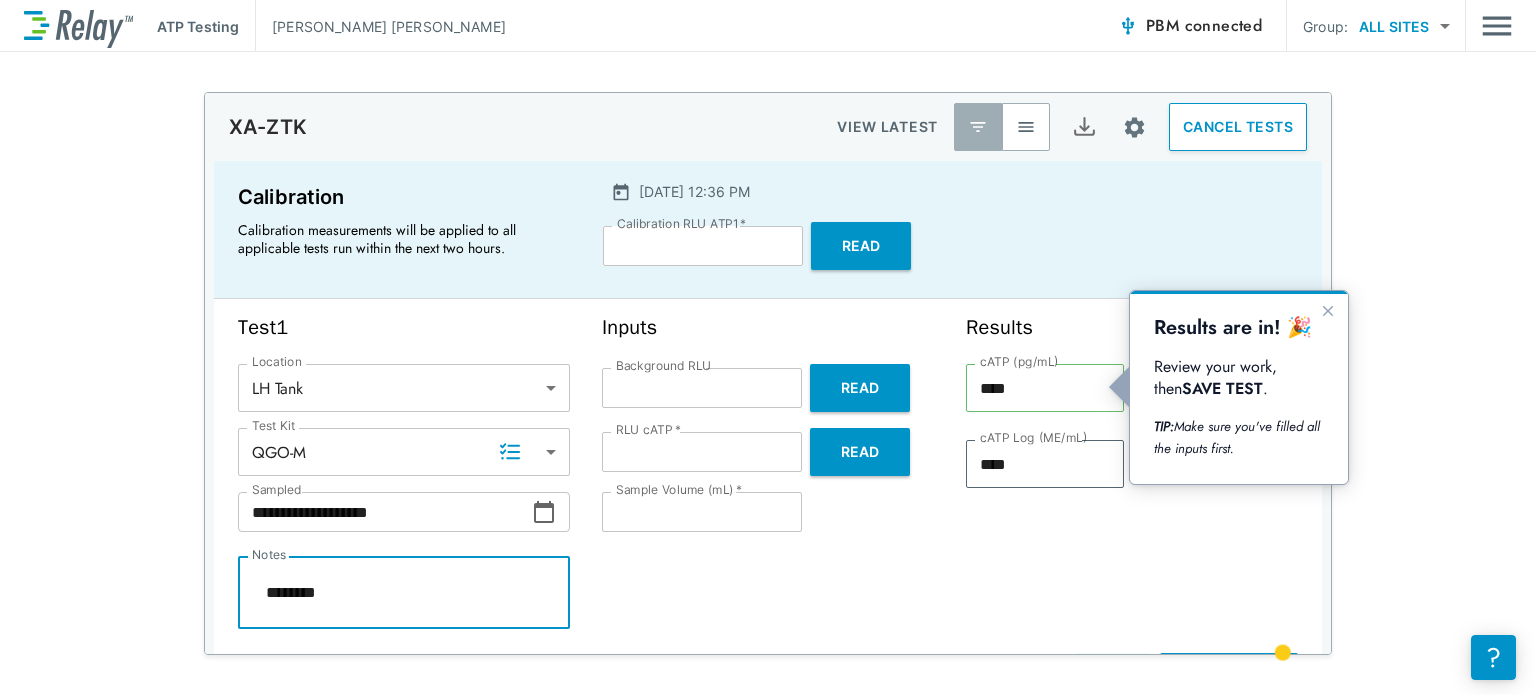 type on "*" 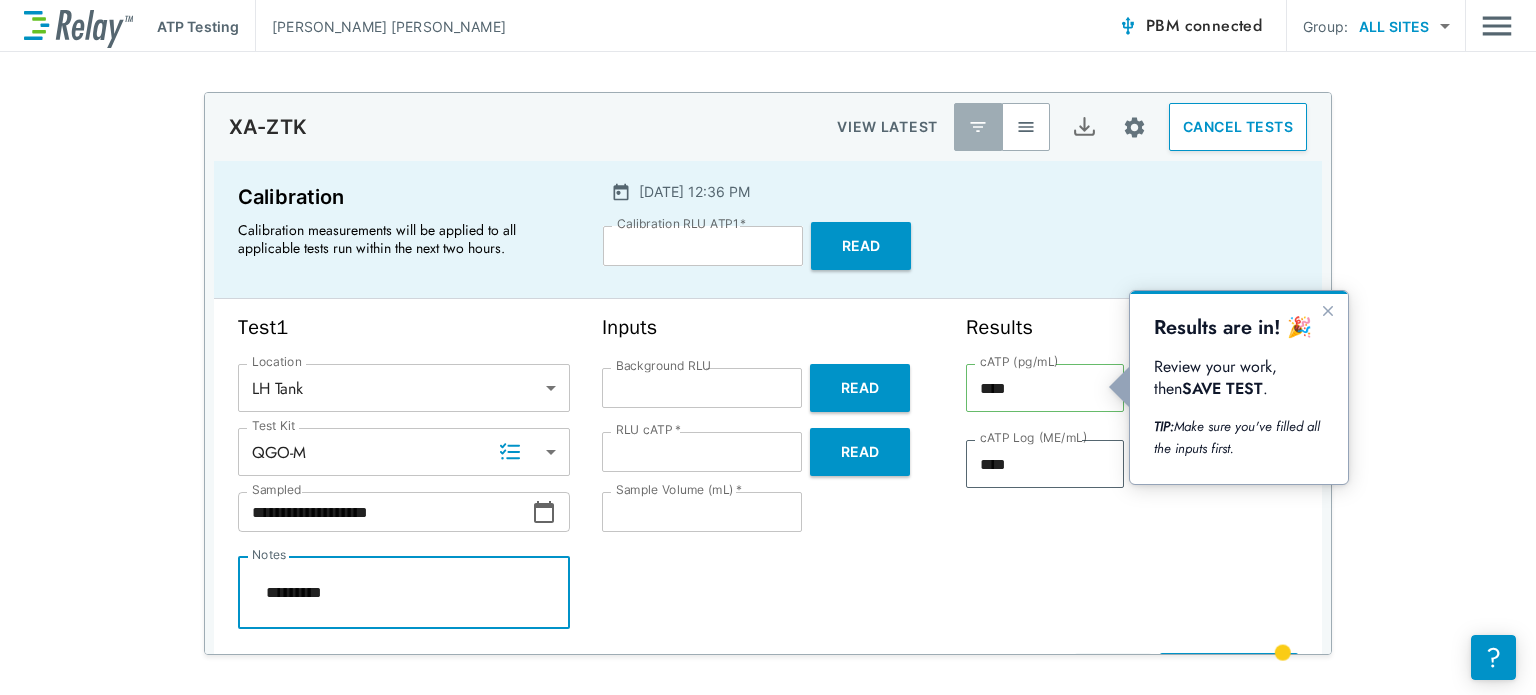type on "*" 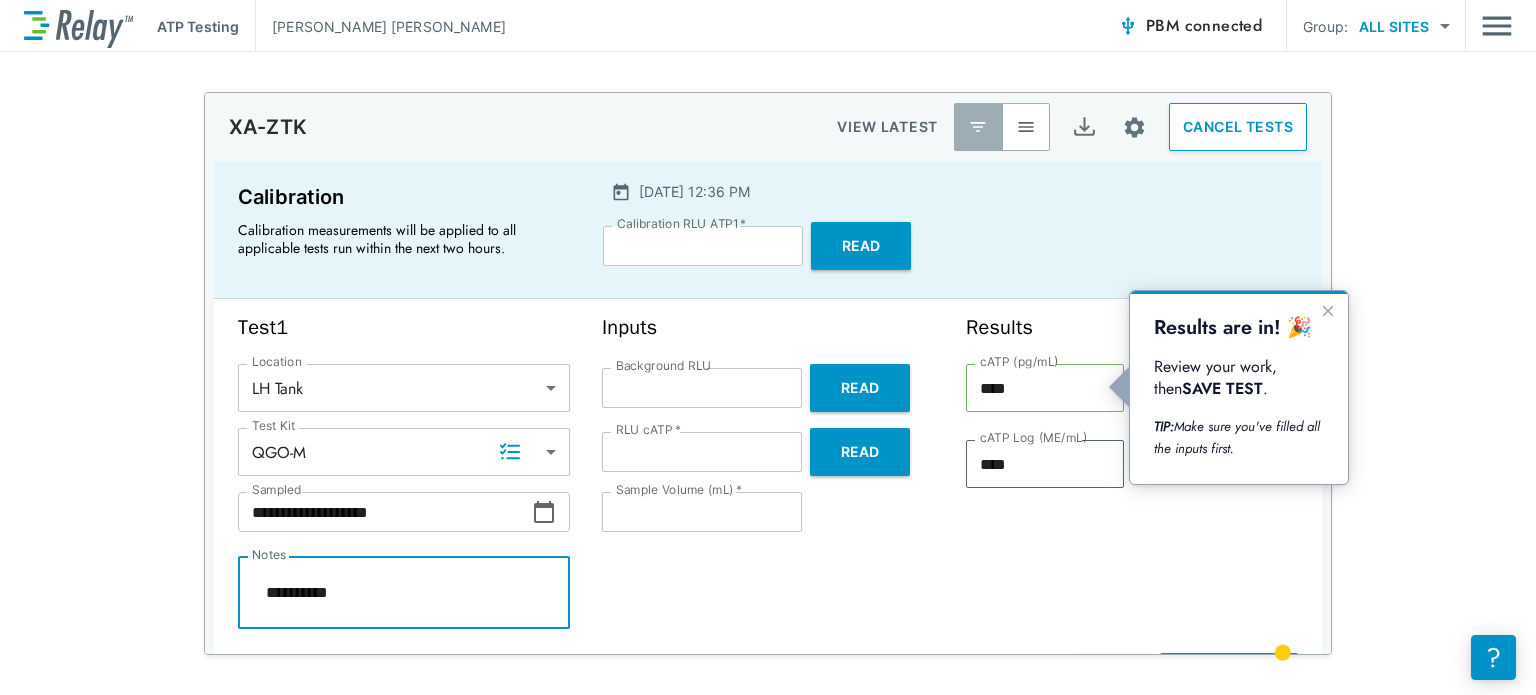 click on "**********" at bounding box center [404, 593] 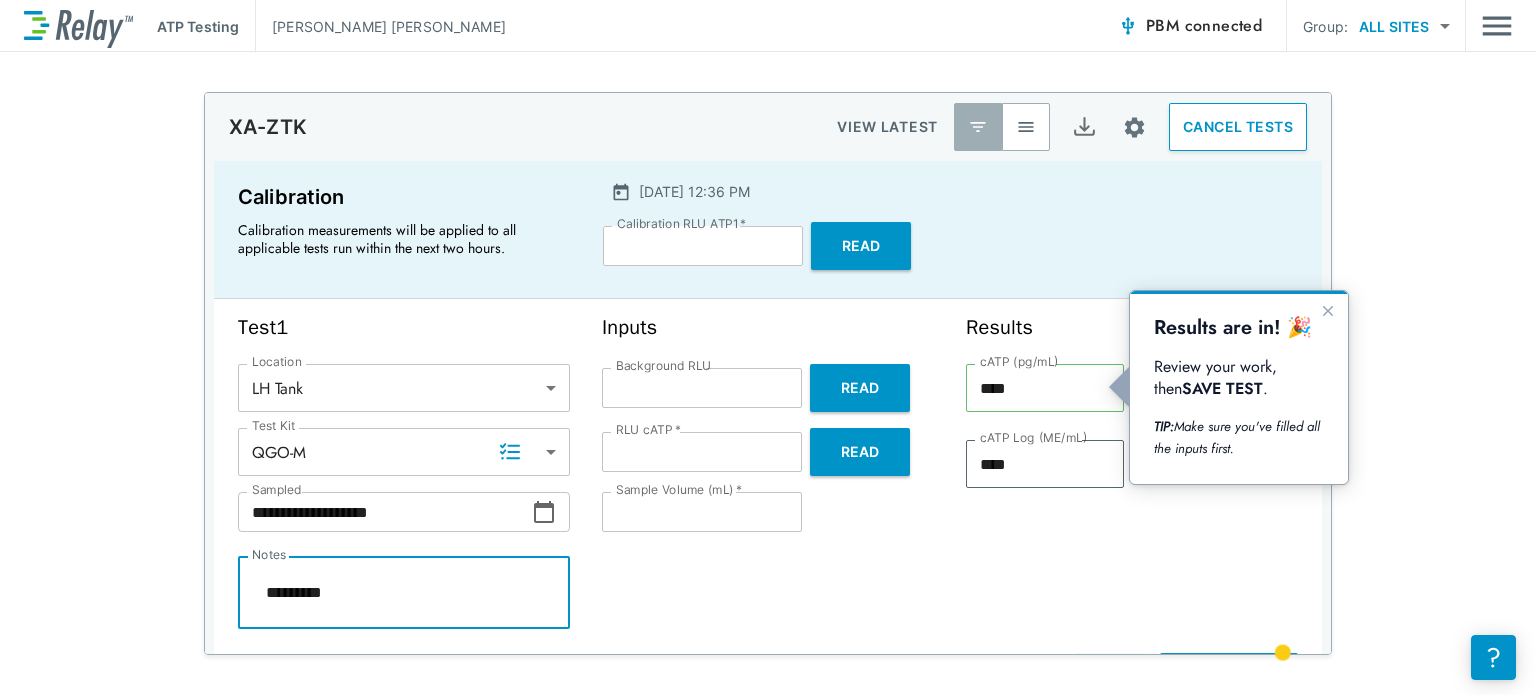 type on "*" 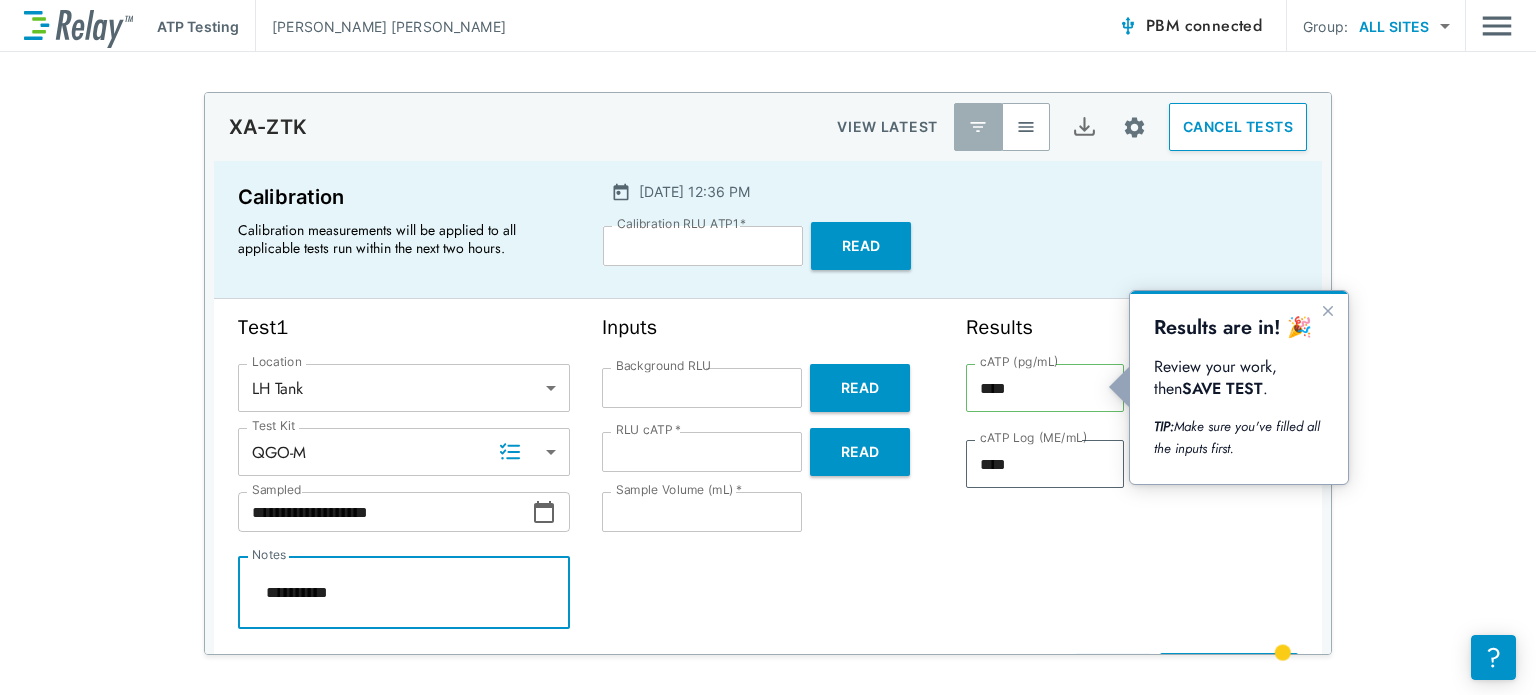 click on "**********" at bounding box center [404, 593] 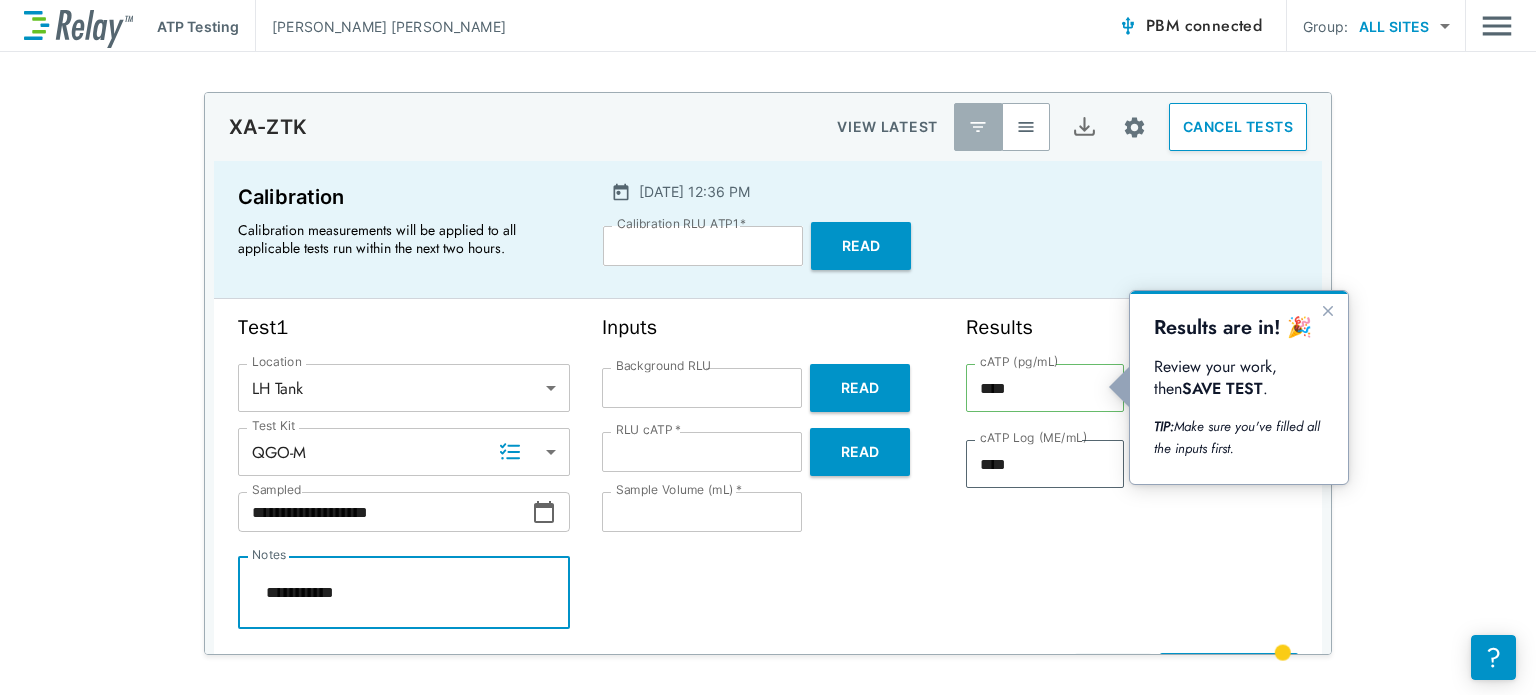 type on "*" 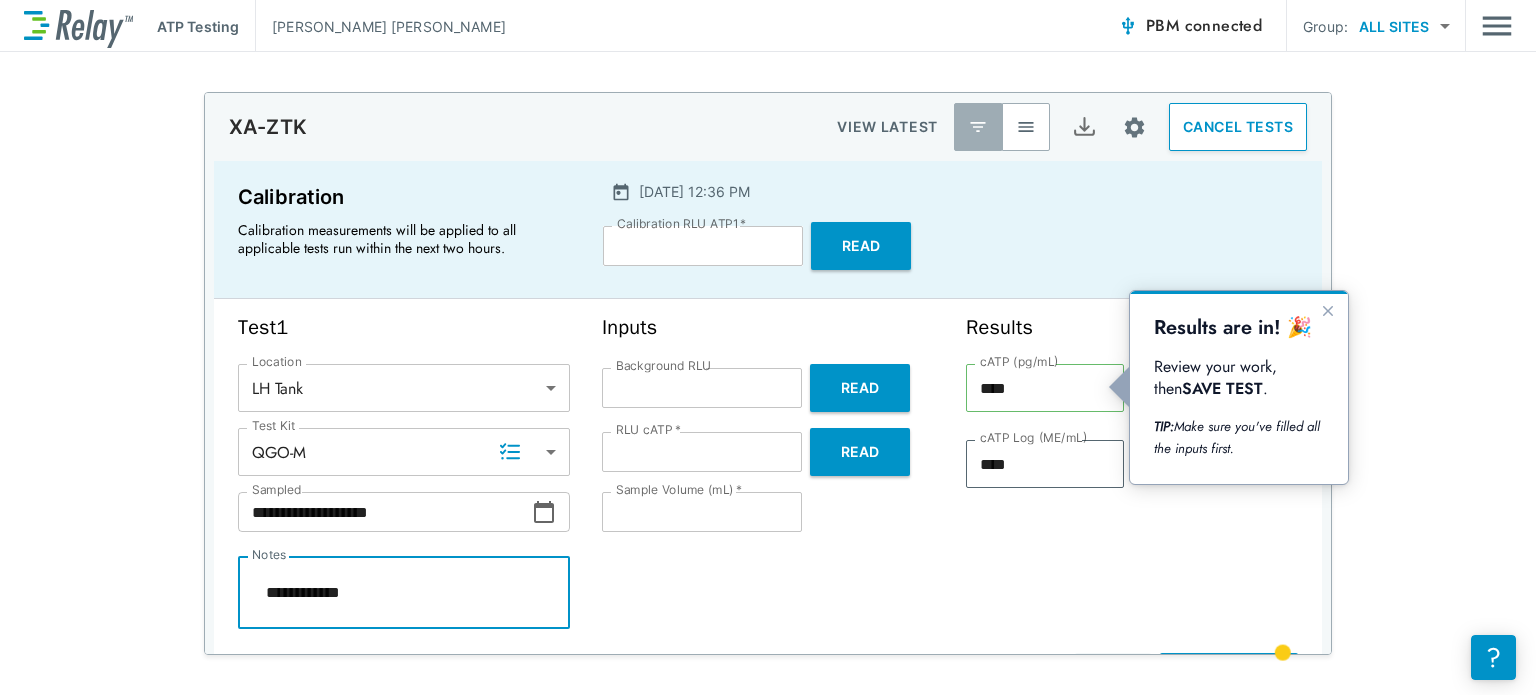 type on "*" 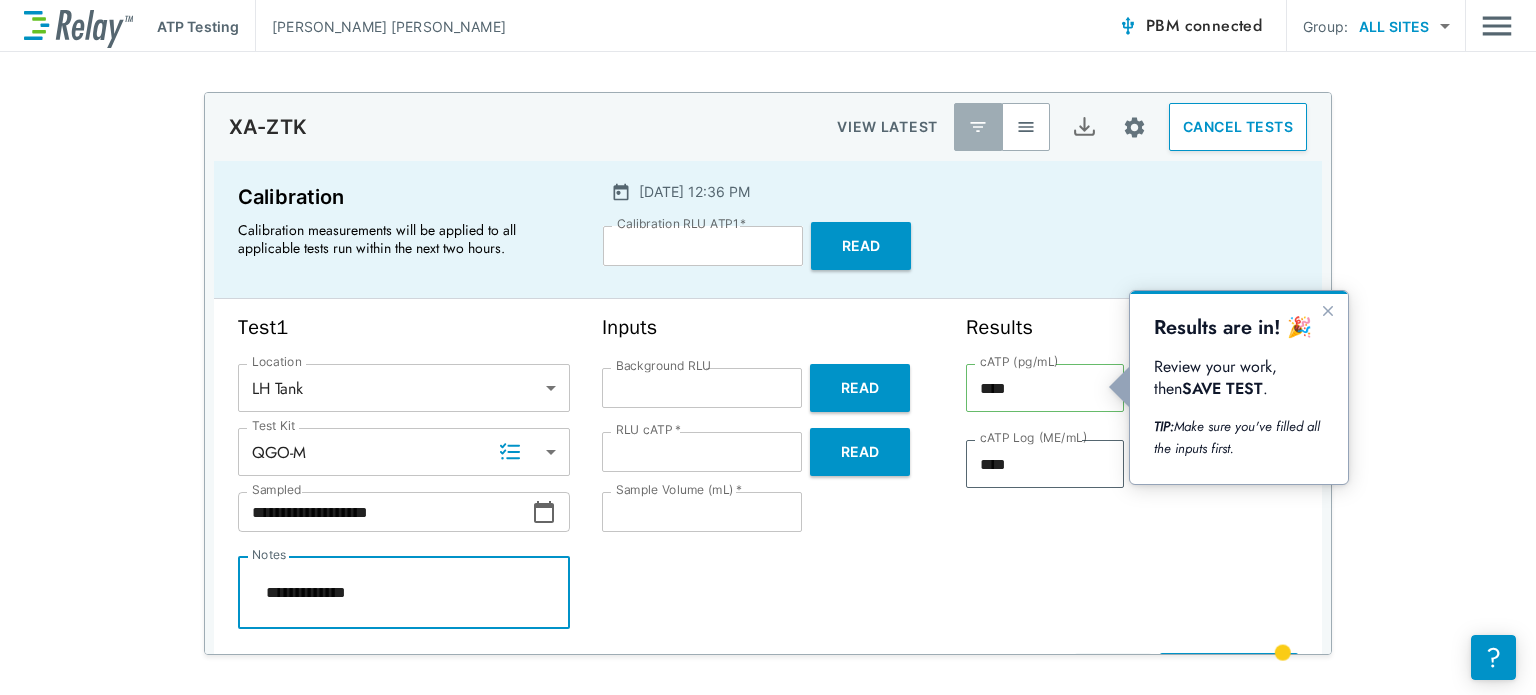 type on "*" 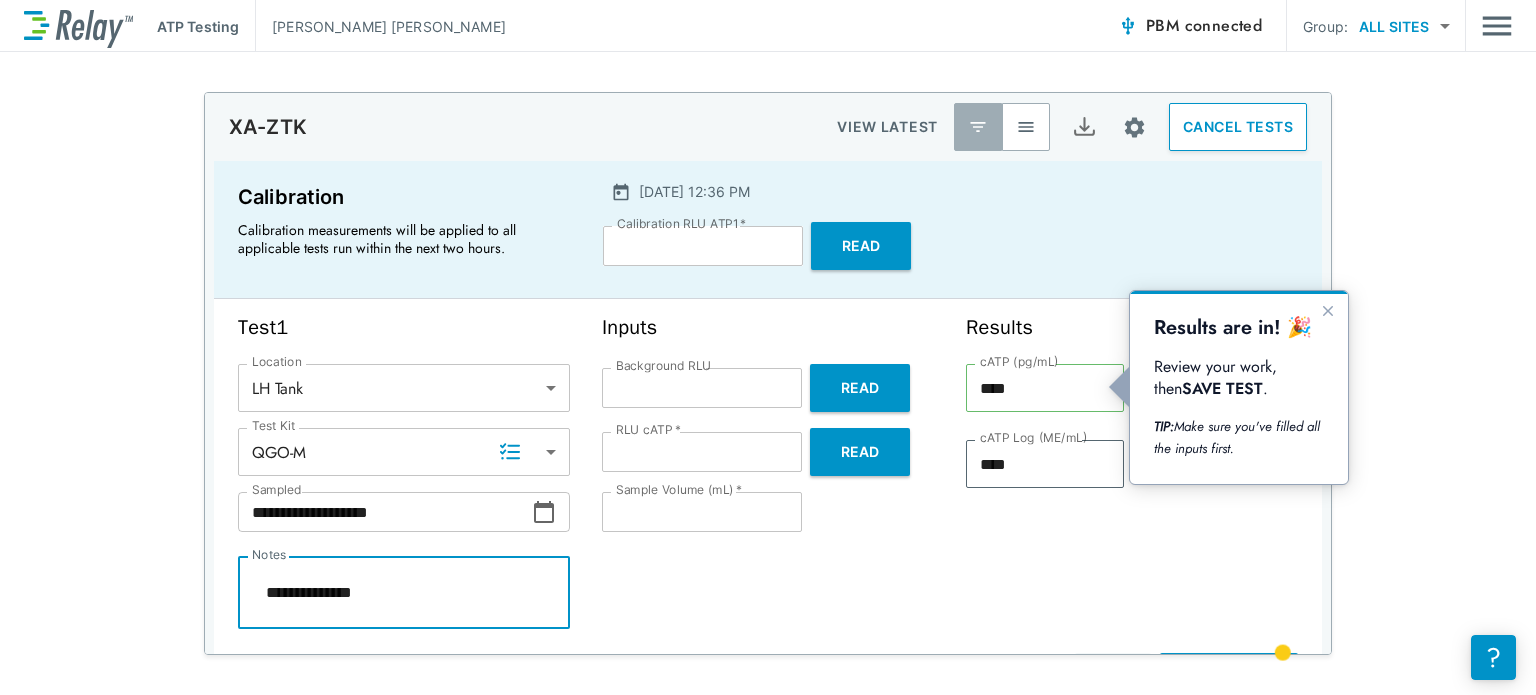 type on "*" 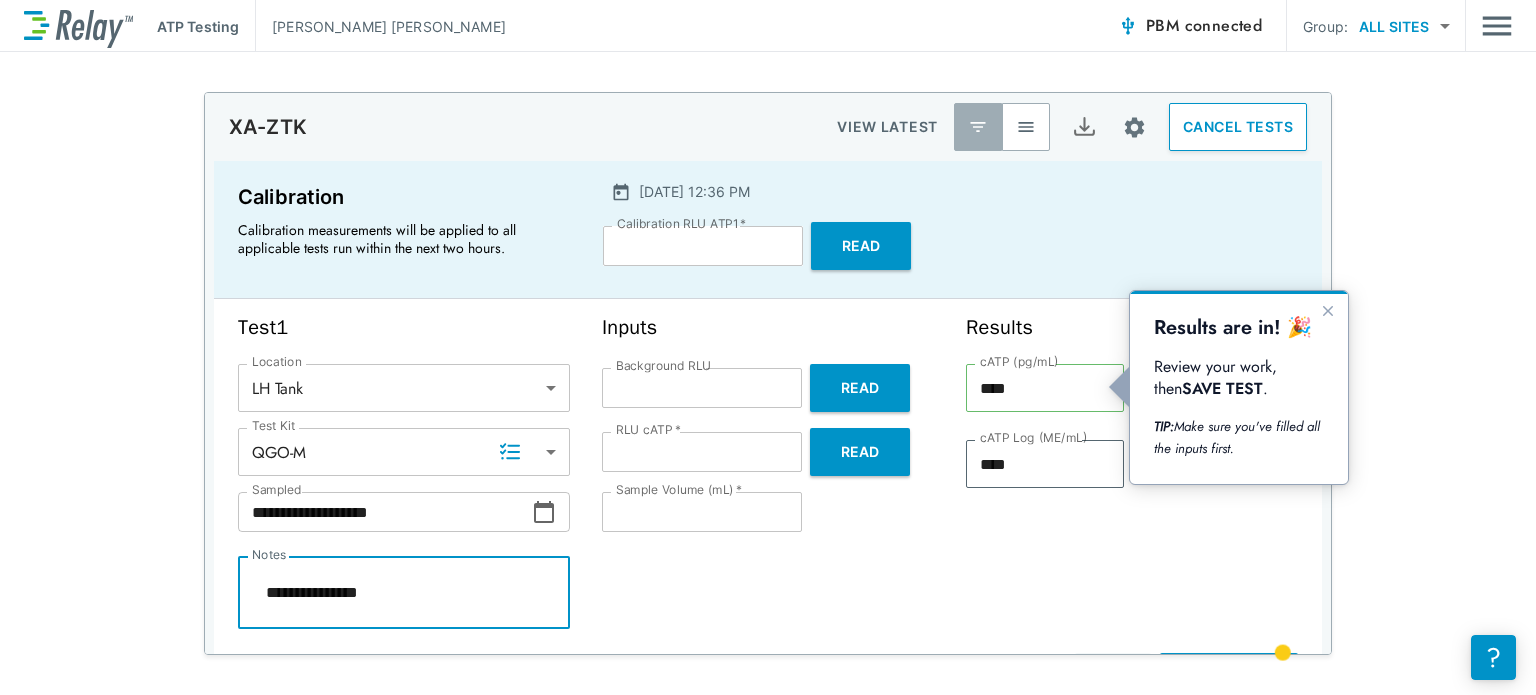 type on "*" 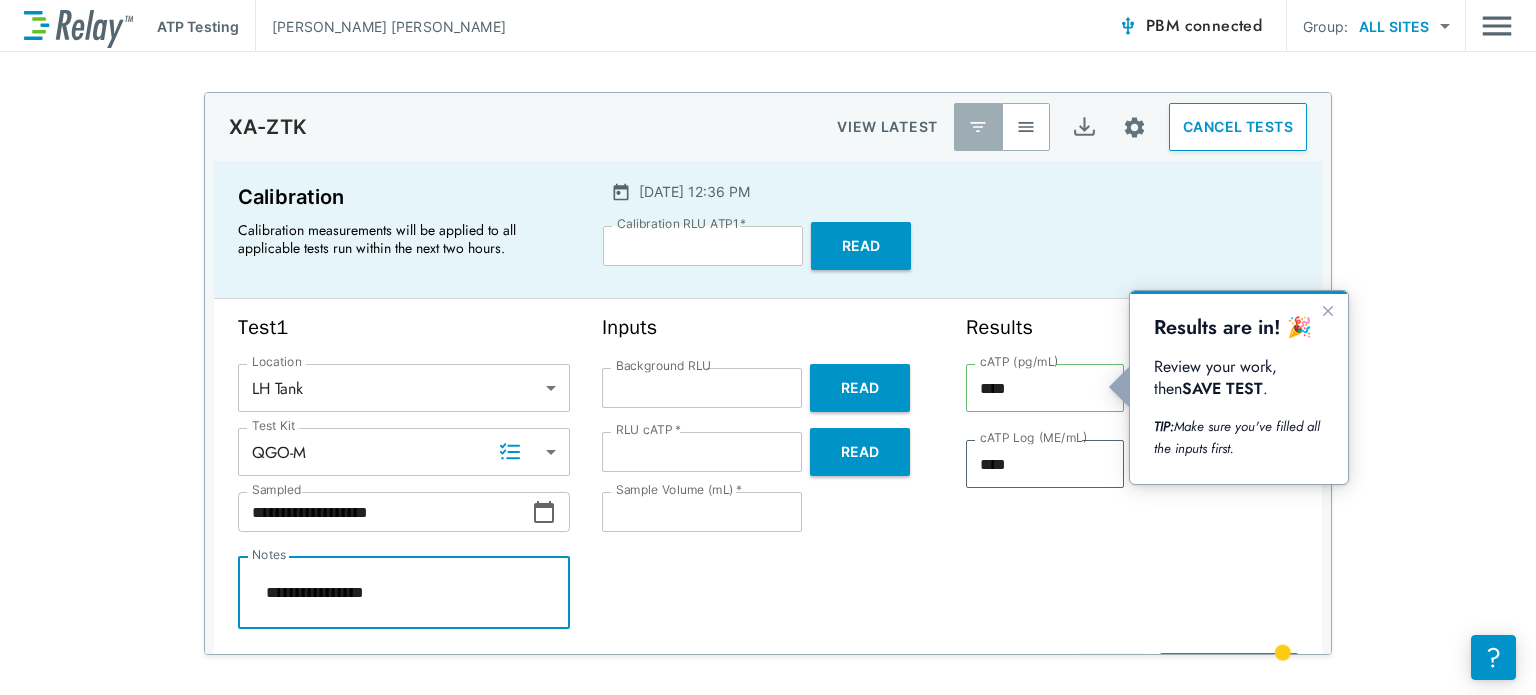 type on "*" 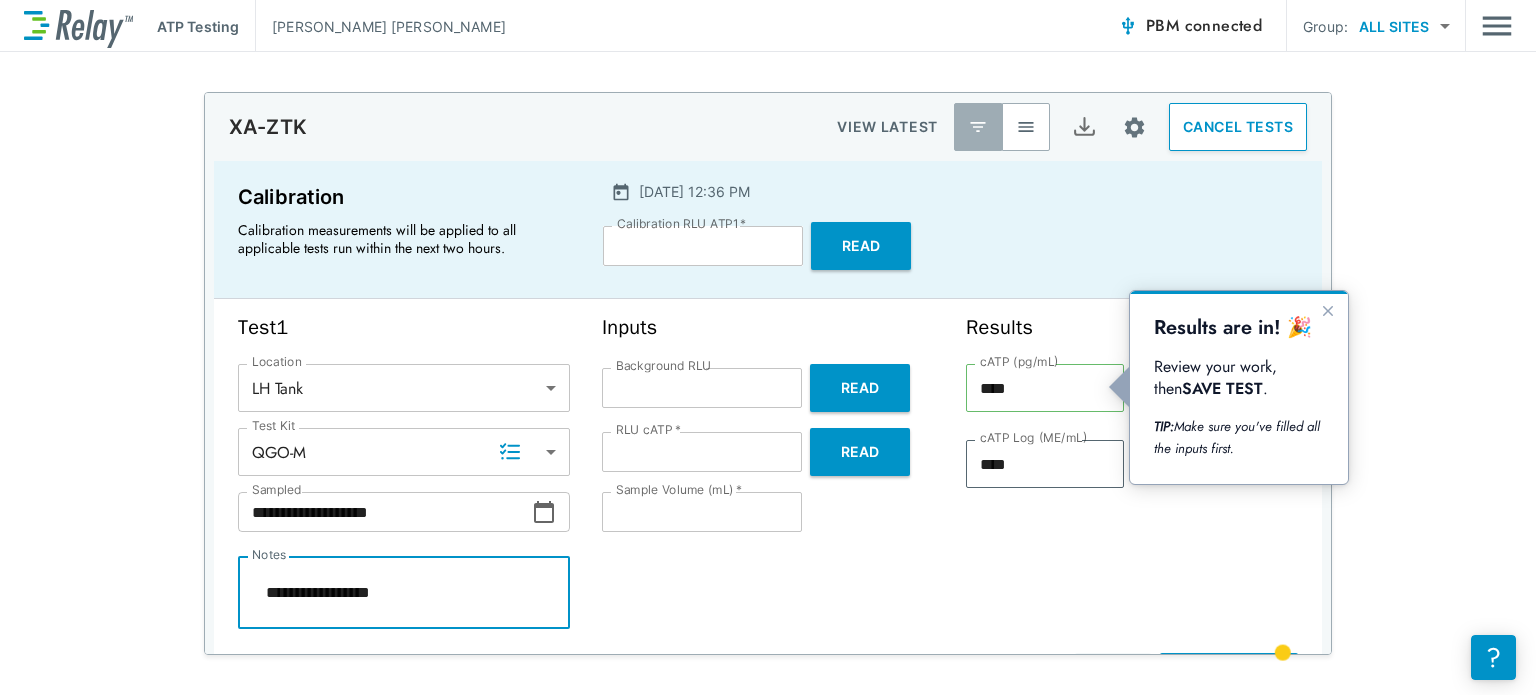 type on "*" 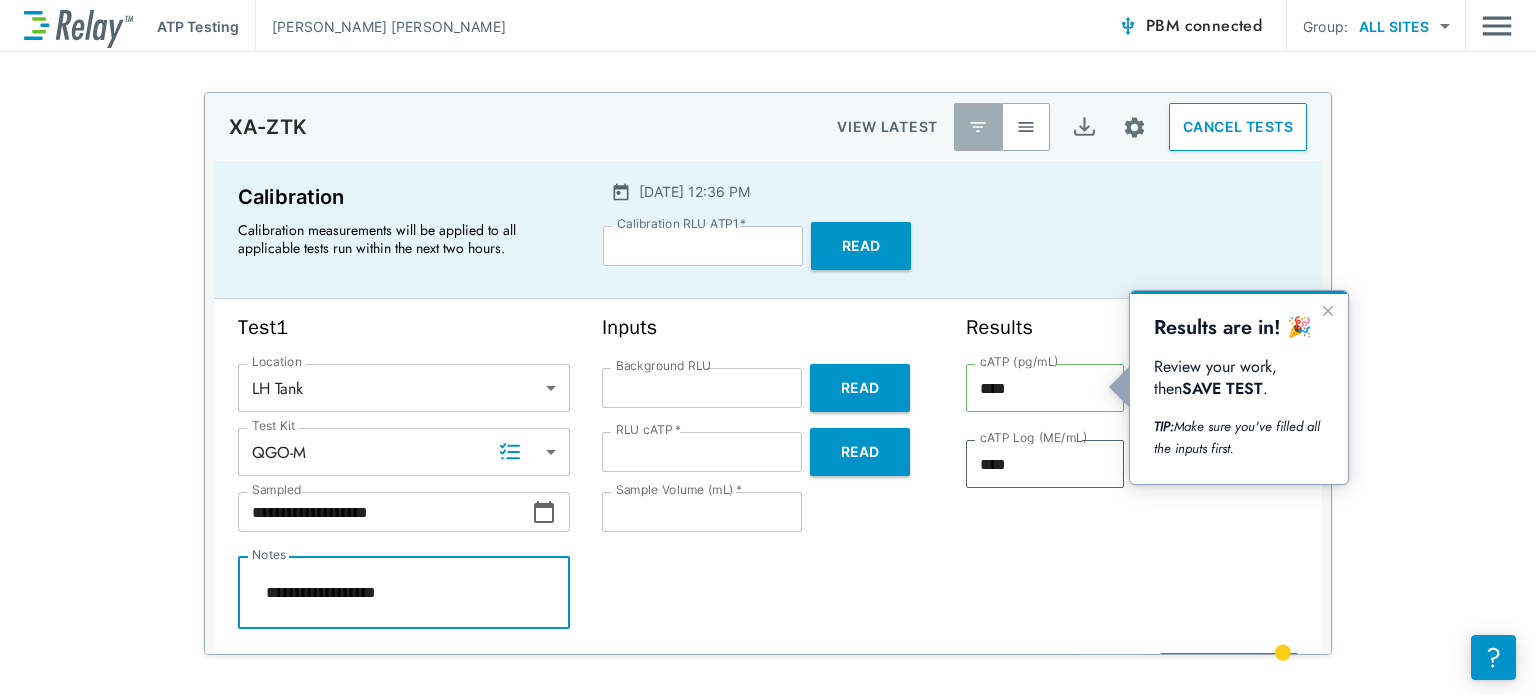 type on "*" 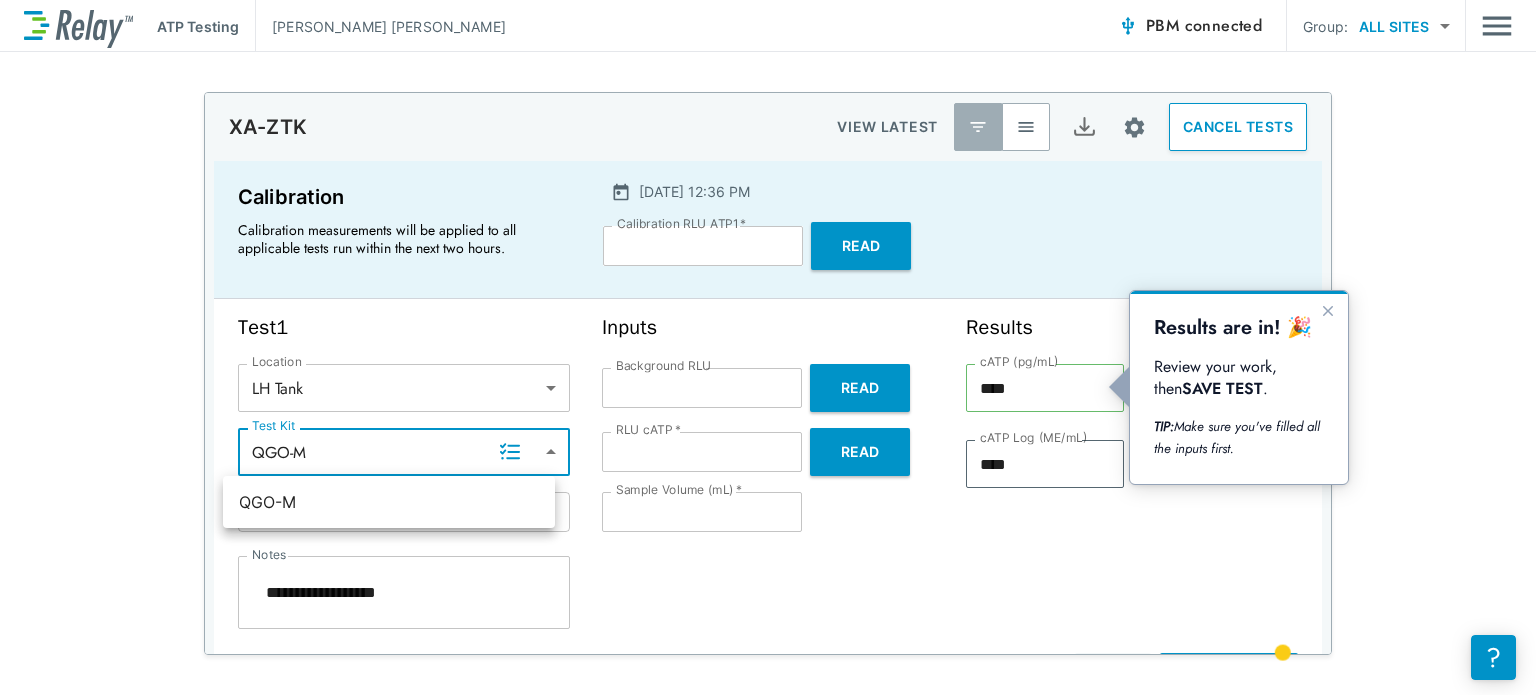 click on "**********" at bounding box center (768, 347) 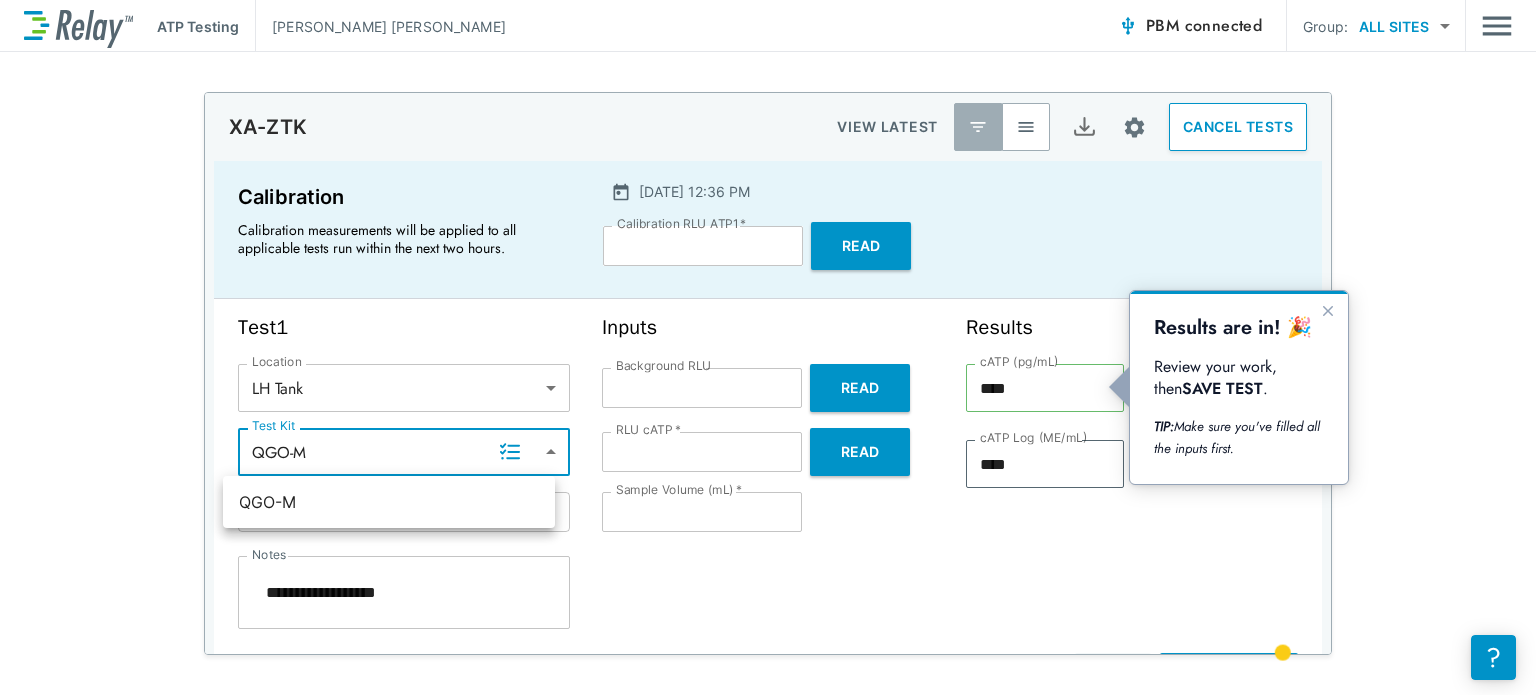 click at bounding box center (768, 347) 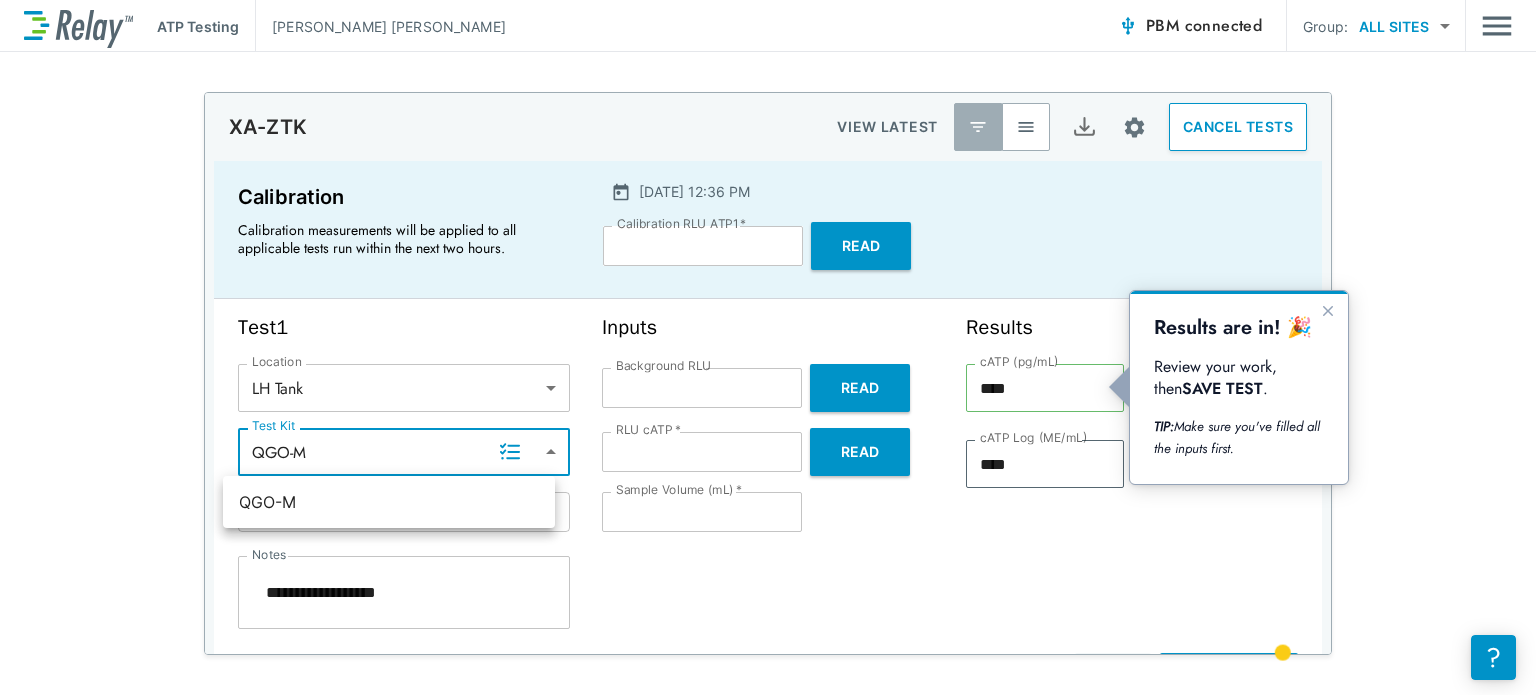 click at bounding box center (768, 347) 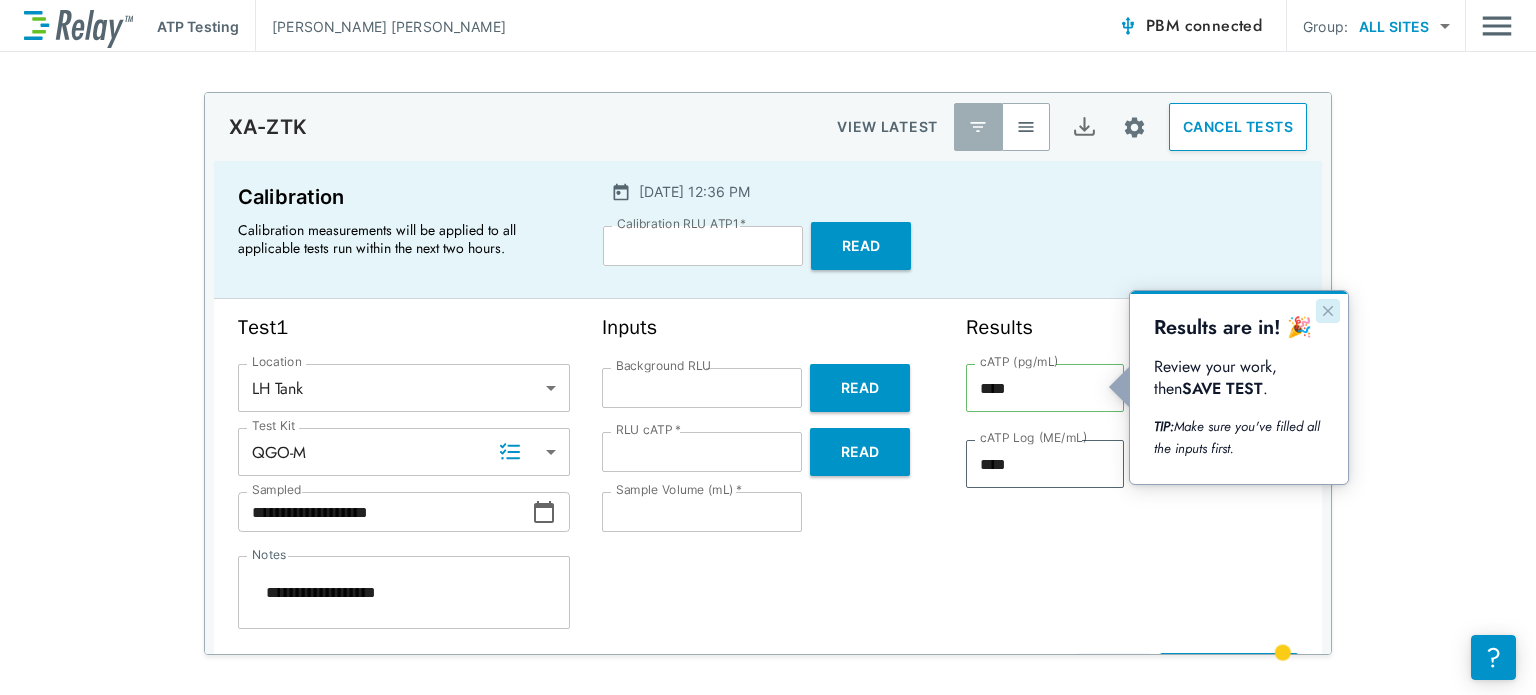 click 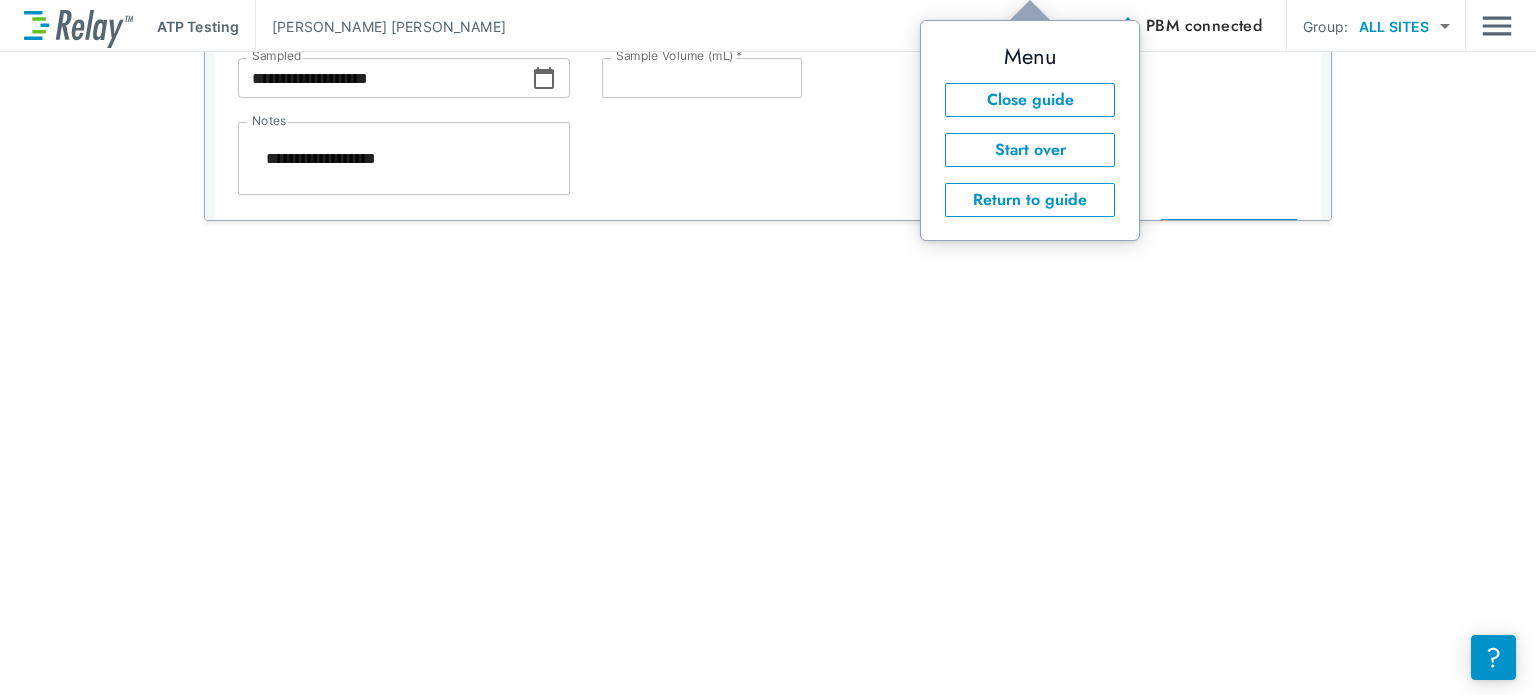 type on "*" 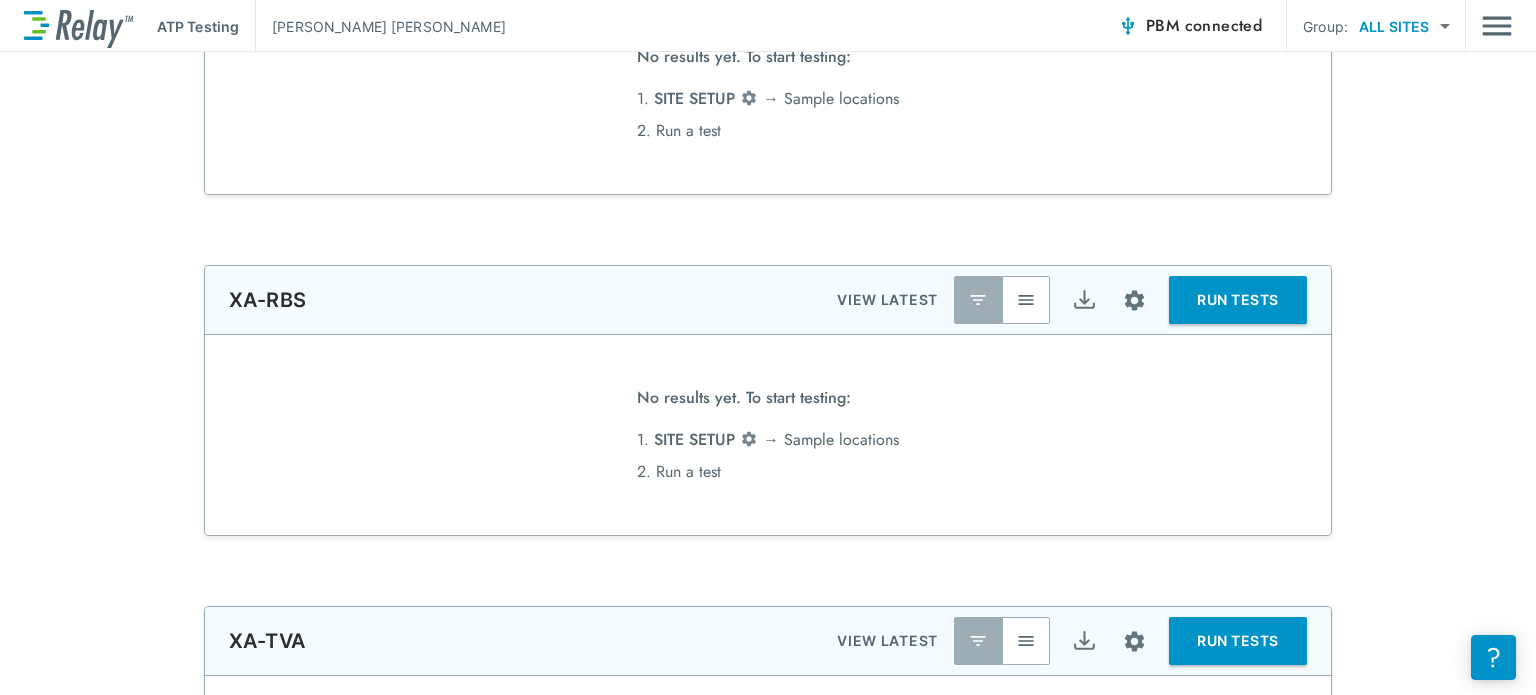 type on "****" 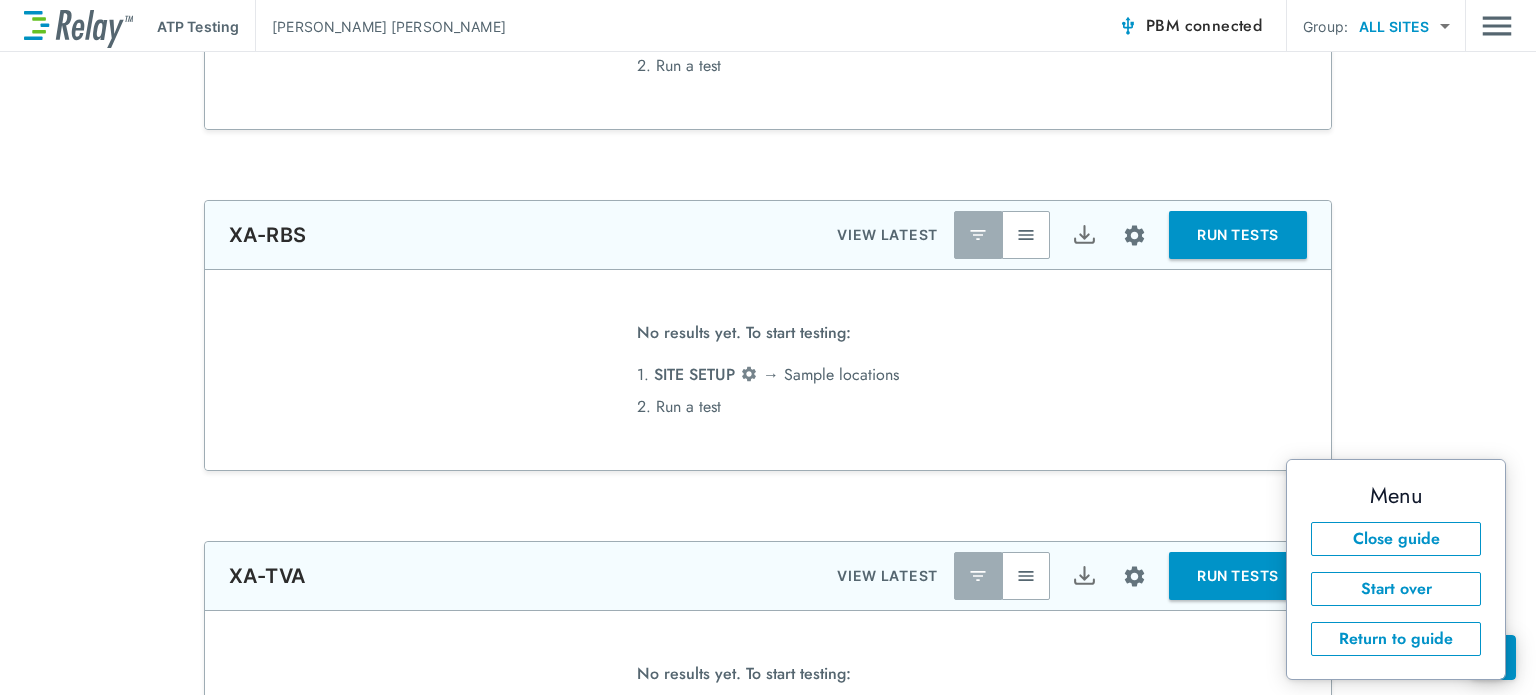 scroll, scrollTop: 12, scrollLeft: 0, axis: vertical 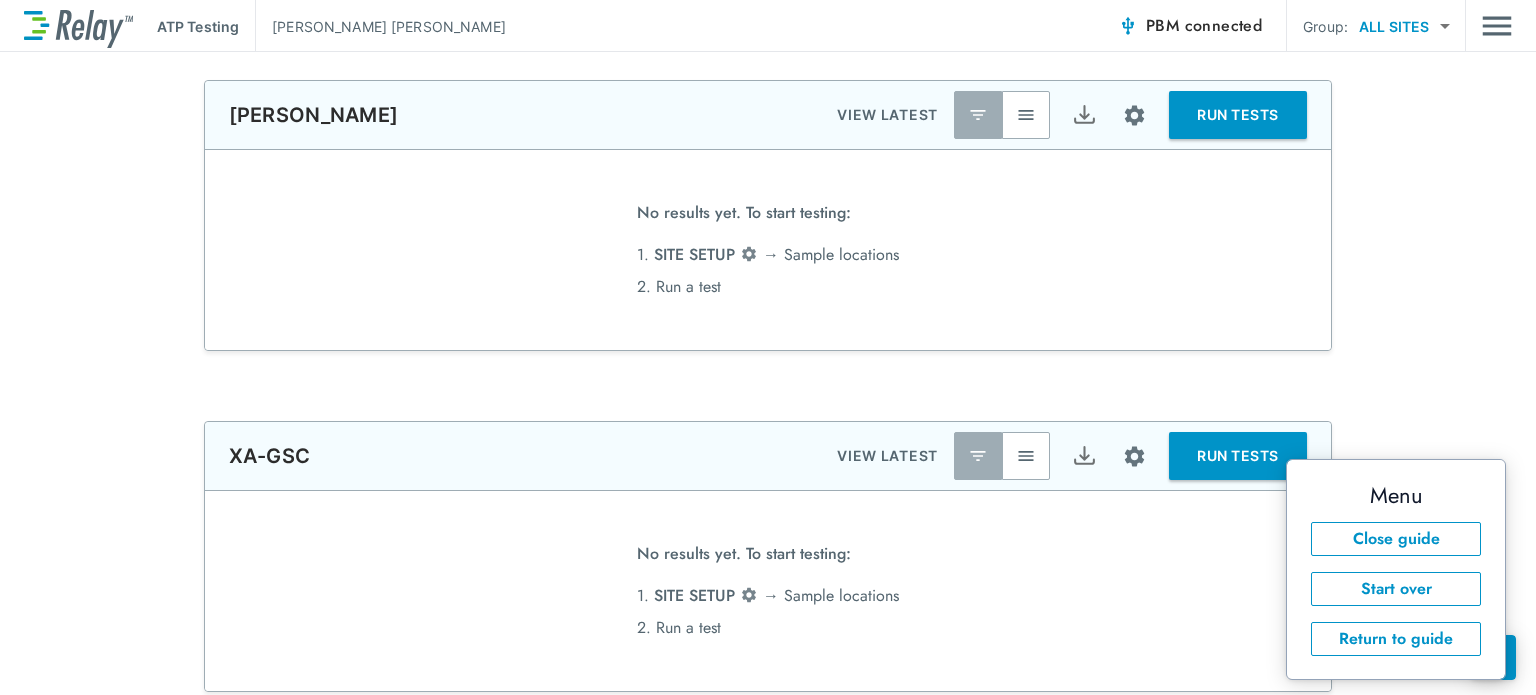 type on "******" 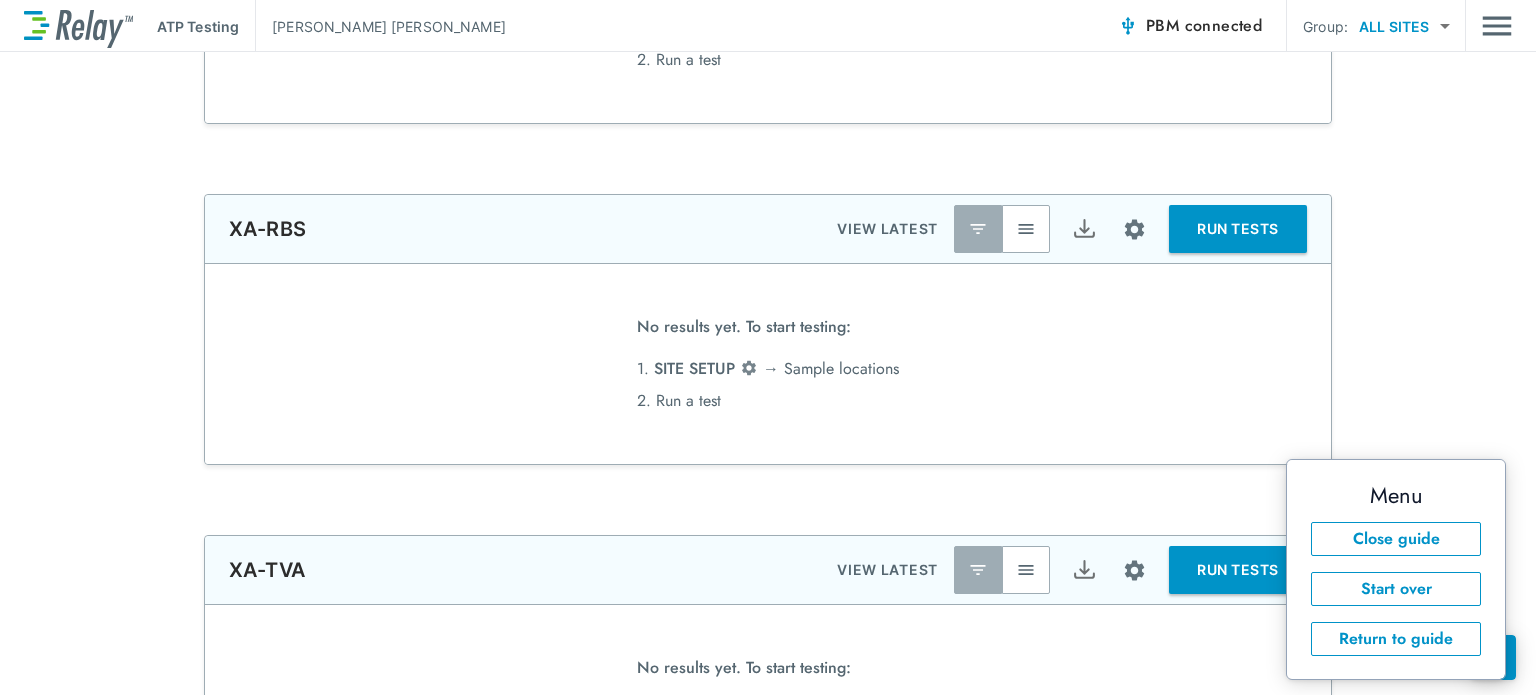 type on "****" 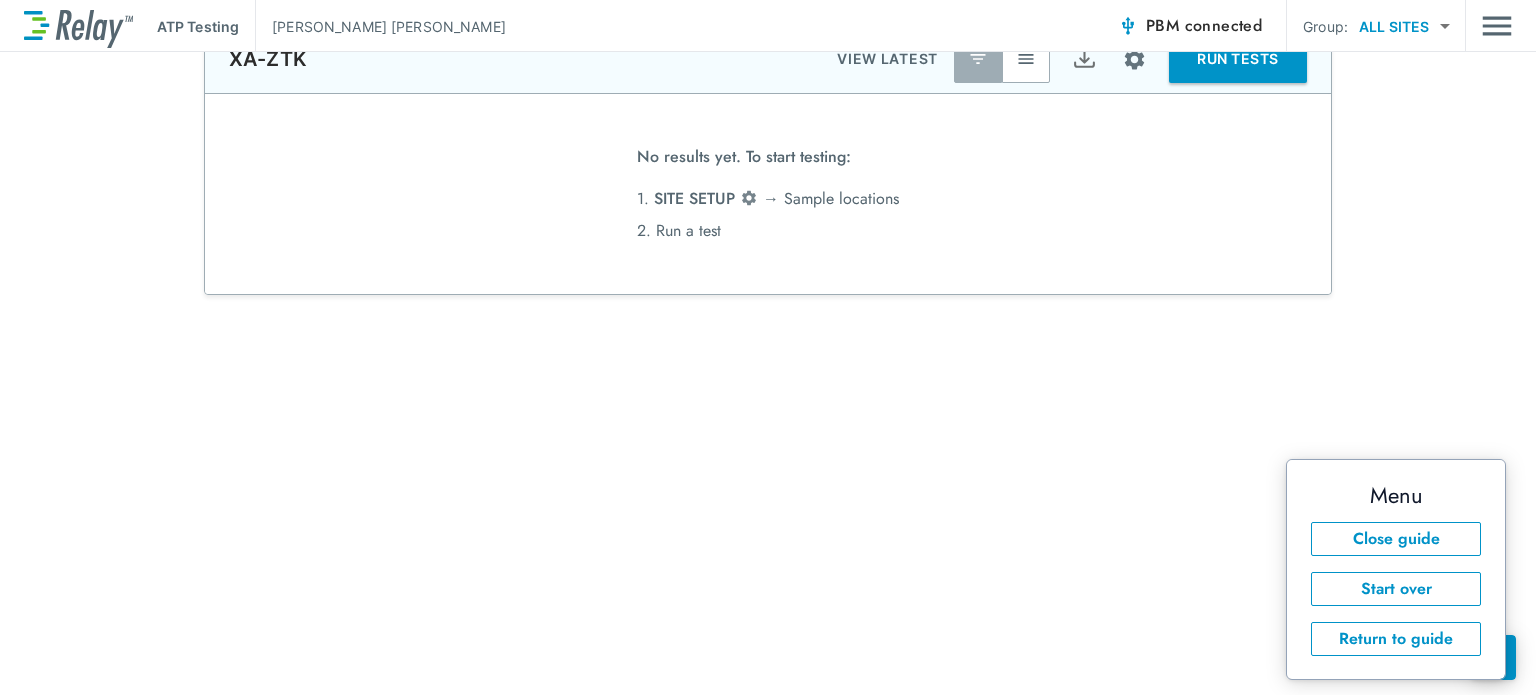 scroll, scrollTop: 1160, scrollLeft: 0, axis: vertical 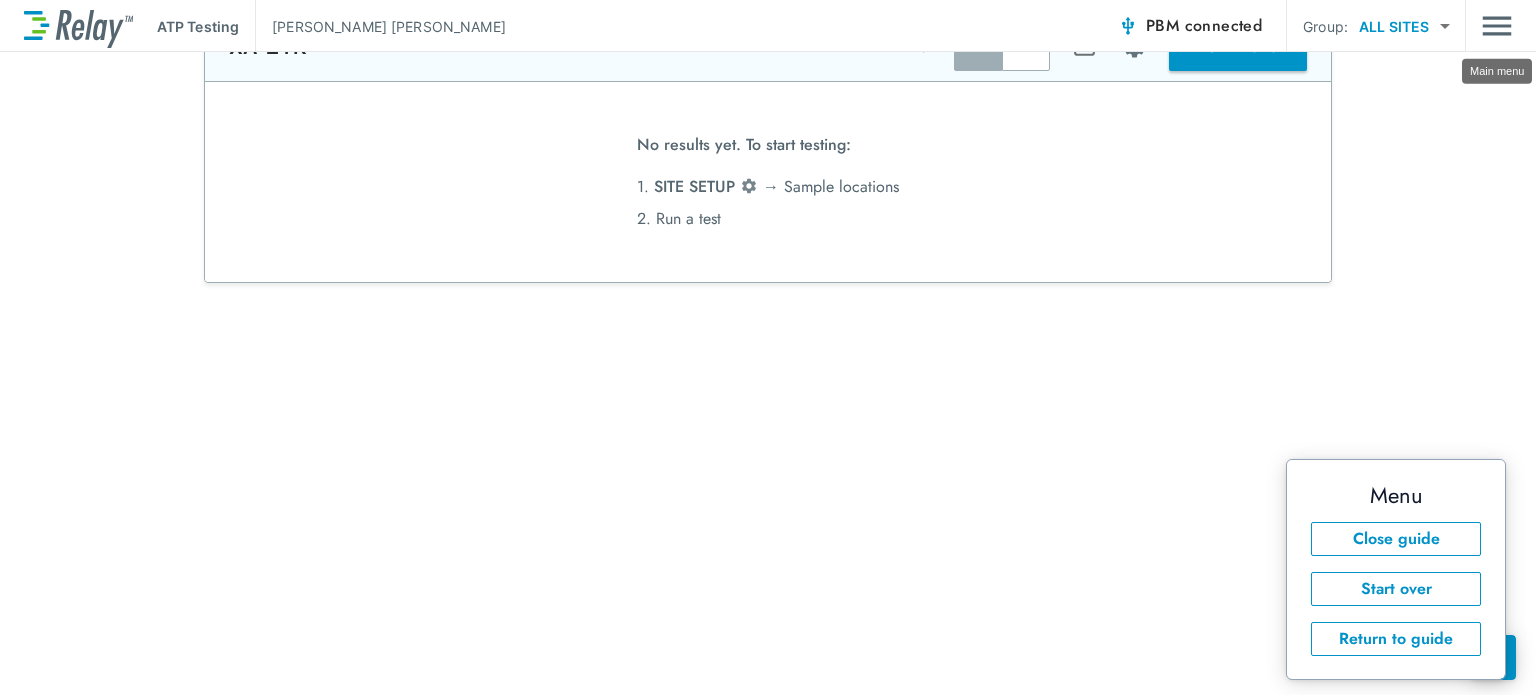 click at bounding box center [1497, 26] 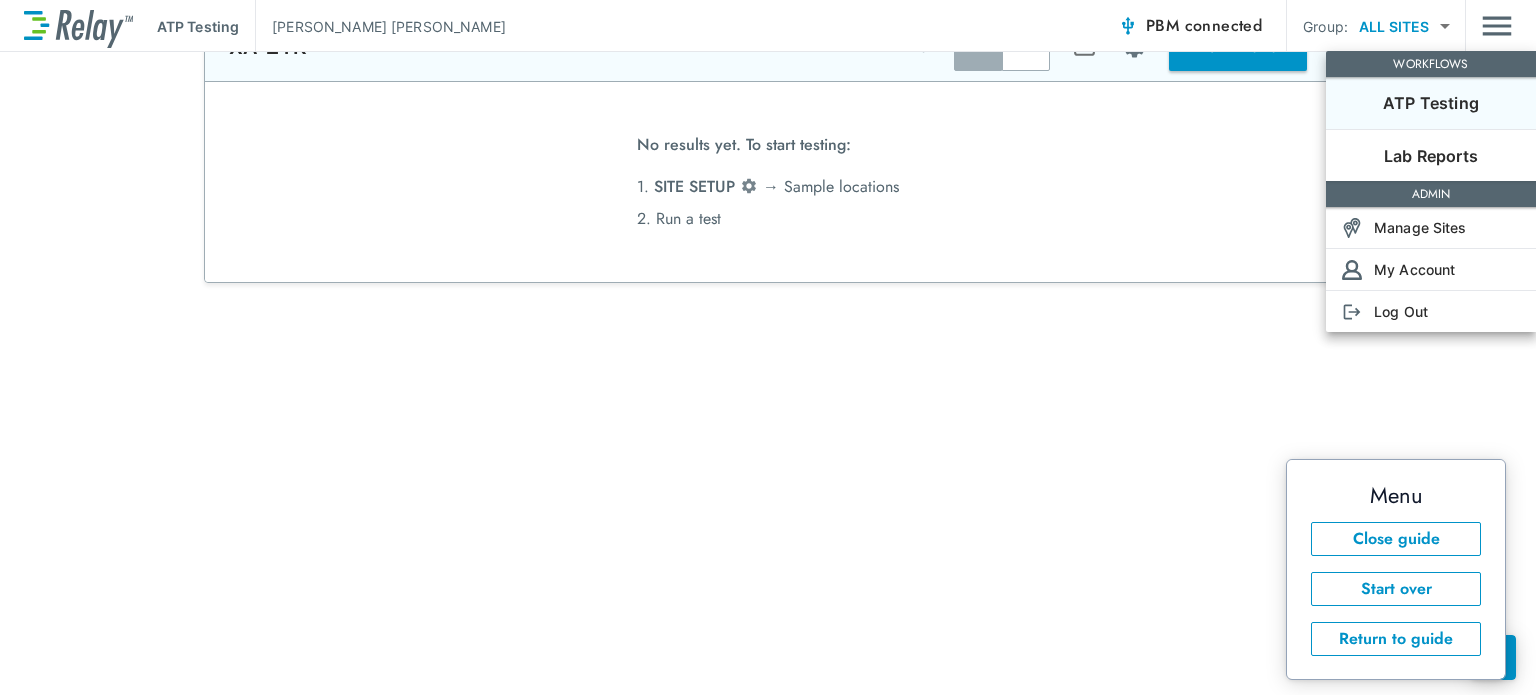 click at bounding box center [768, 347] 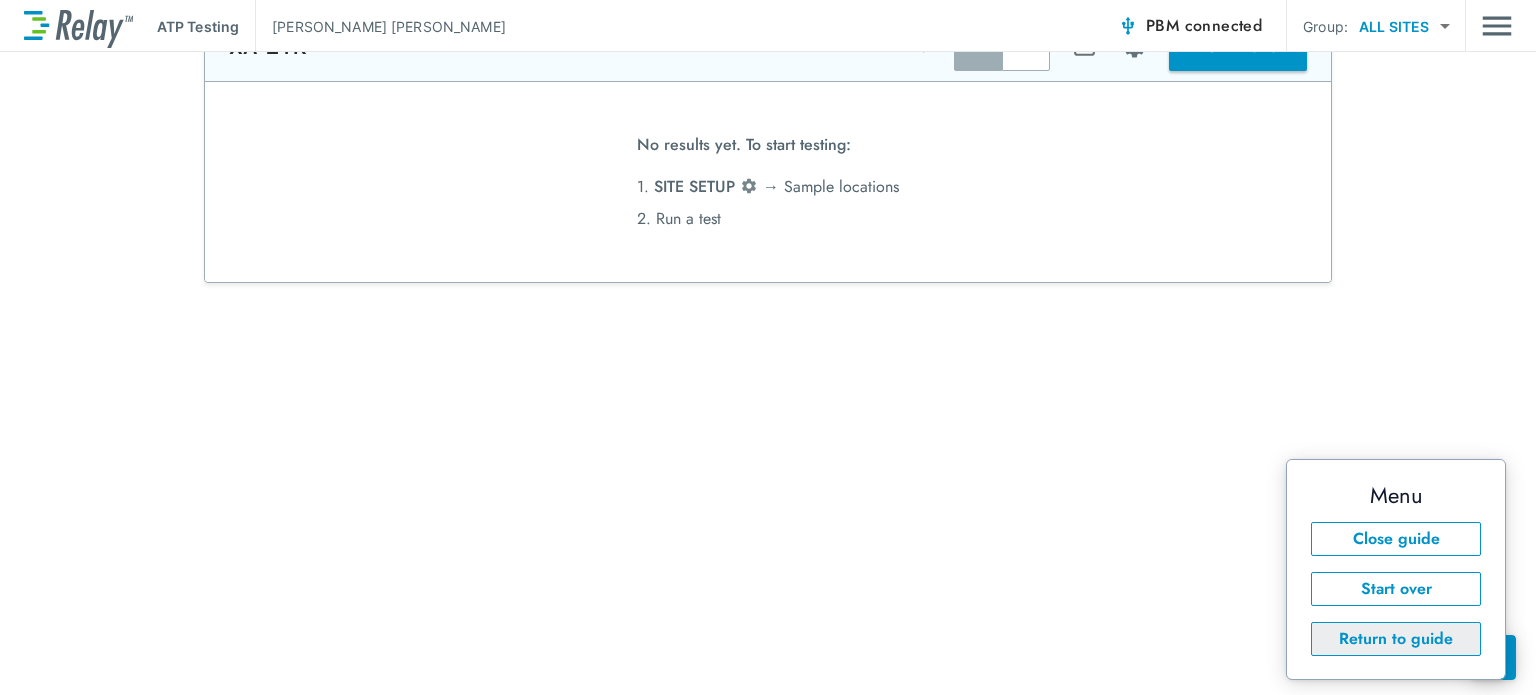 click on "Return to guide" at bounding box center [1396, 639] 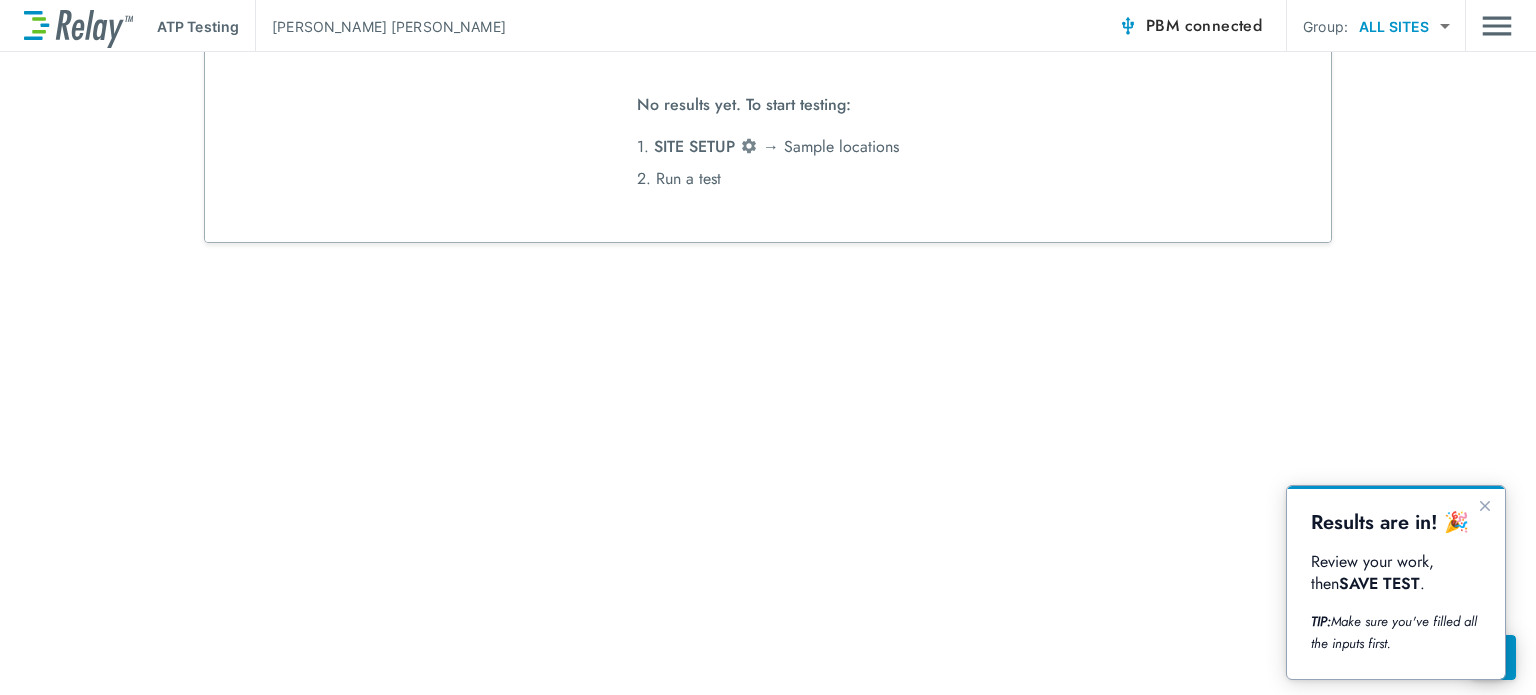 scroll, scrollTop: 1240, scrollLeft: 0, axis: vertical 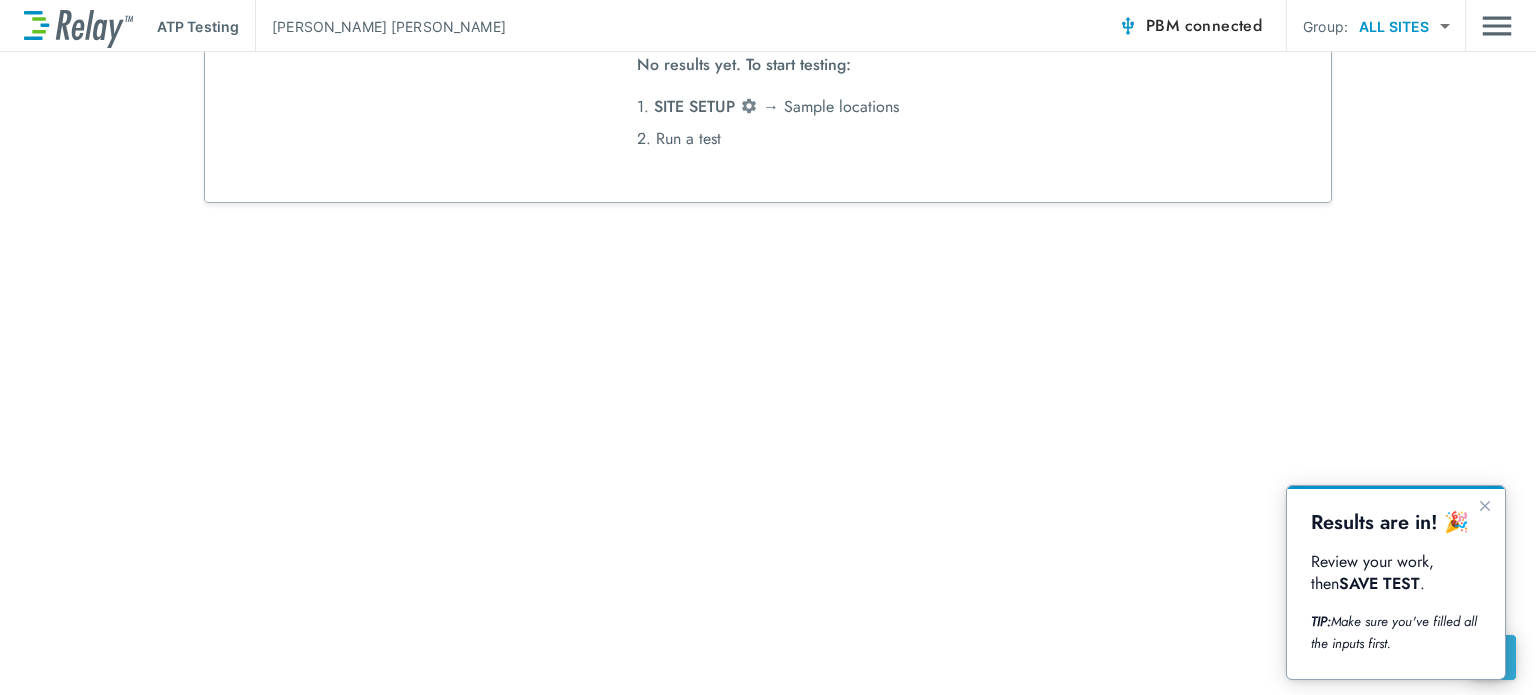 click on "?" at bounding box center [1493, 657] 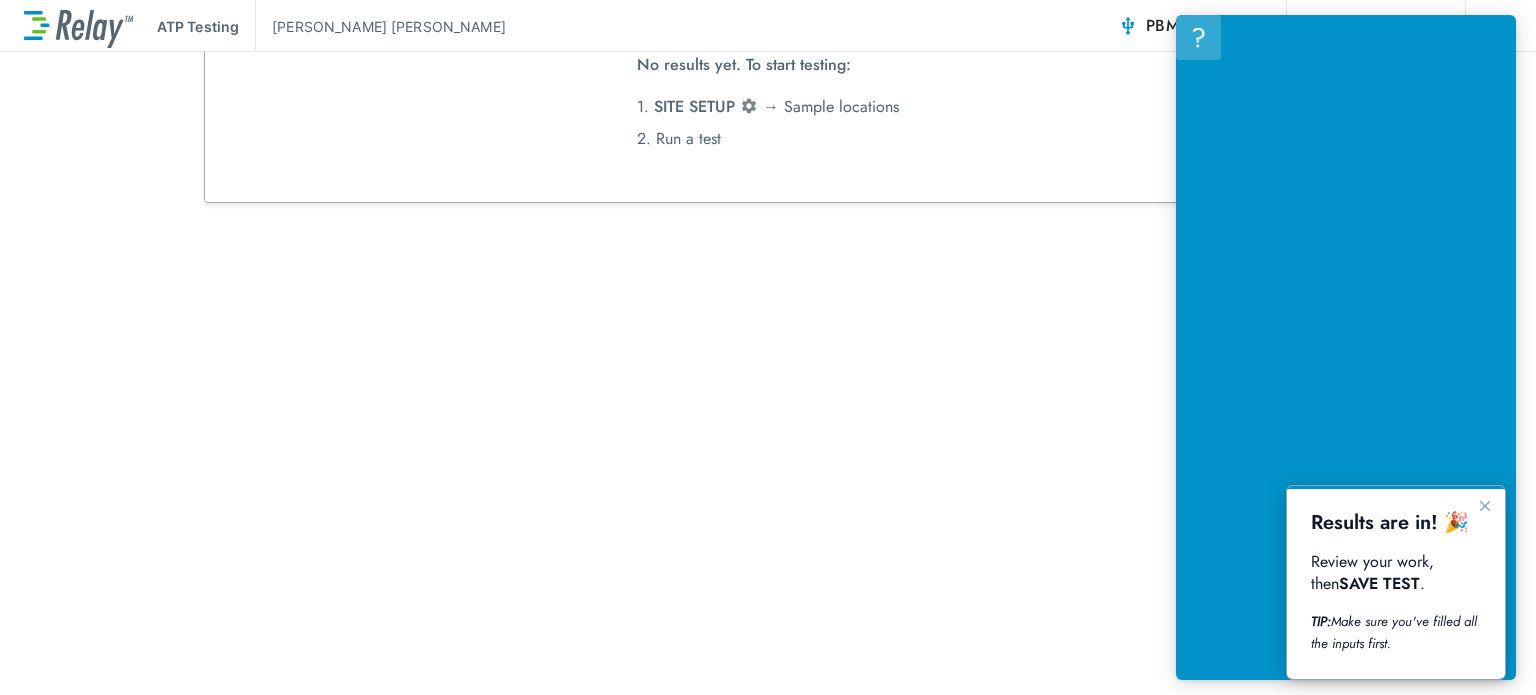 scroll, scrollTop: 341, scrollLeft: 0, axis: vertical 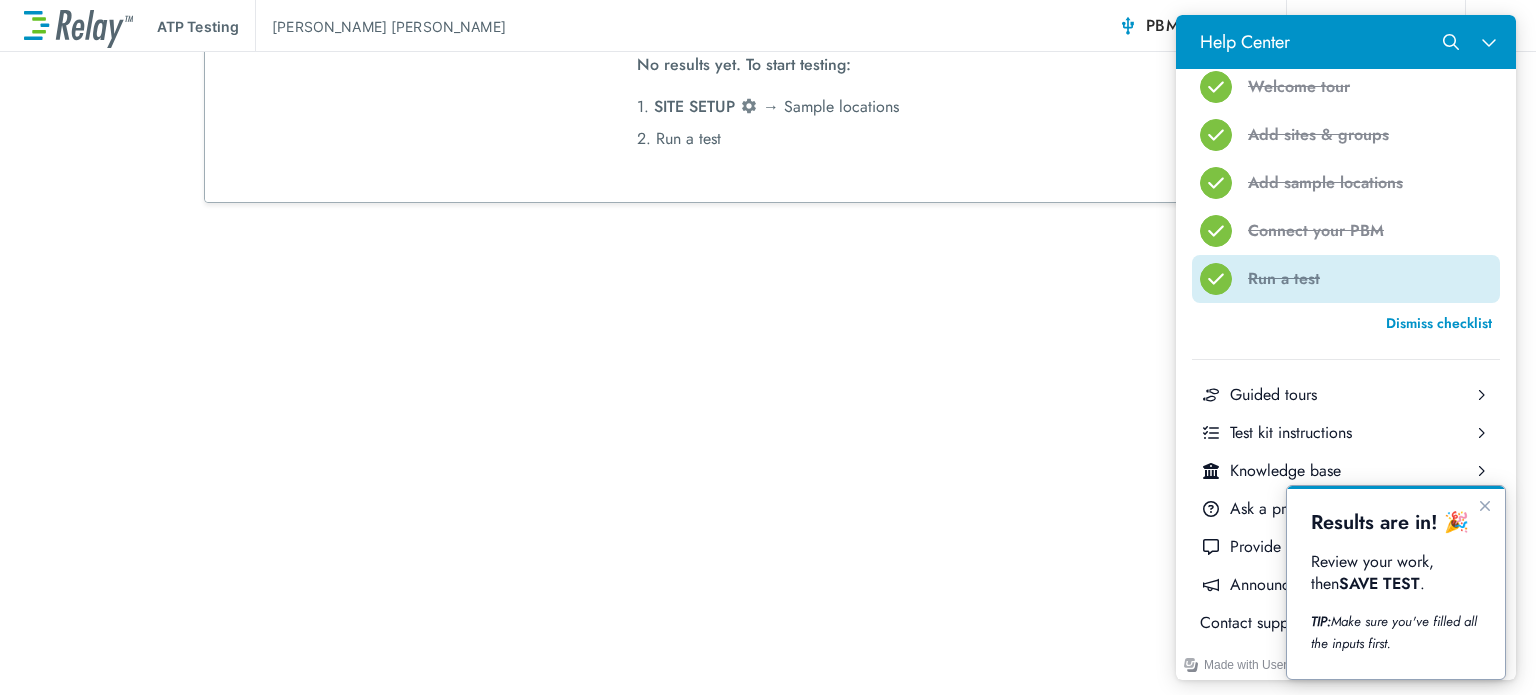 click on "Run a test" at bounding box center [1354, 279] 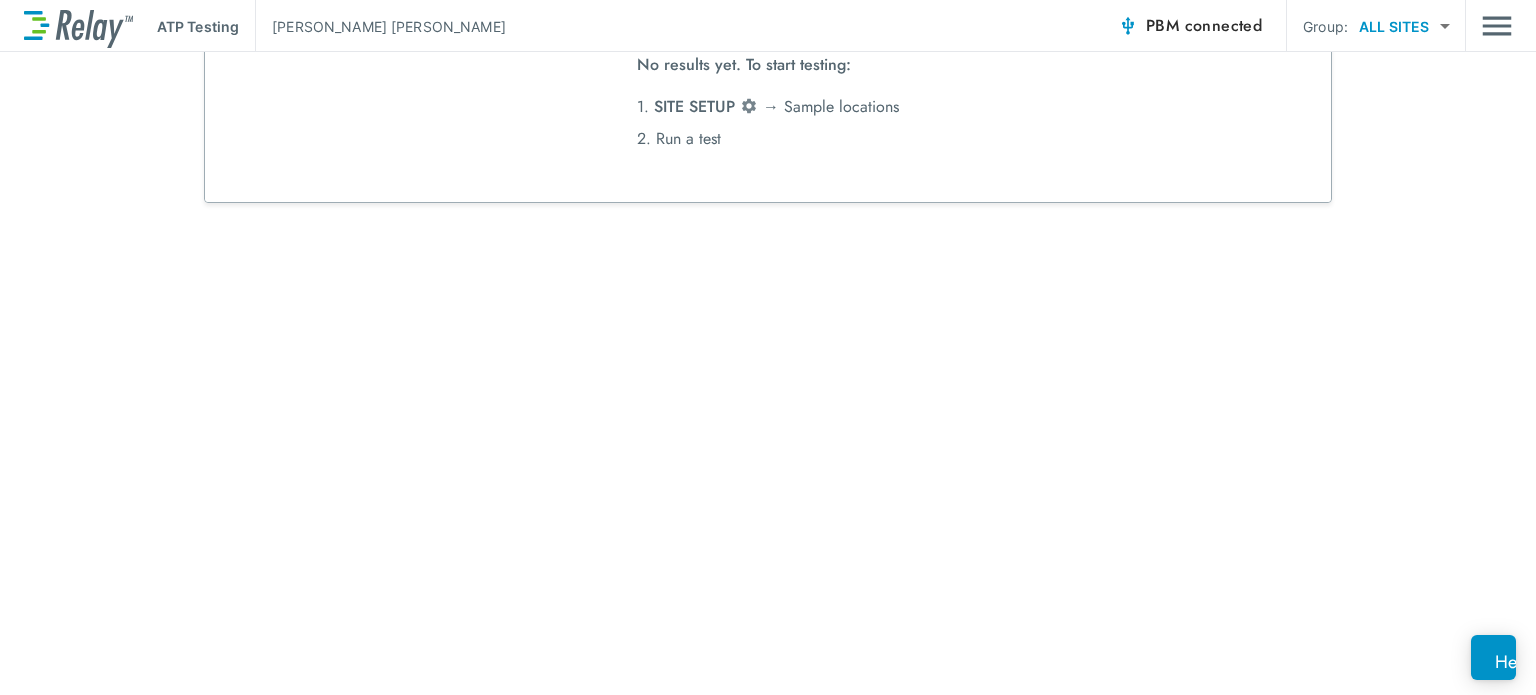 scroll, scrollTop: 0, scrollLeft: 0, axis: both 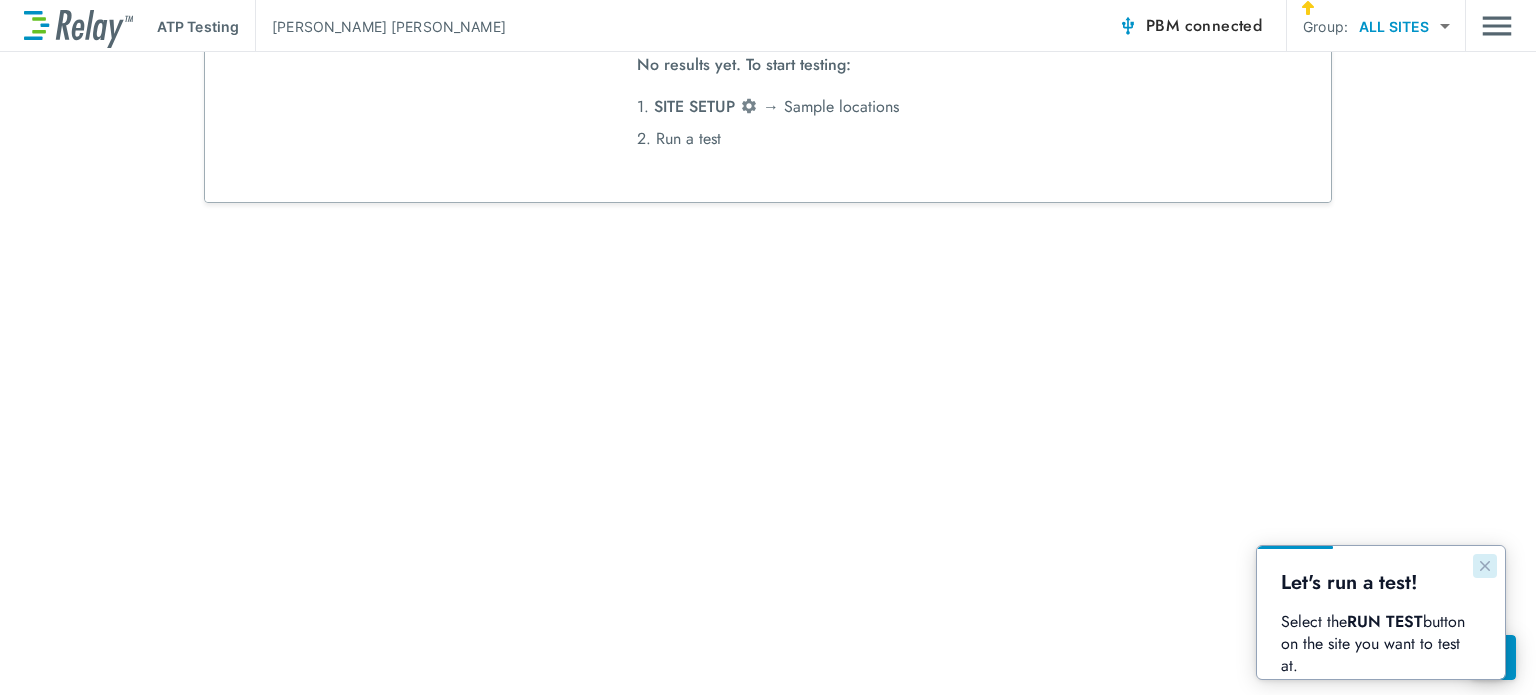 click 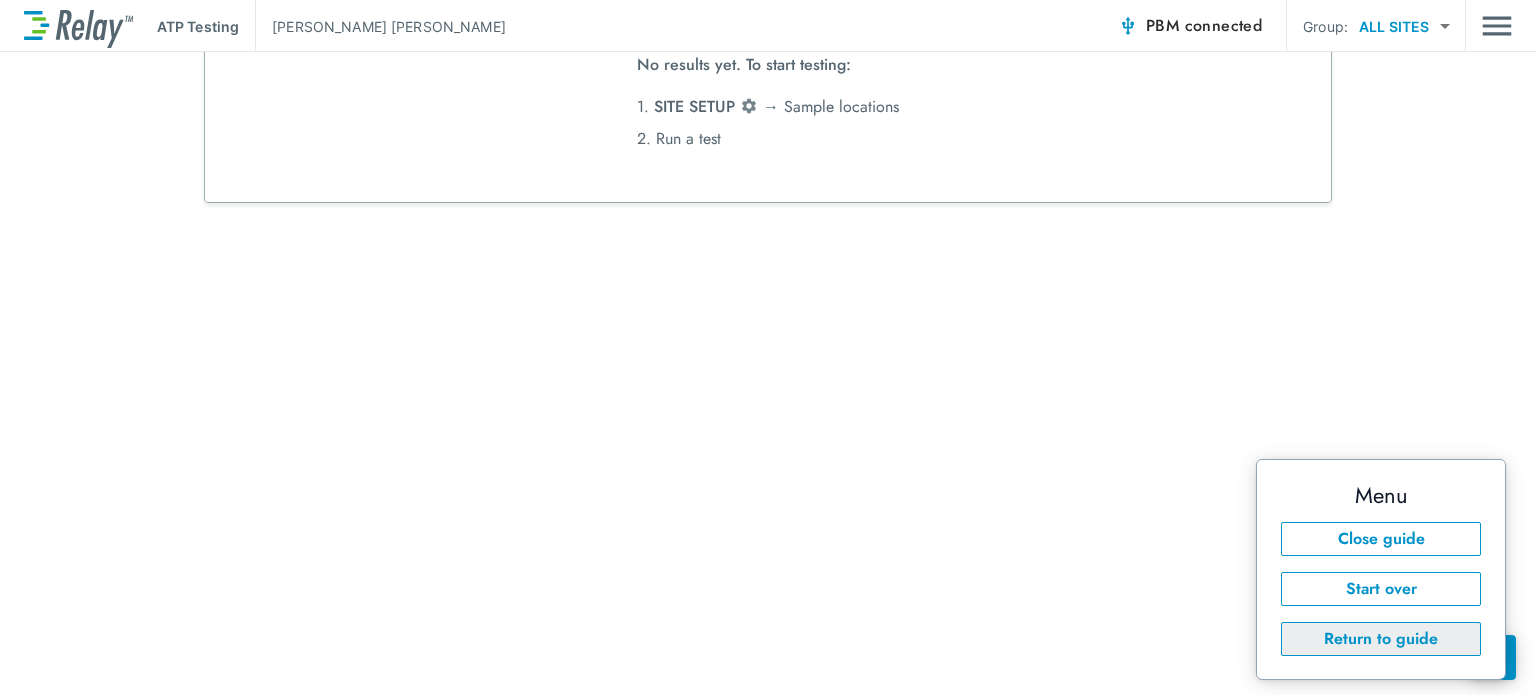 click on "Return to guide" at bounding box center (1381, 639) 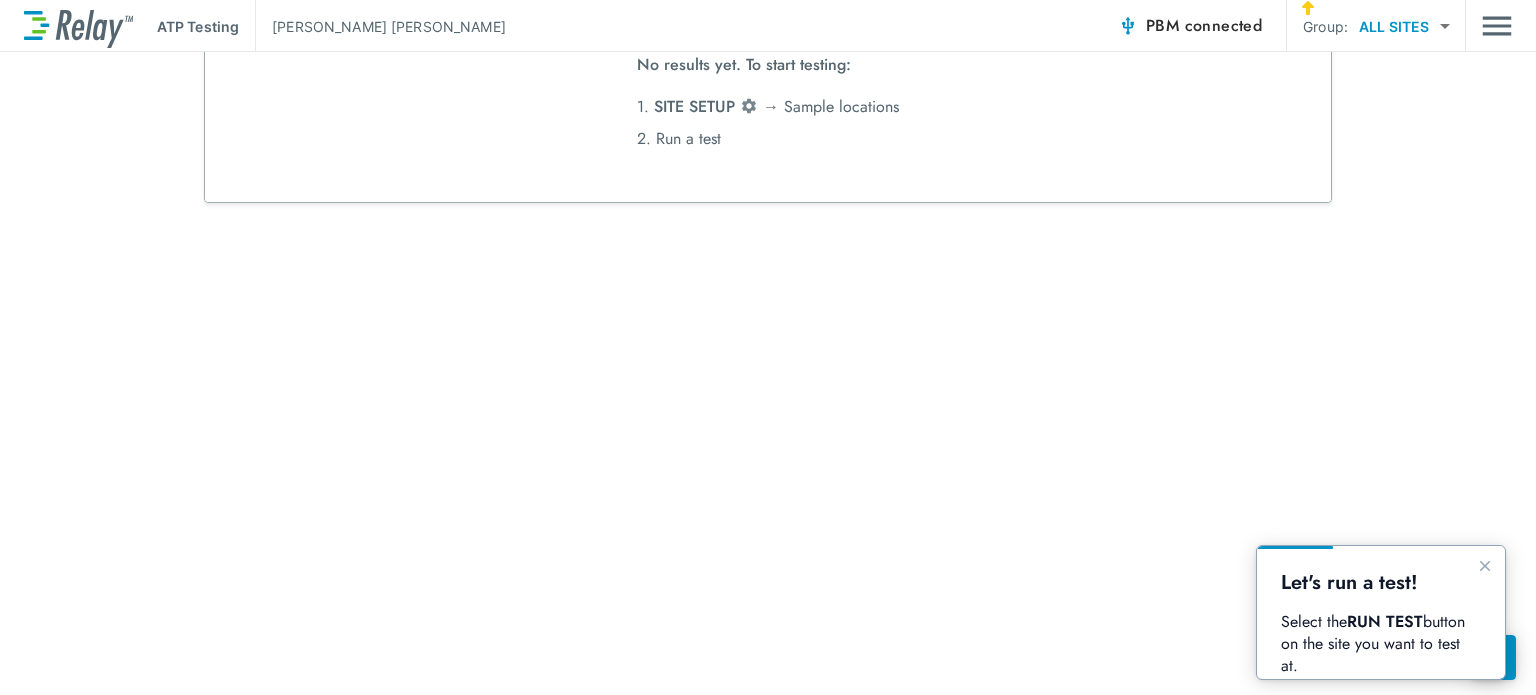 click on "ATP Testing [PERSON_NAME] PBM   connected Group: ALL SITES ********* ​" at bounding box center (768, 26) 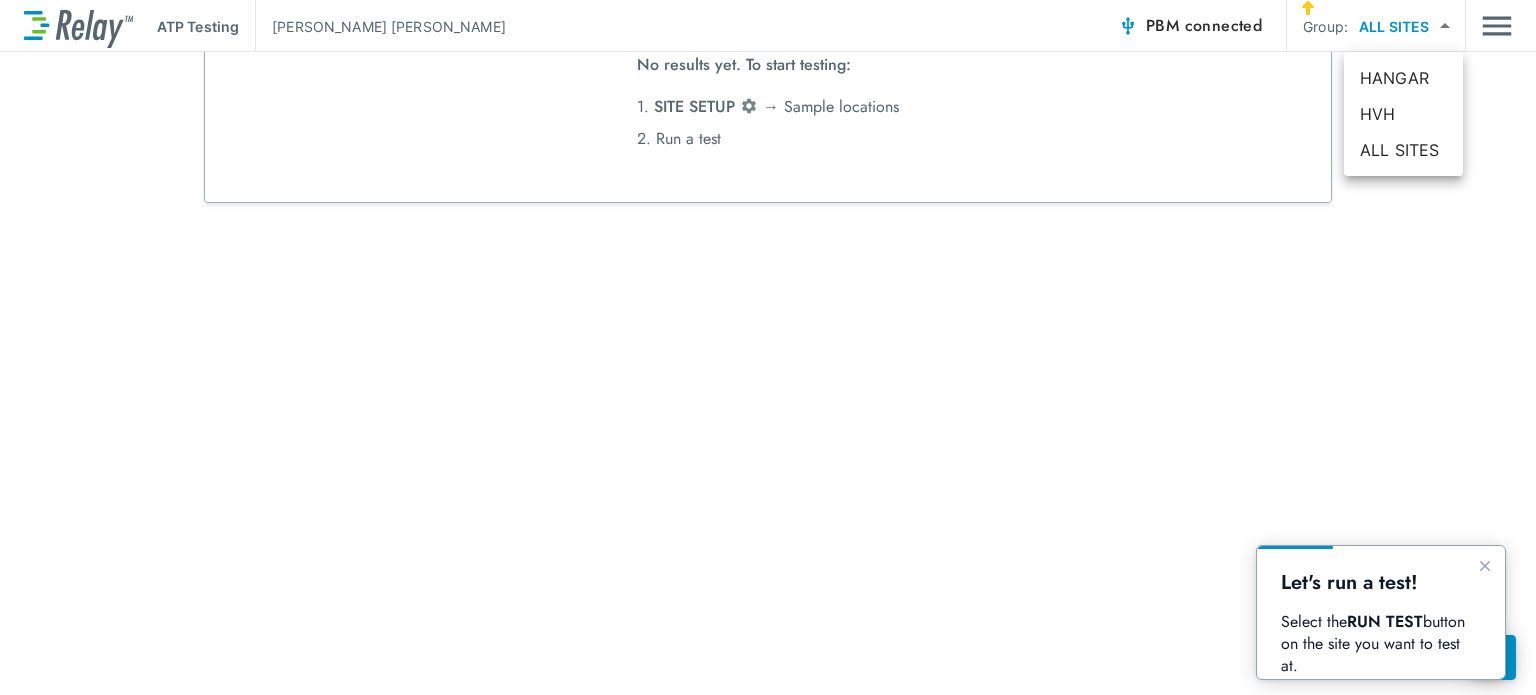 click on "**********" at bounding box center (768, 347) 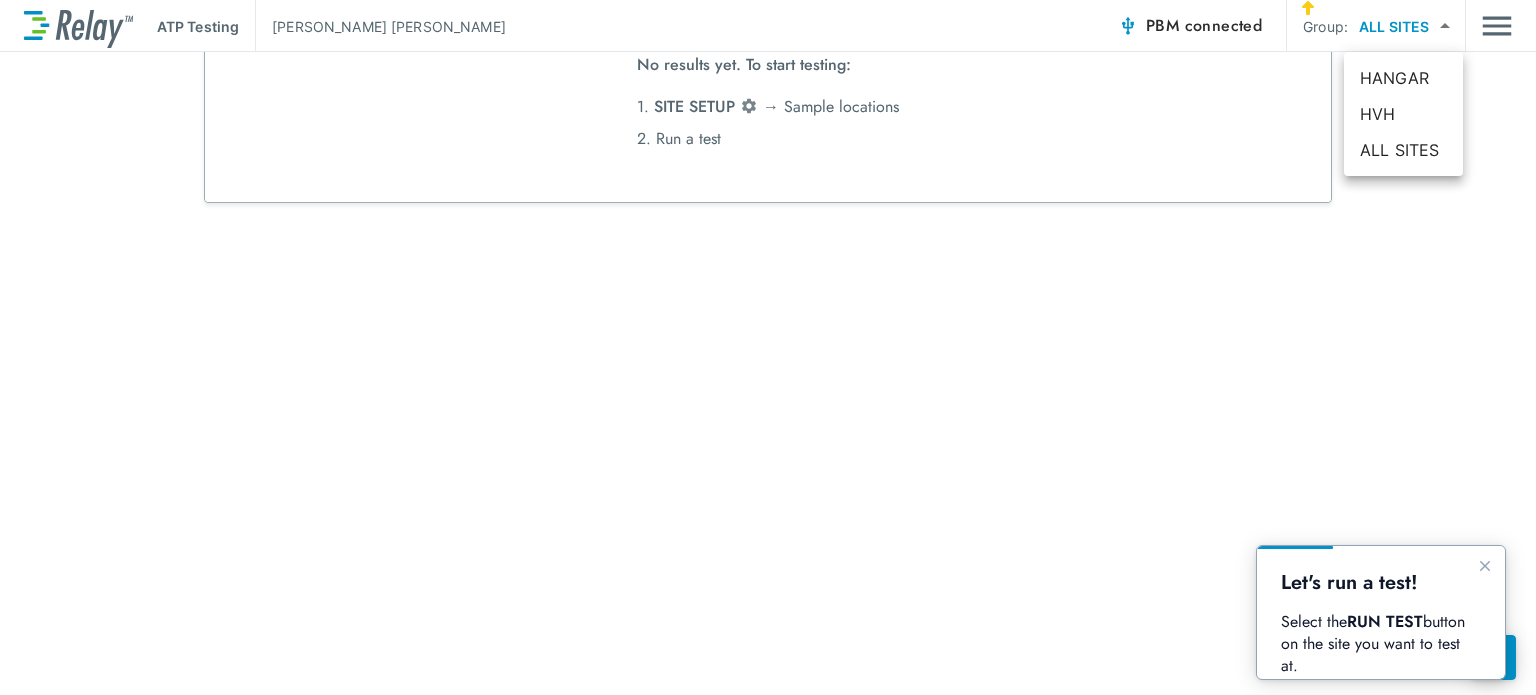 click at bounding box center [768, 347] 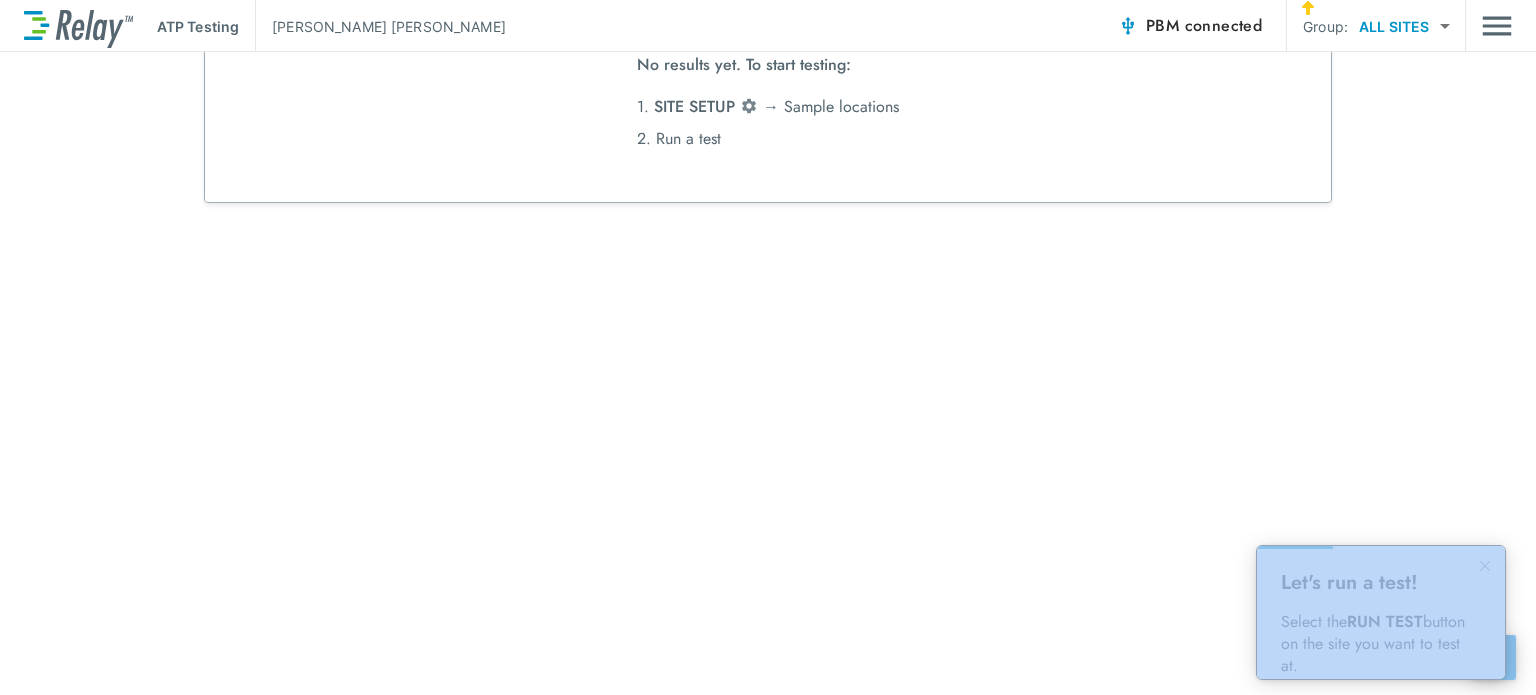 drag, startPoint x: 1306, startPoint y: 25, endPoint x: 1531, endPoint y: 259, distance: 324.6244 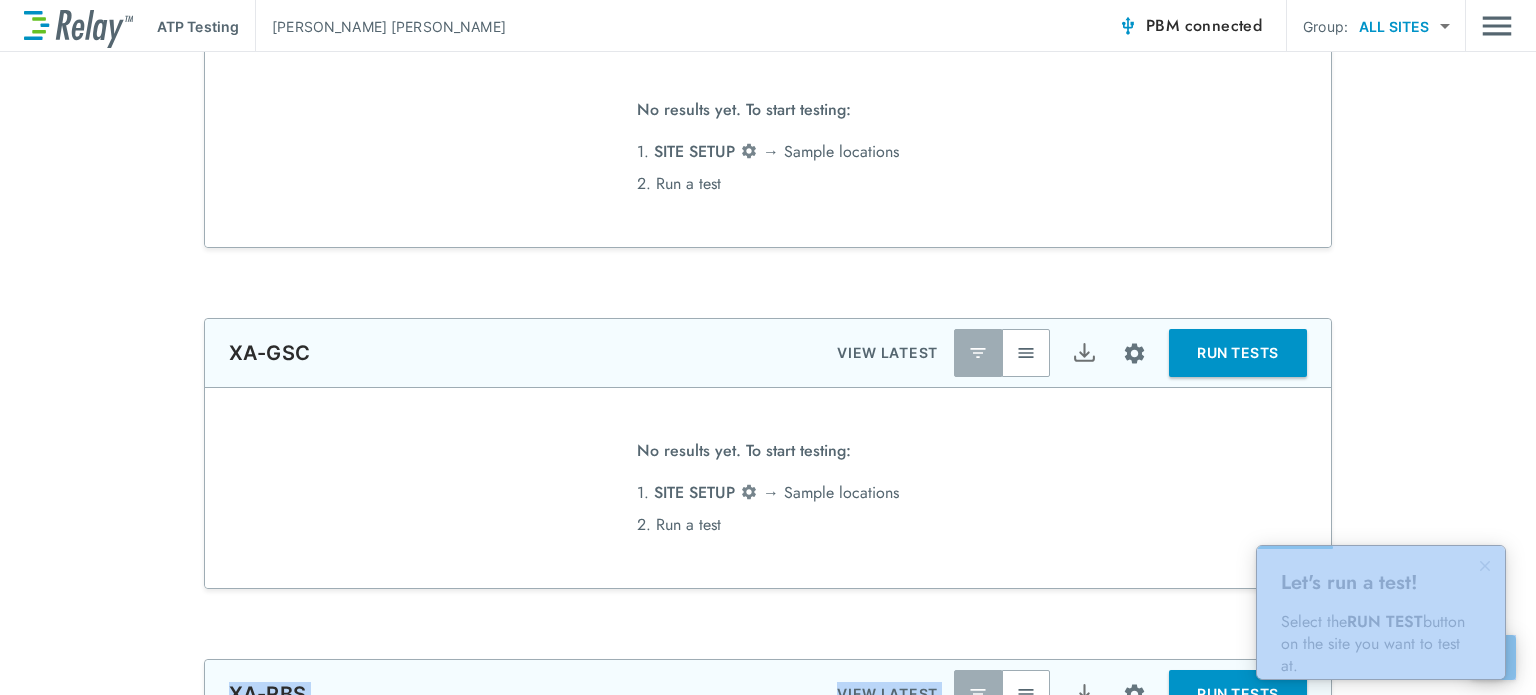 scroll, scrollTop: 8, scrollLeft: 0, axis: vertical 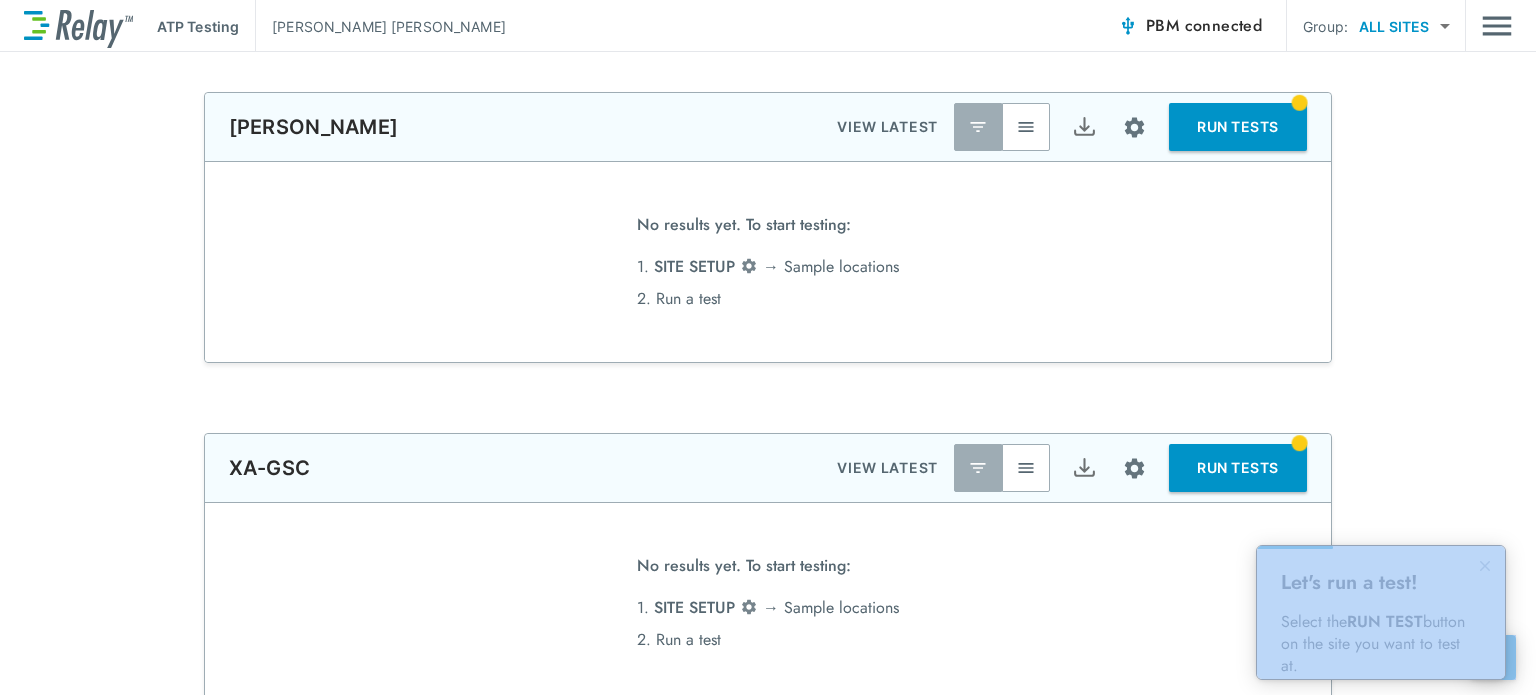 type on "******" 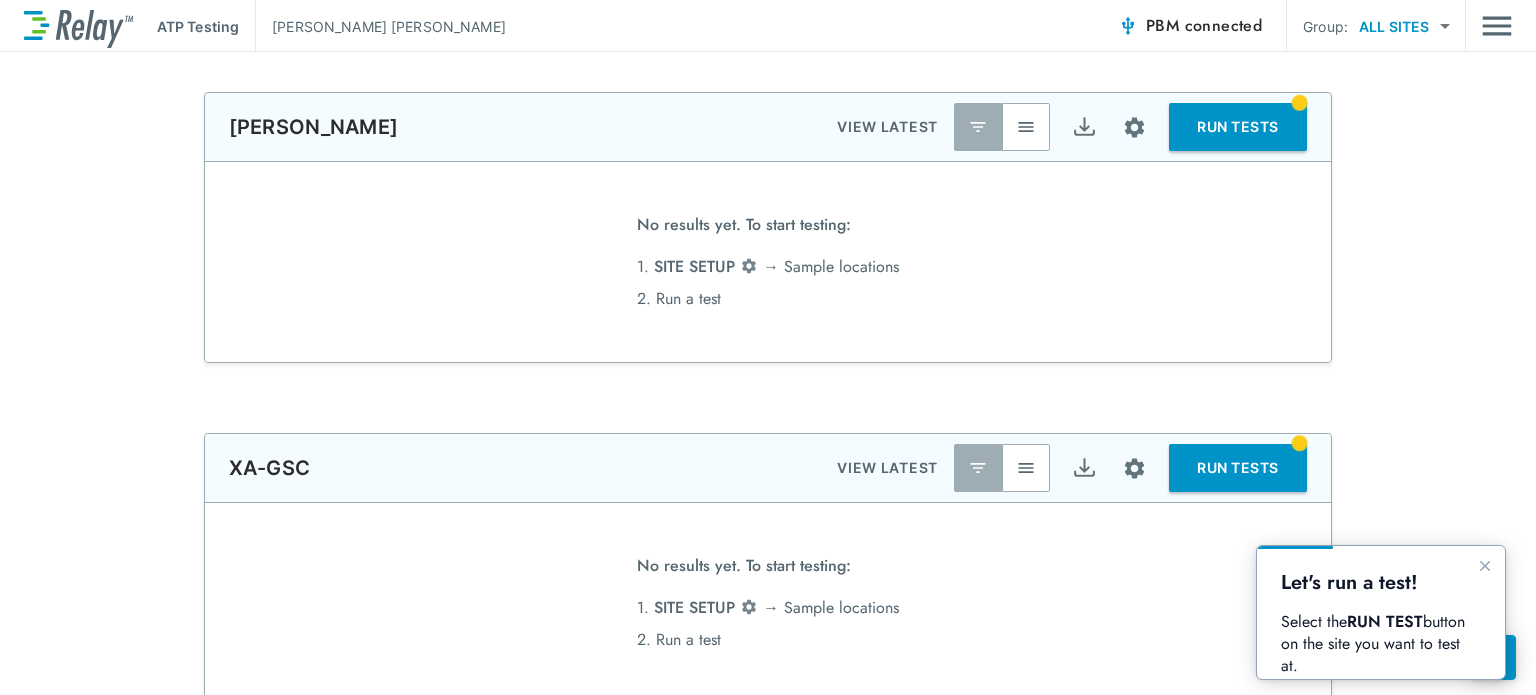 click on "**********" at bounding box center (768, 568) 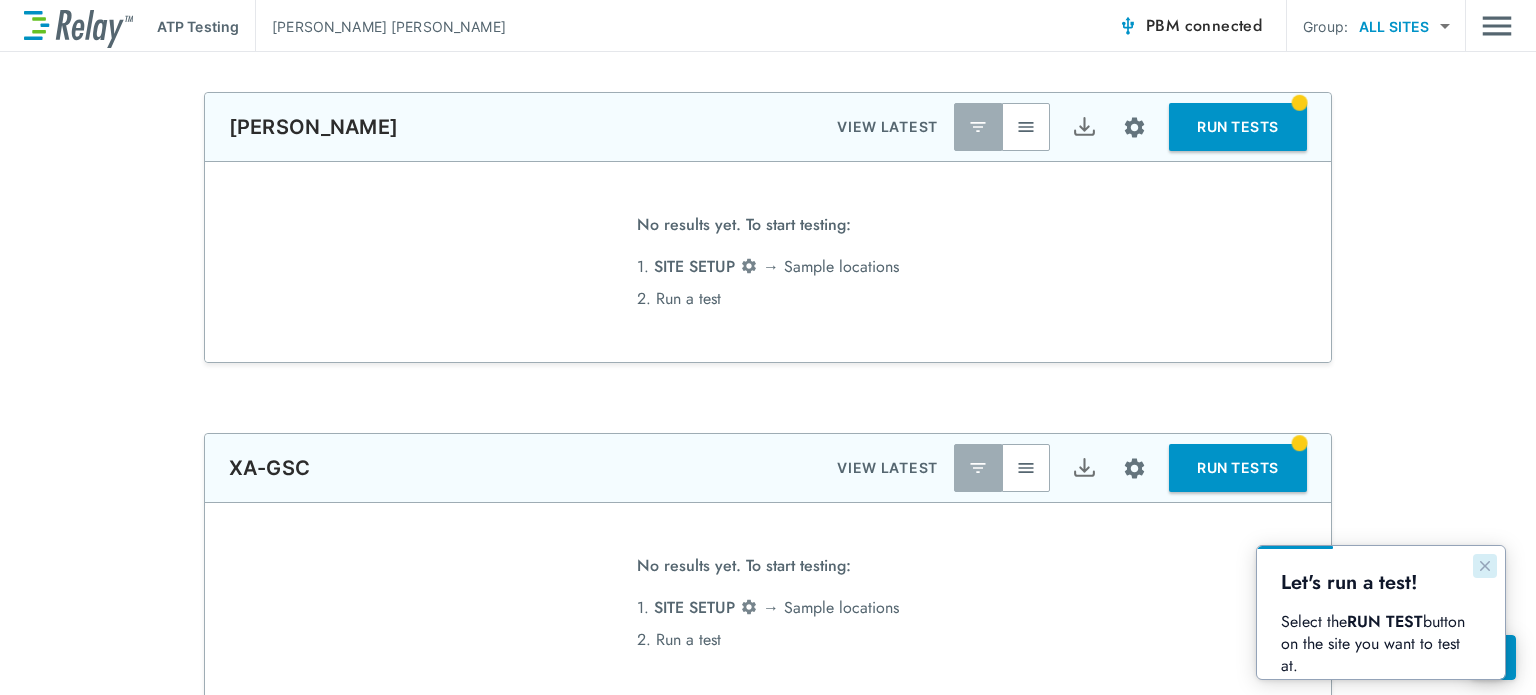 click 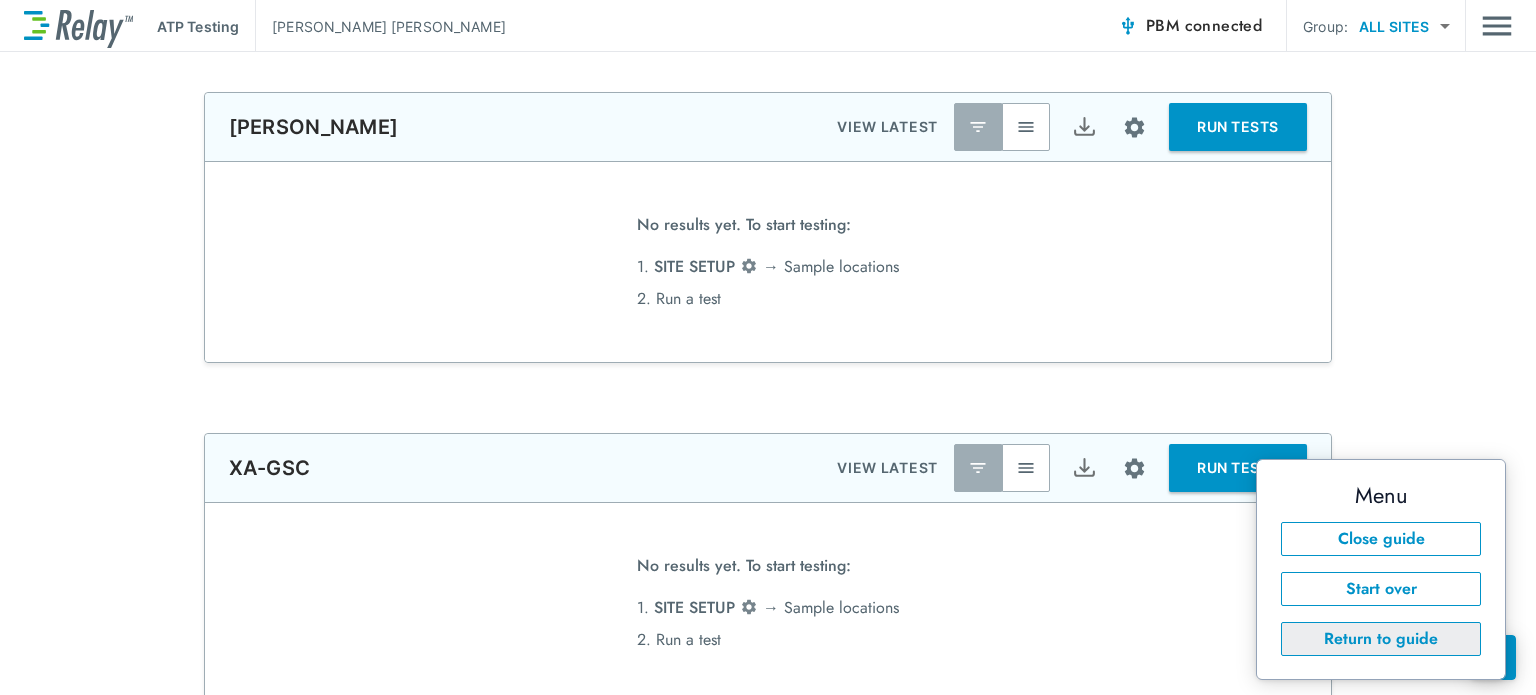 click on "Return to guide" at bounding box center (1381, 639) 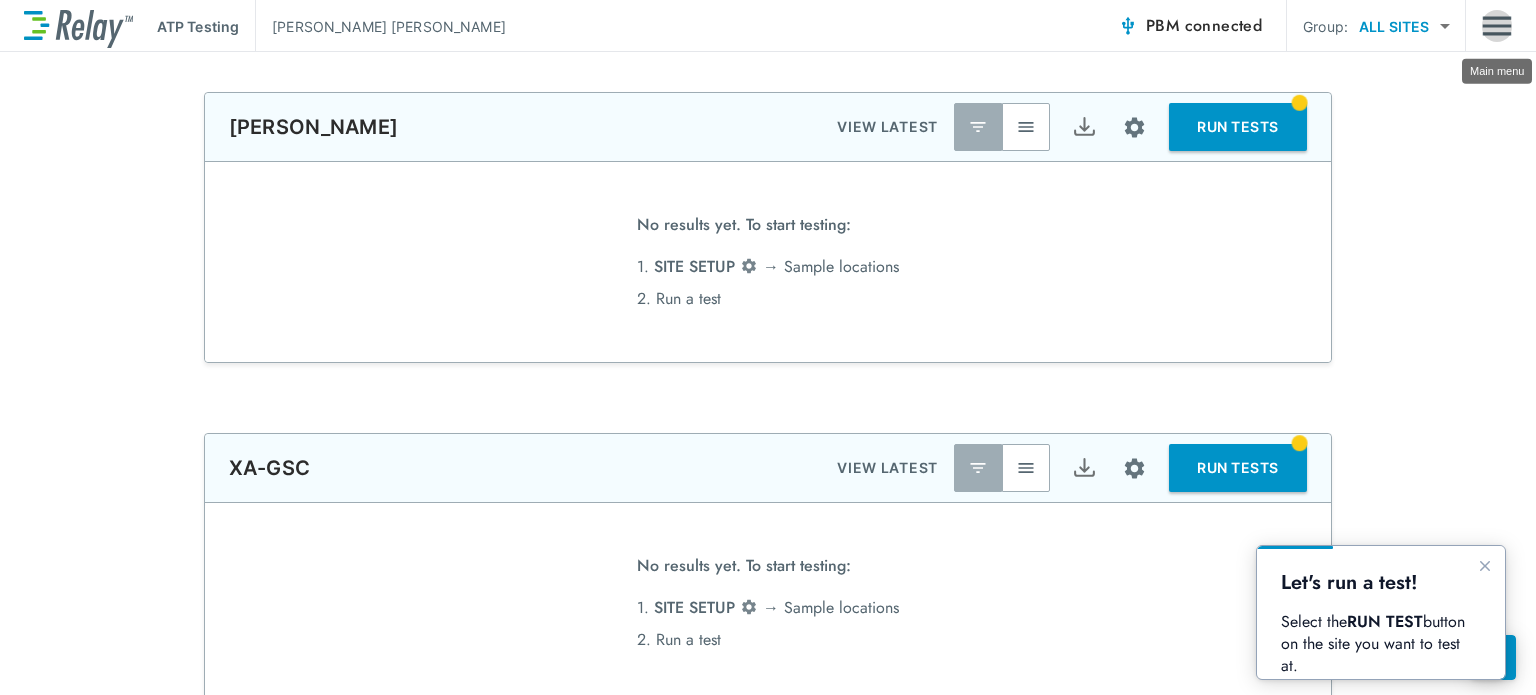 click at bounding box center (1497, 26) 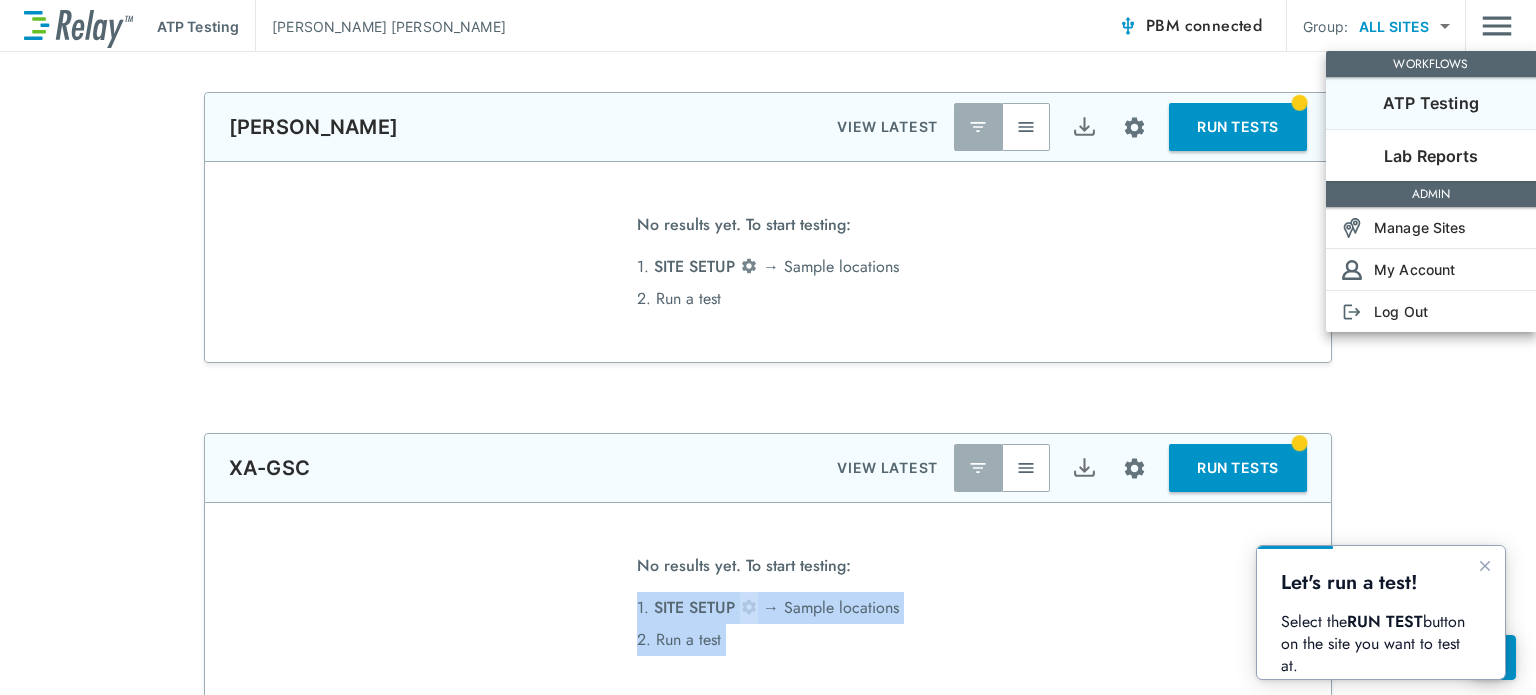 click at bounding box center (768, 347) 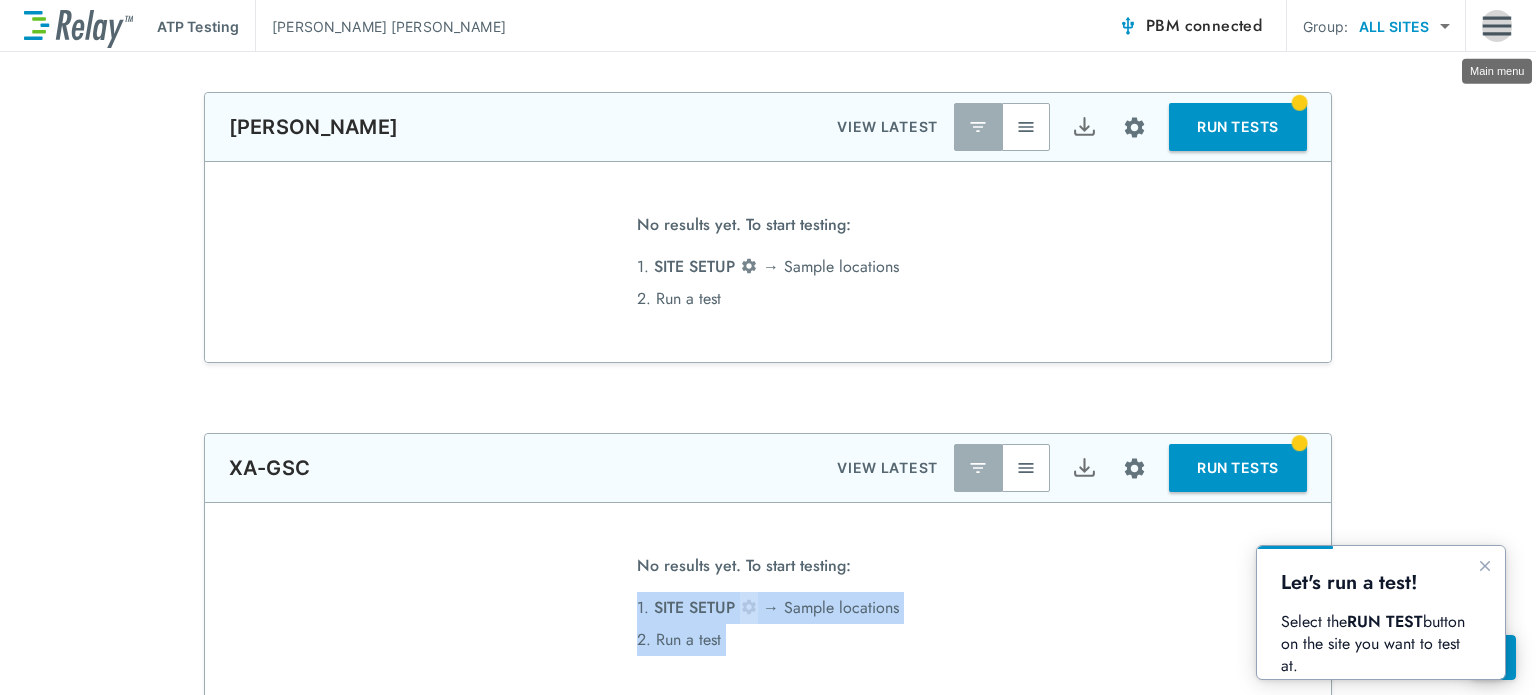 click at bounding box center (1497, 26) 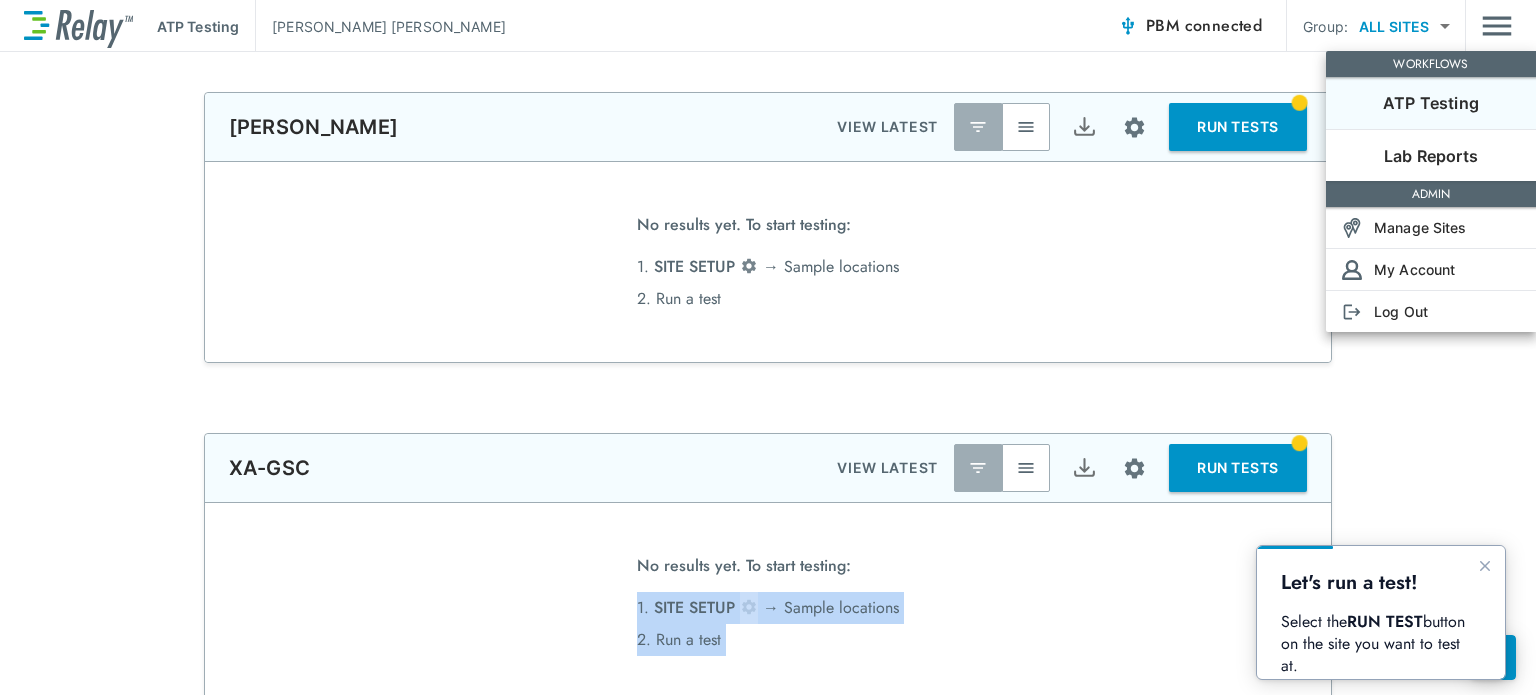 click at bounding box center (768, 347) 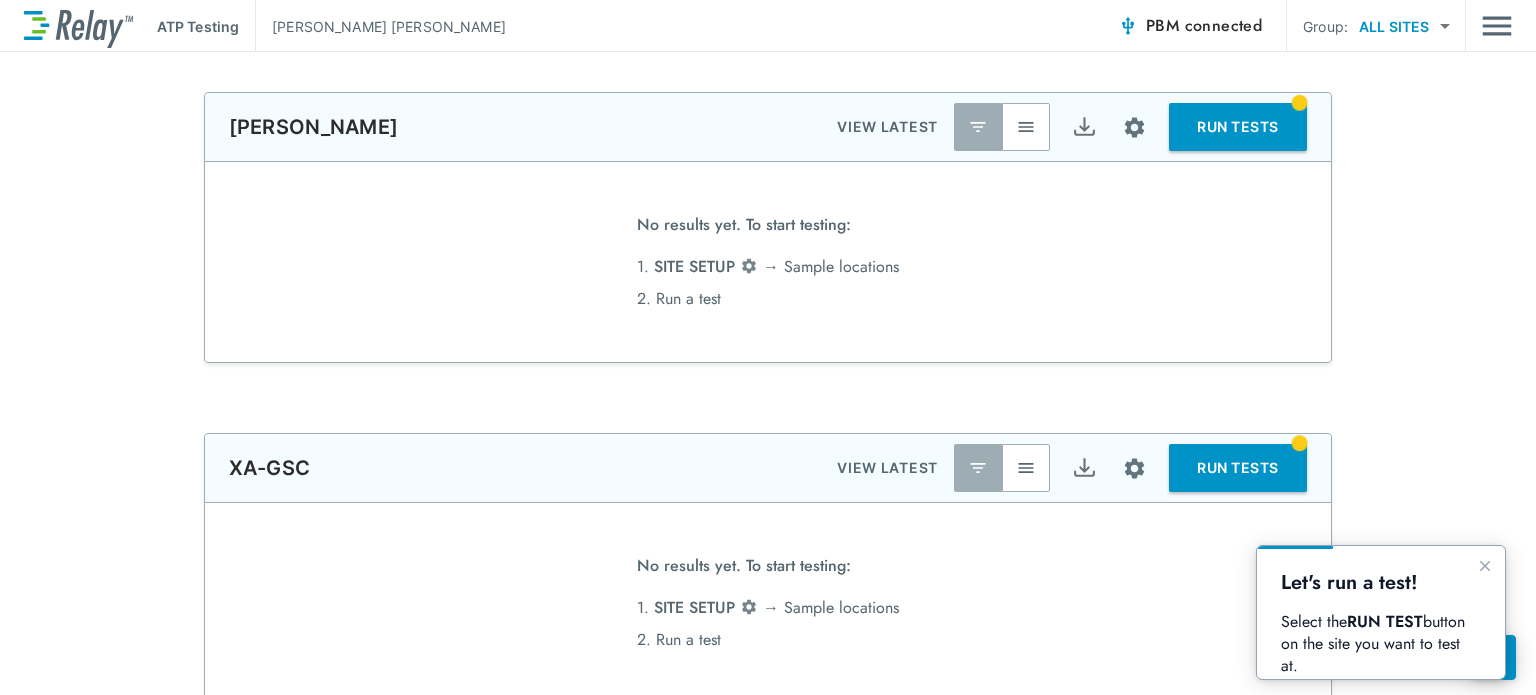 click at bounding box center [768, 347] 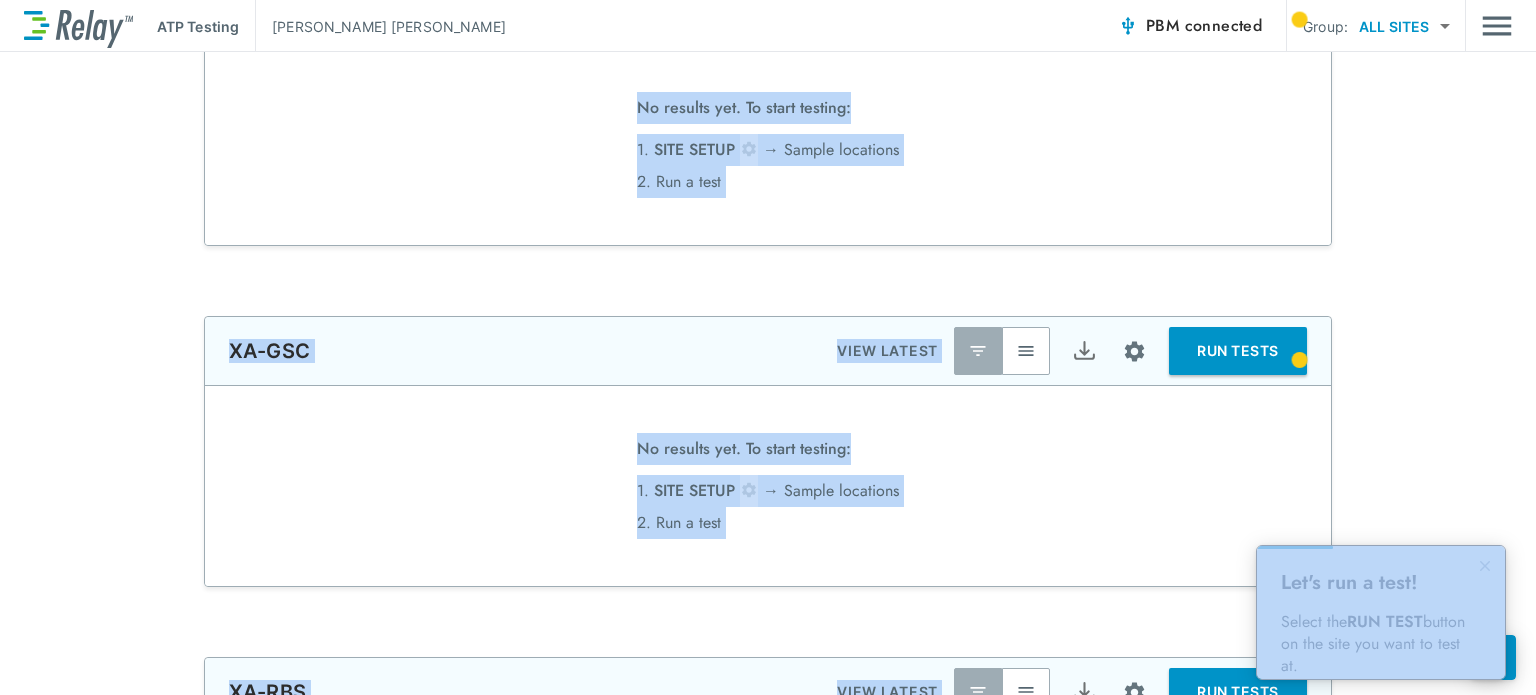 click on "**********" at bounding box center [768, 347] 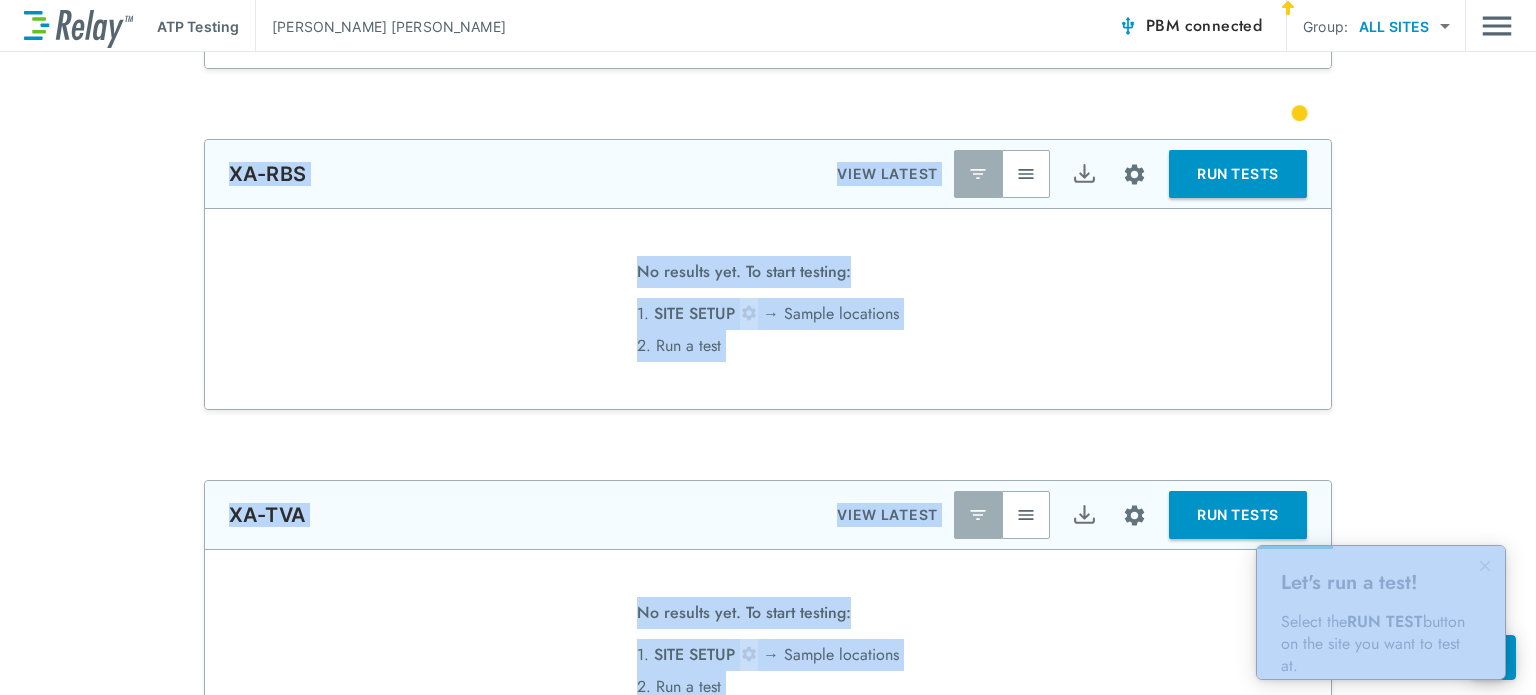 type on "****" 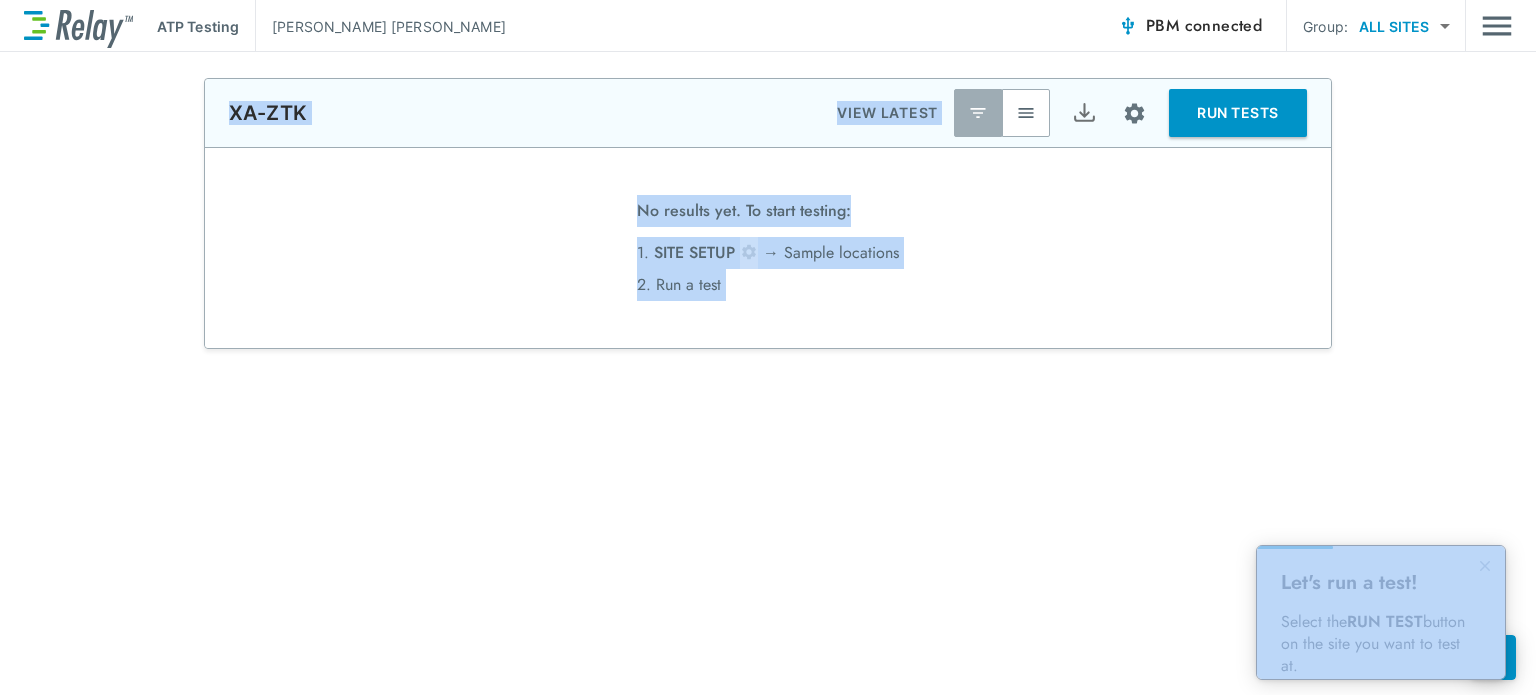 scroll, scrollTop: 1164, scrollLeft: 0, axis: vertical 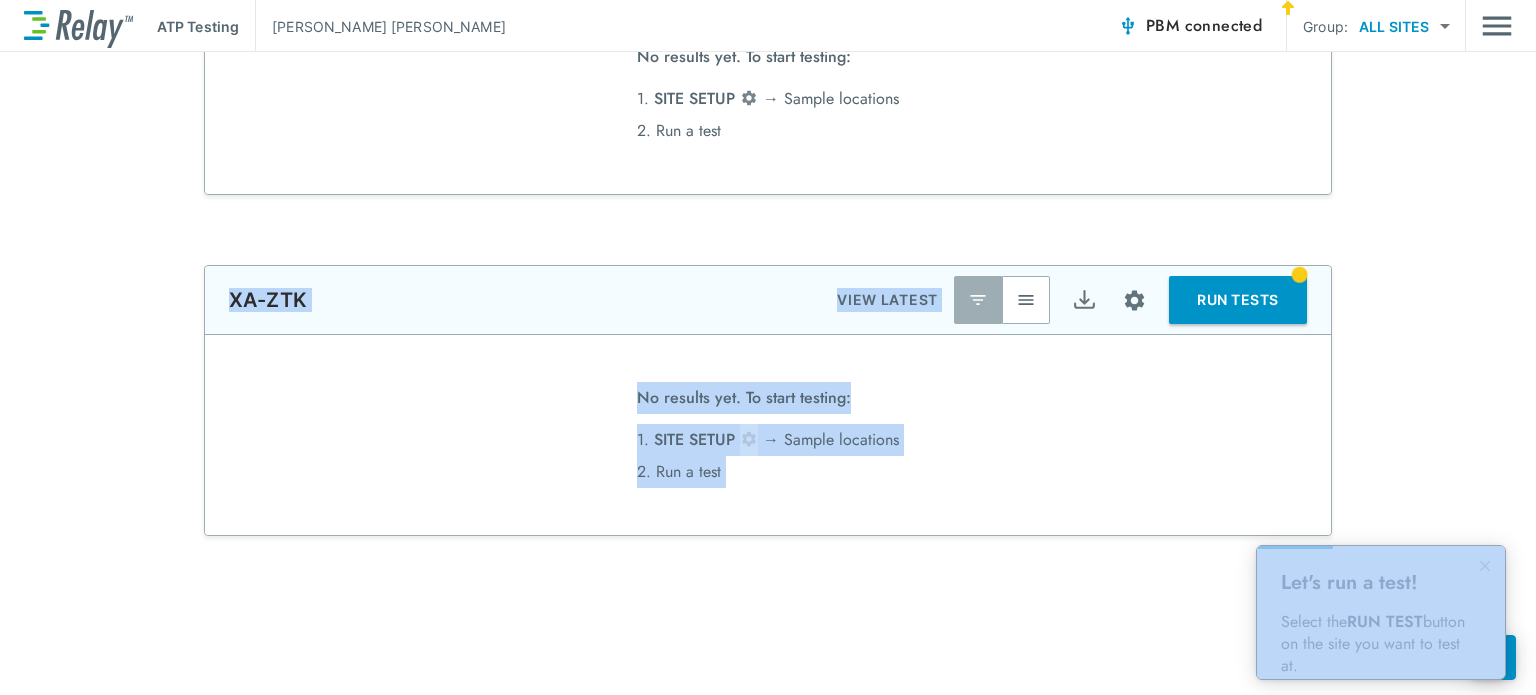click on "No results yet. To start testing: 1.   SITE SETUP     → [GEOGRAPHIC_DATA] locations 2. Run a test" at bounding box center [768, 435] 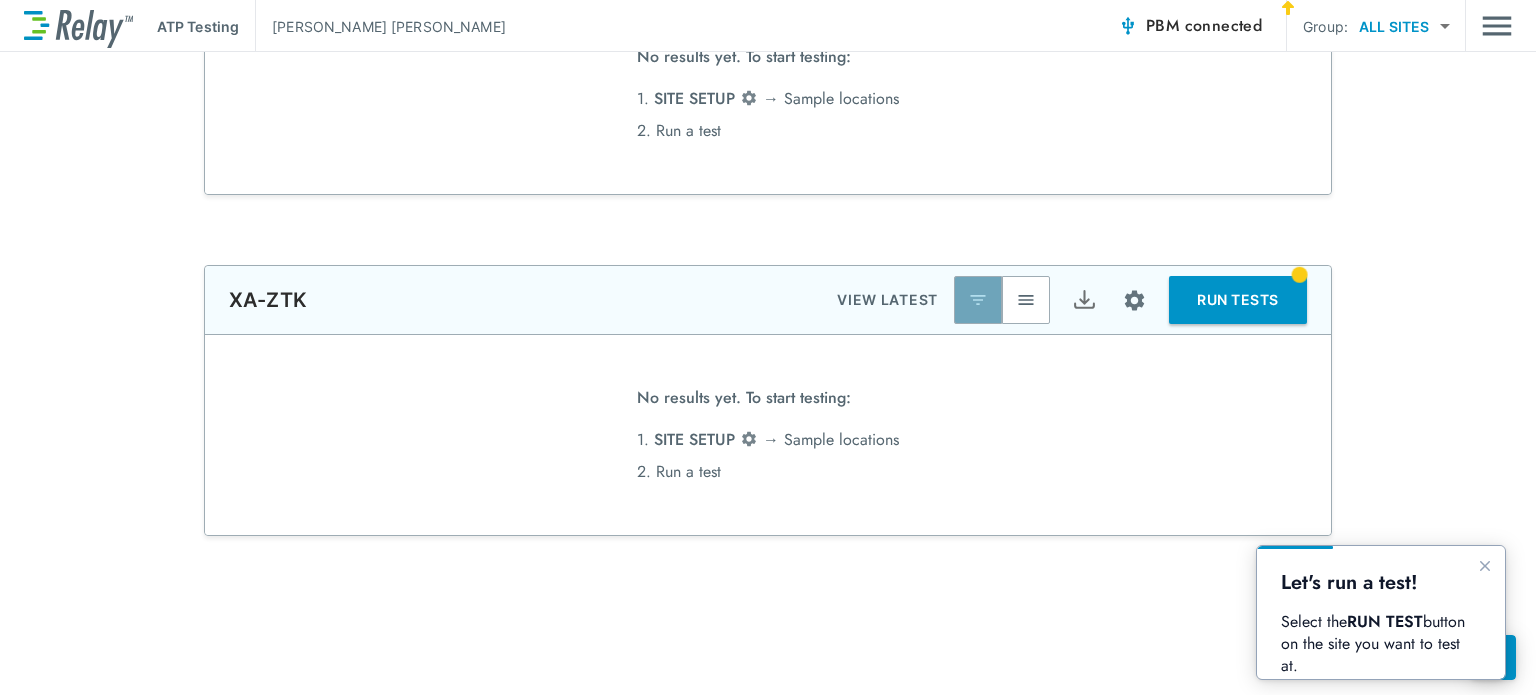 click at bounding box center [978, 300] 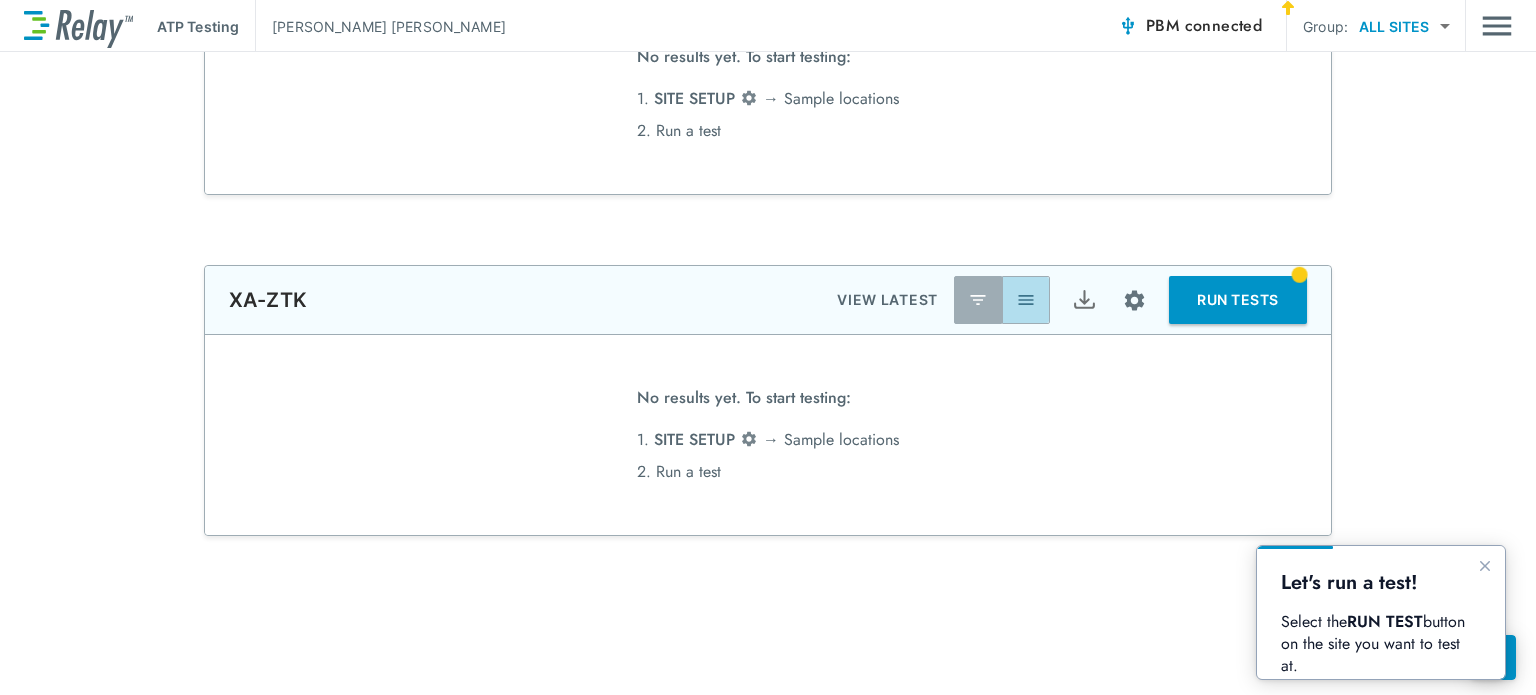 click at bounding box center [1026, 300] 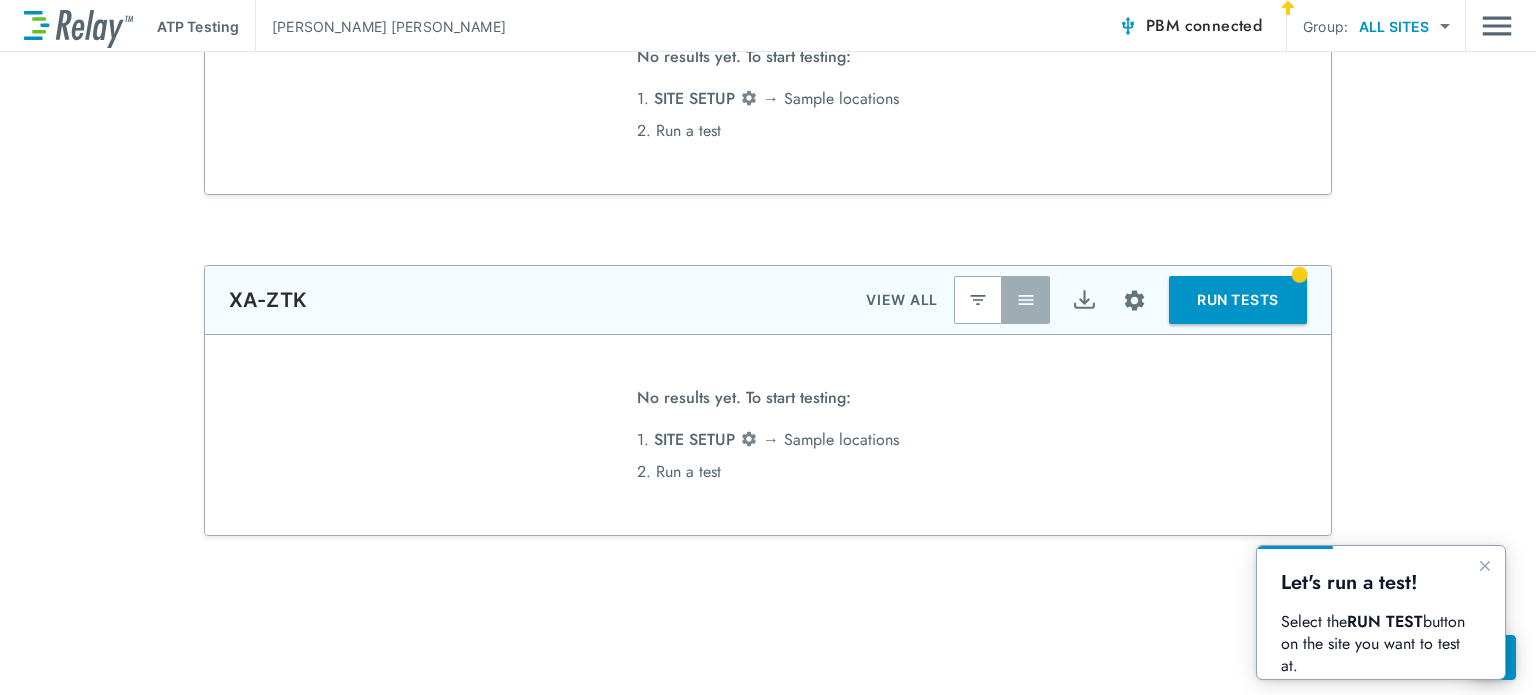 click at bounding box center (978, 300) 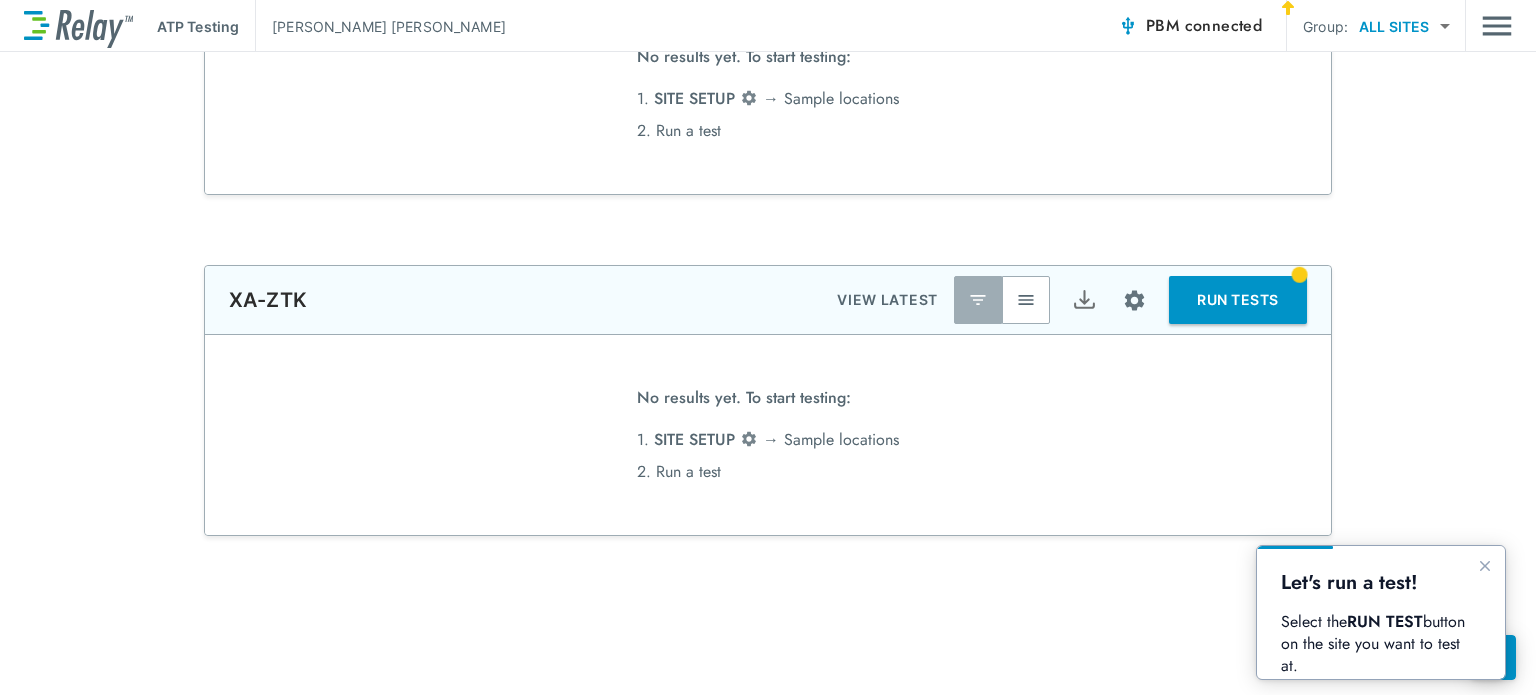 click at bounding box center (1084, 300) 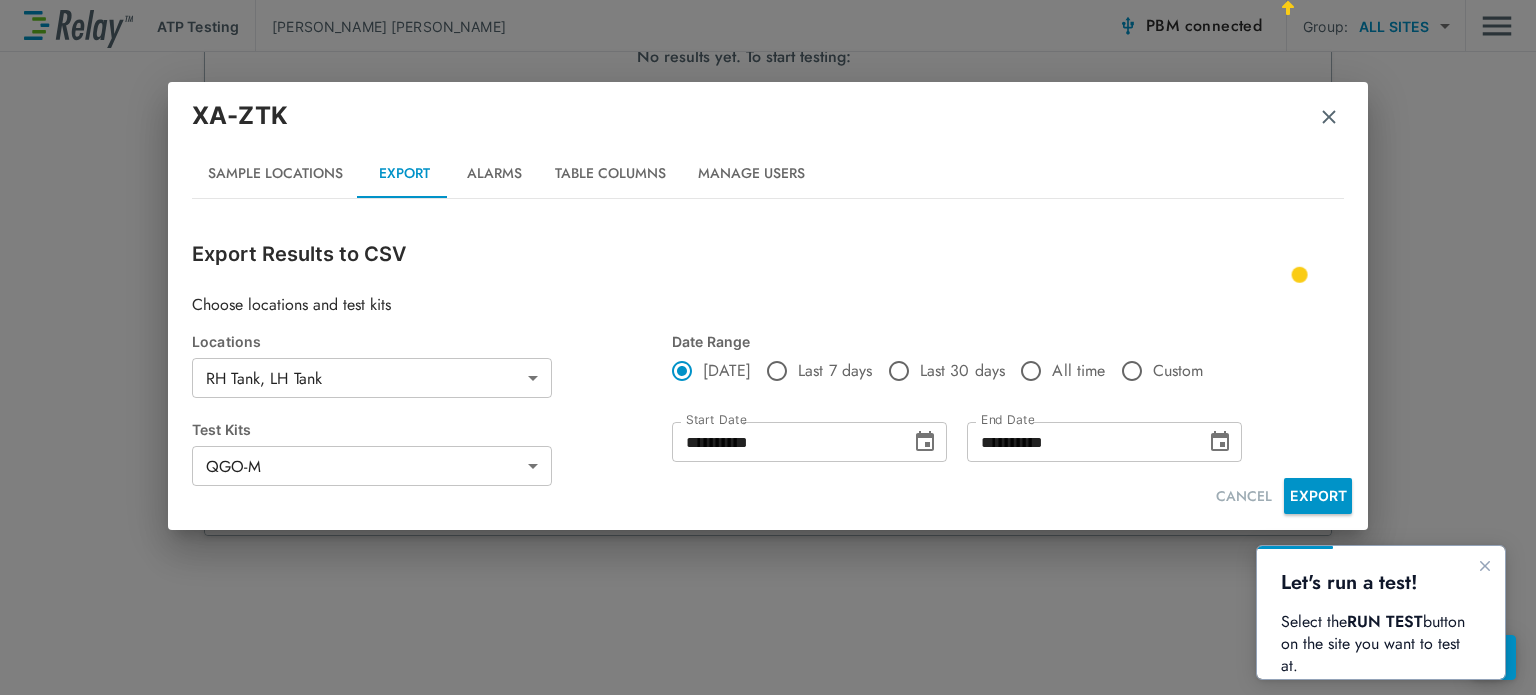 click on "Sample Locations" at bounding box center [275, 174] 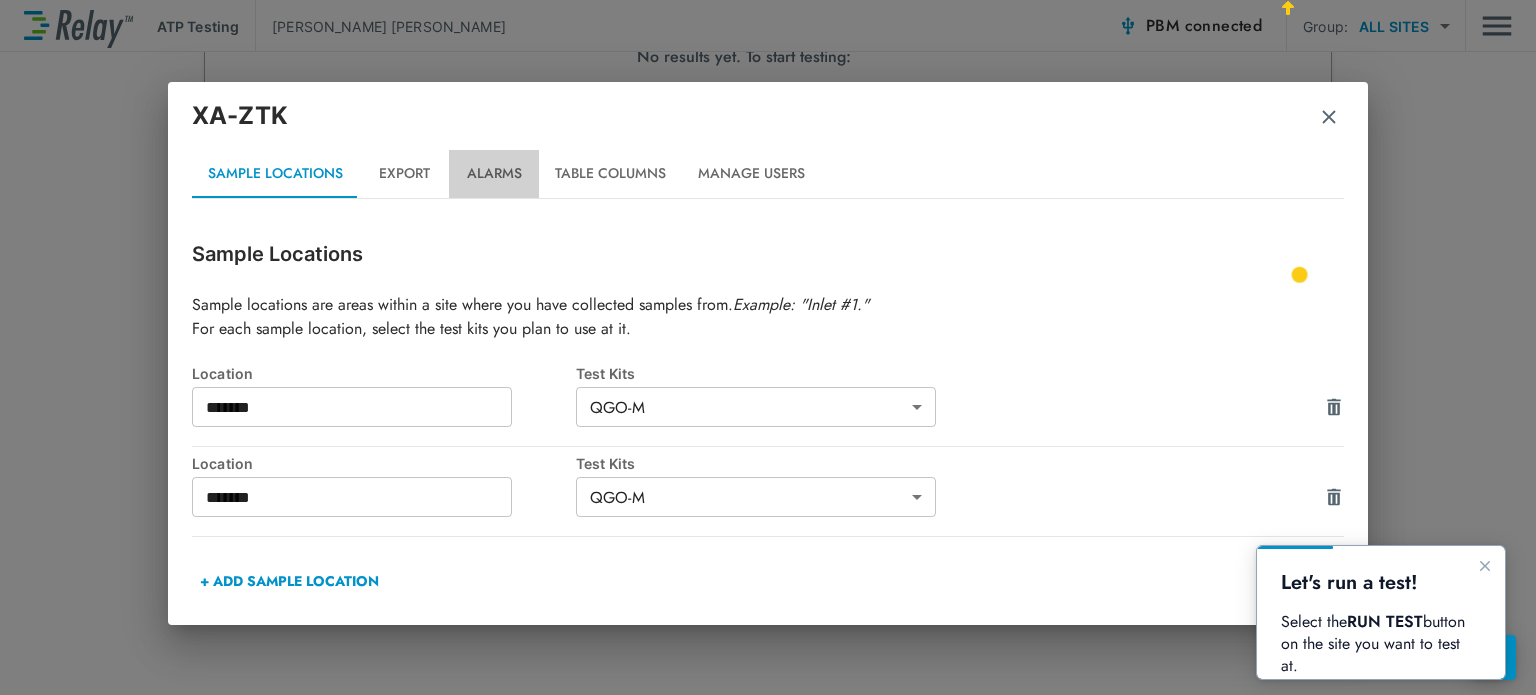 click on "Alarms" at bounding box center (494, 174) 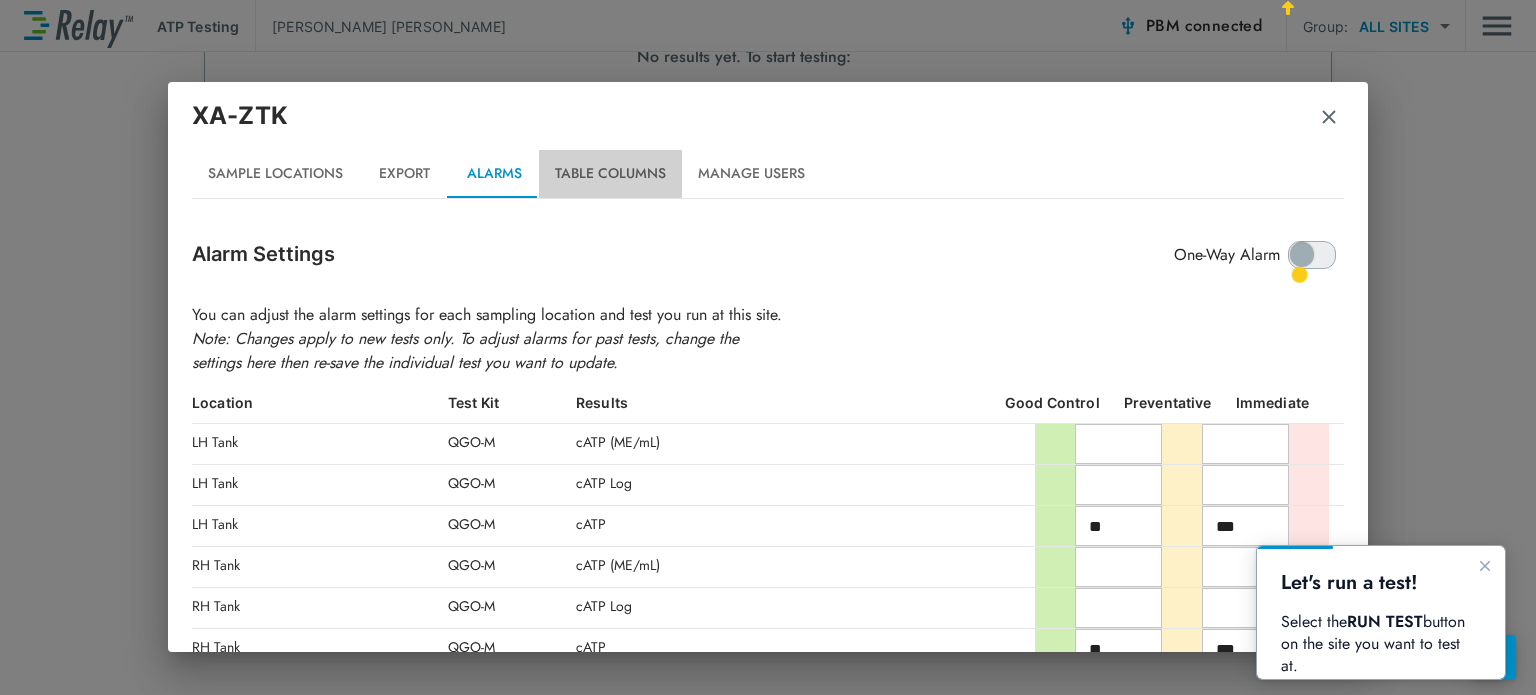click on "Table Columns" at bounding box center [610, 174] 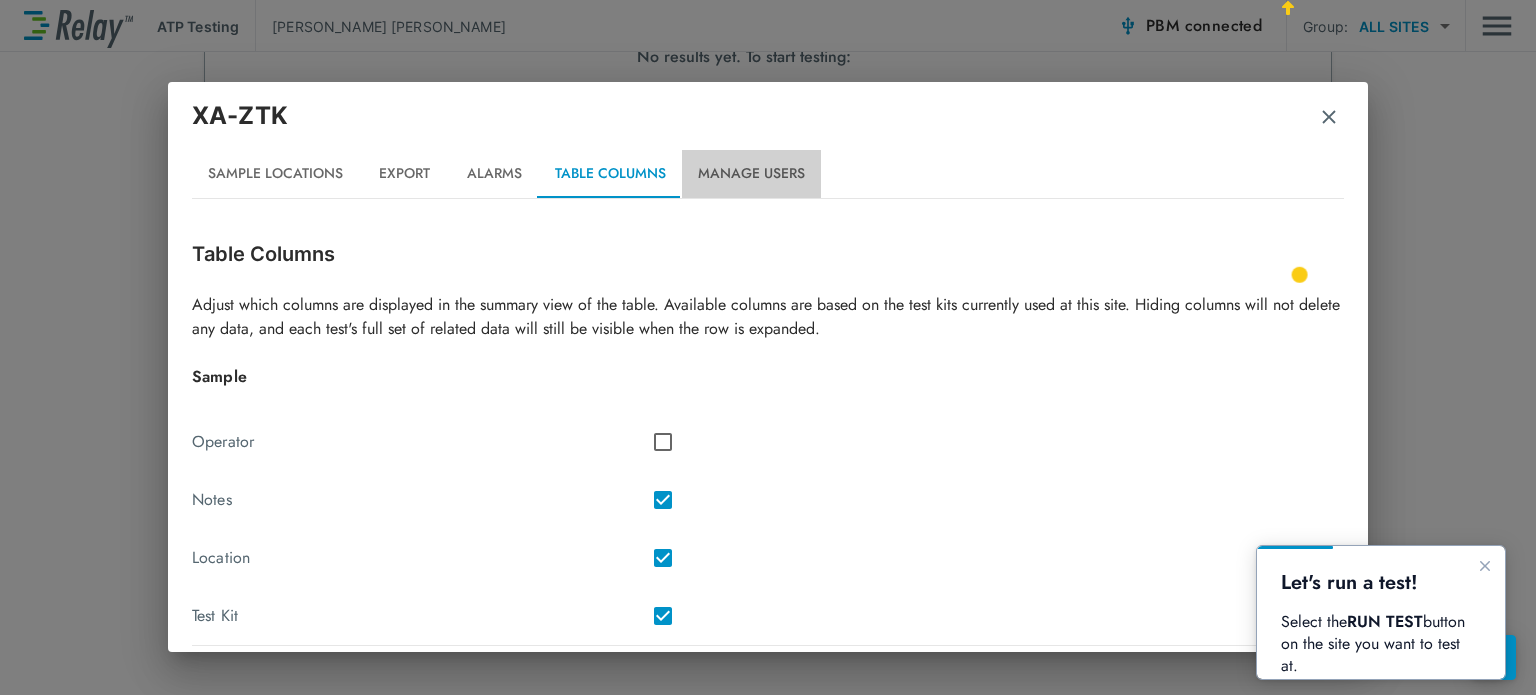 click on "Manage Users" at bounding box center [751, 174] 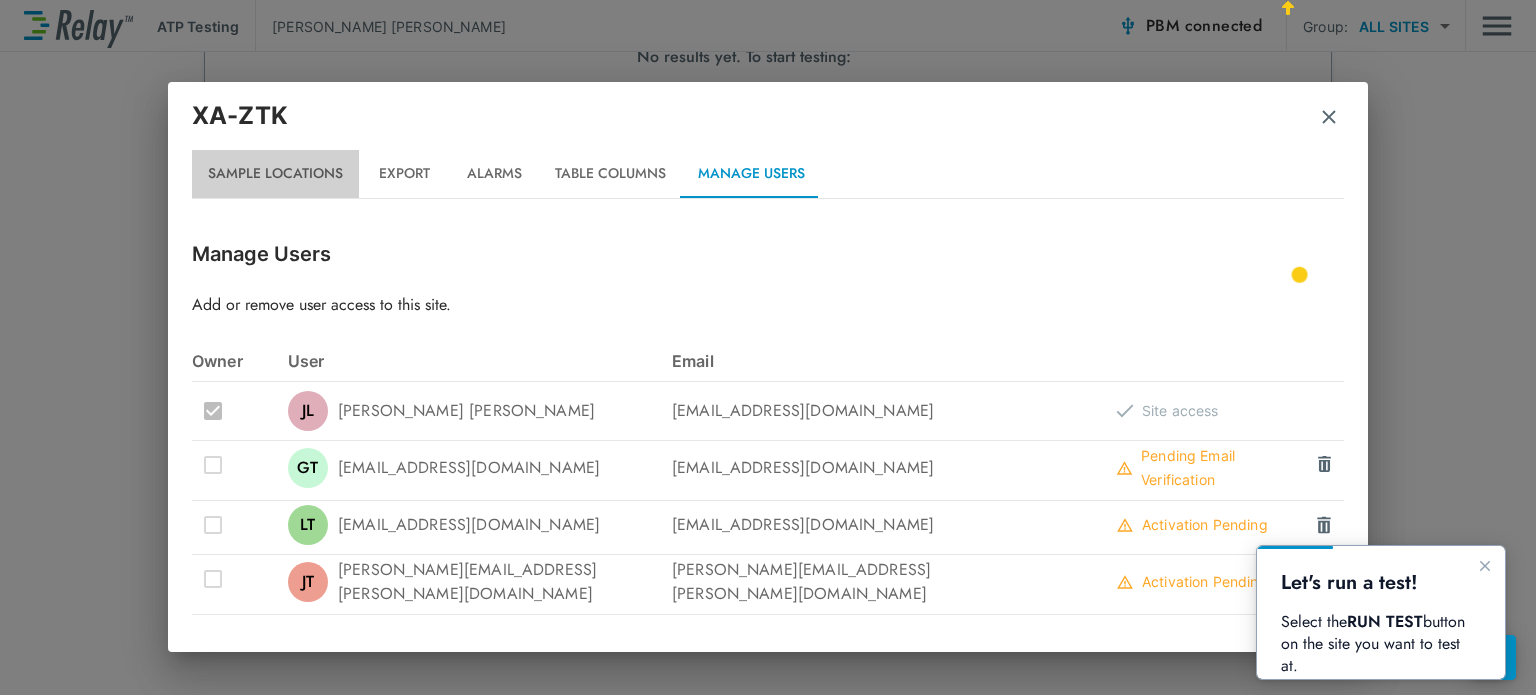 click on "Sample Locations" at bounding box center (275, 174) 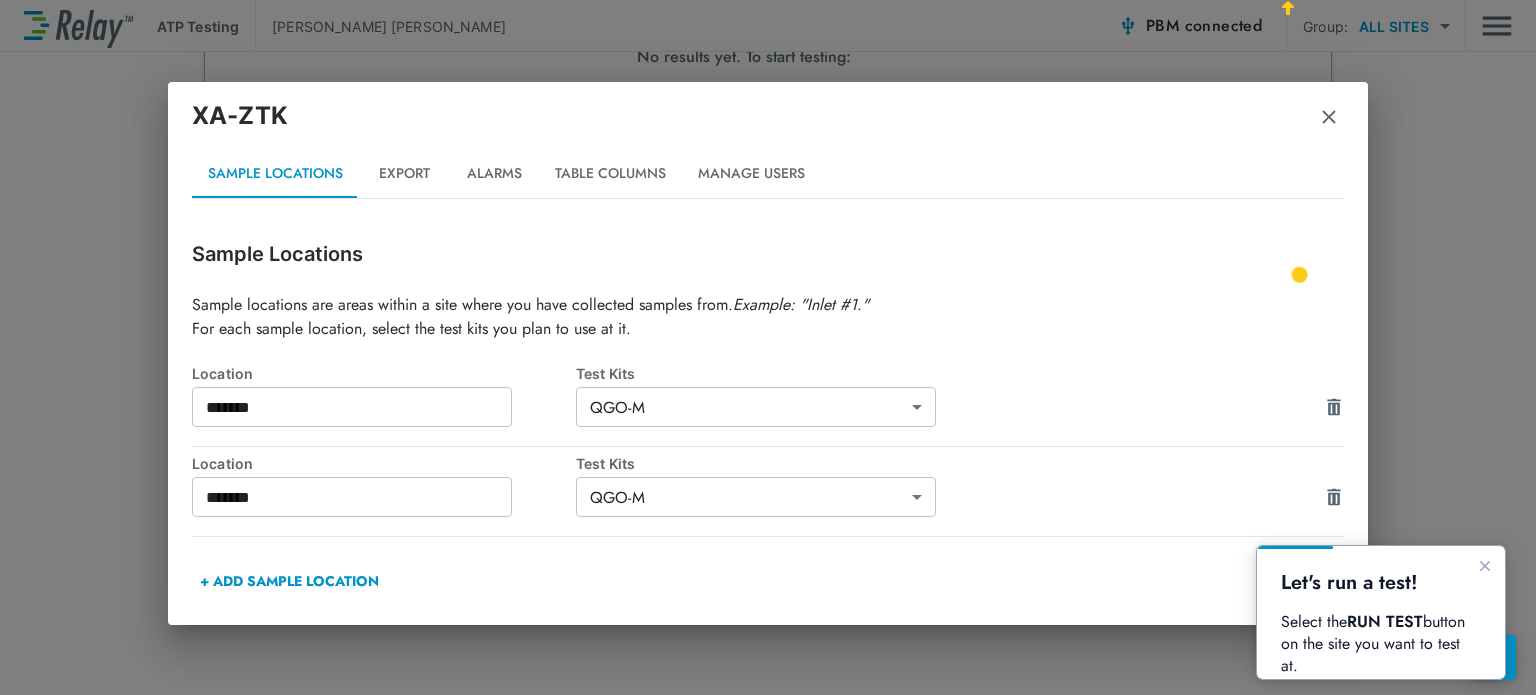 click on "+ ADD SAMPLE LOCATION" at bounding box center (289, 581) 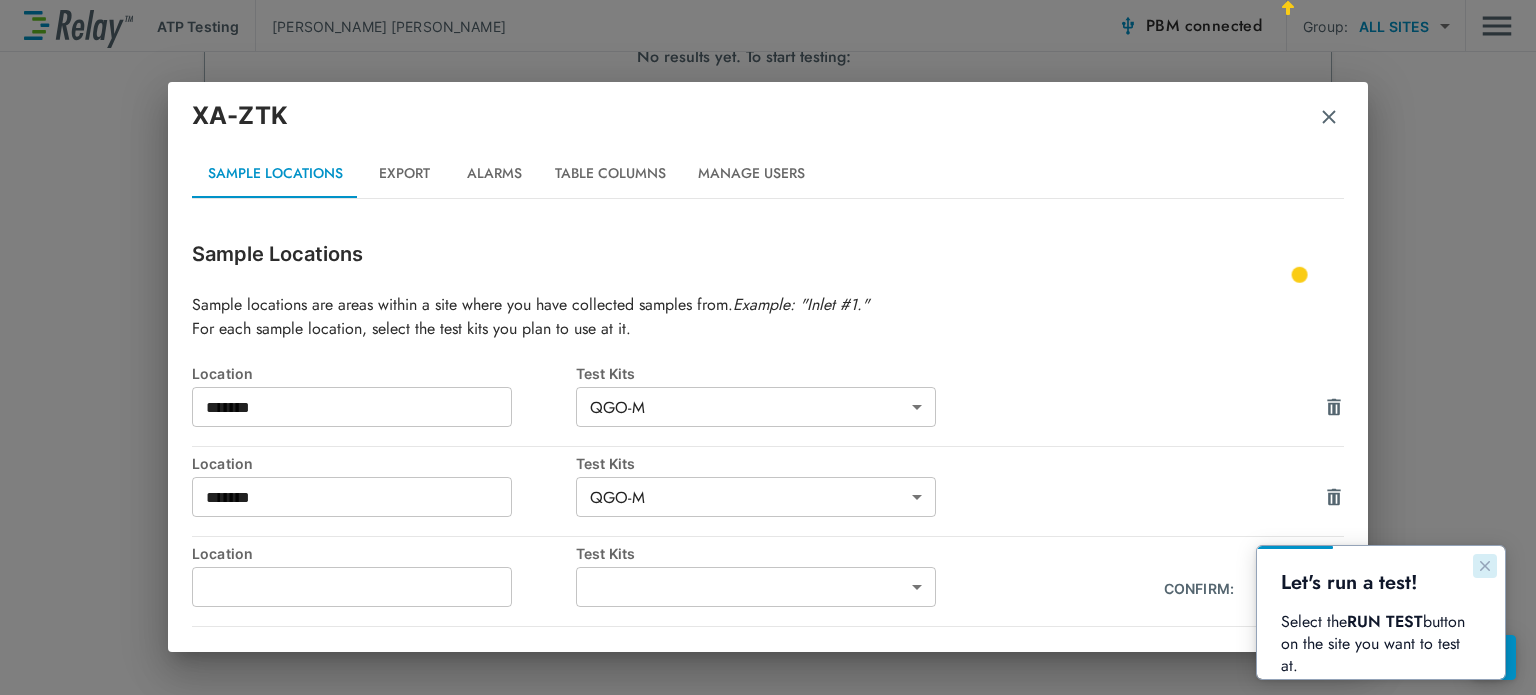 click 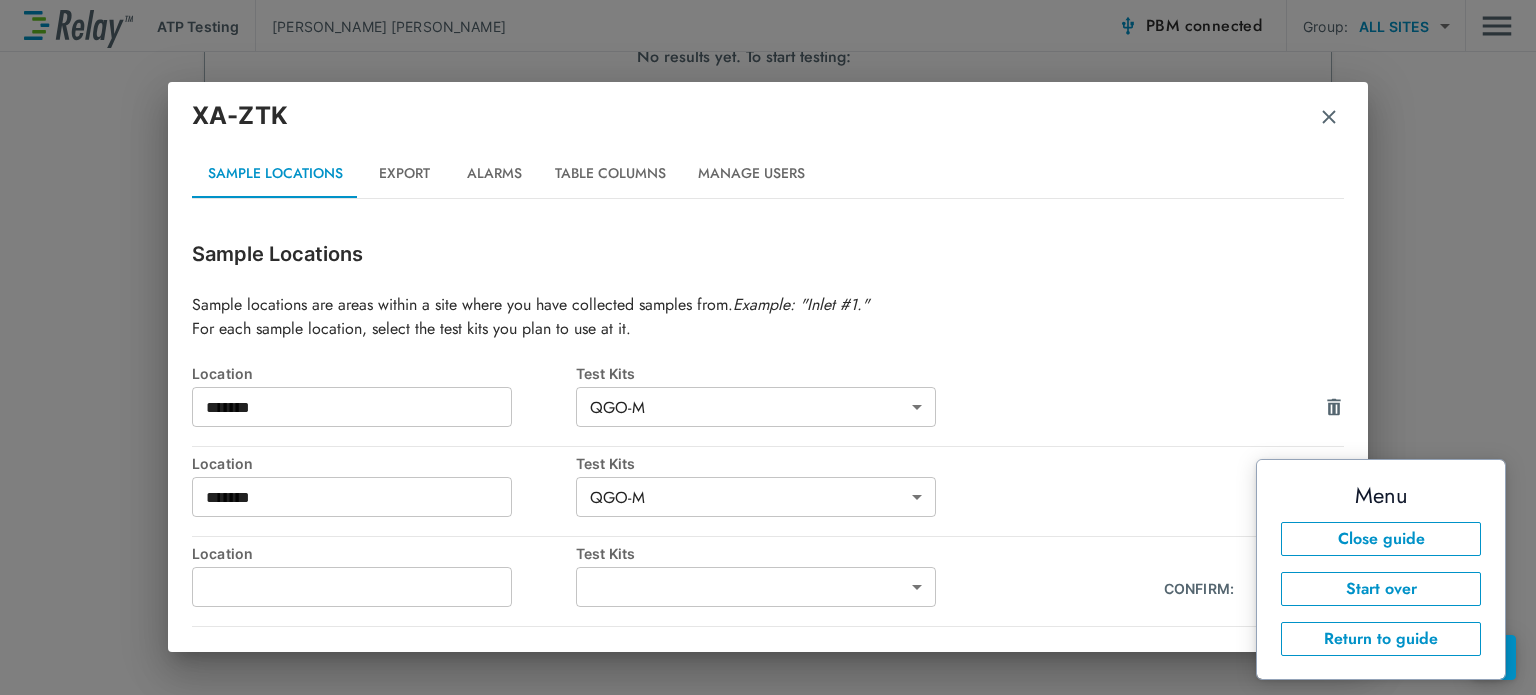 click on "XA-ZTK Sample Locations Export Alarms Table Columns Manage Users Sample Locations Sample locations are areas within a site where you have collected samples from.  Example: "Inlet #1." For each sample location, select the test kits you plan to use at it. Location Test Kits ******* ​ QGO-M ***** ​ Location Test Kits ******* ​ QGO-M ***** ​ Location Test Kits ​ ​ ​ CONFIRM: + ADD SAMPLE LOCATION" at bounding box center [768, 347] 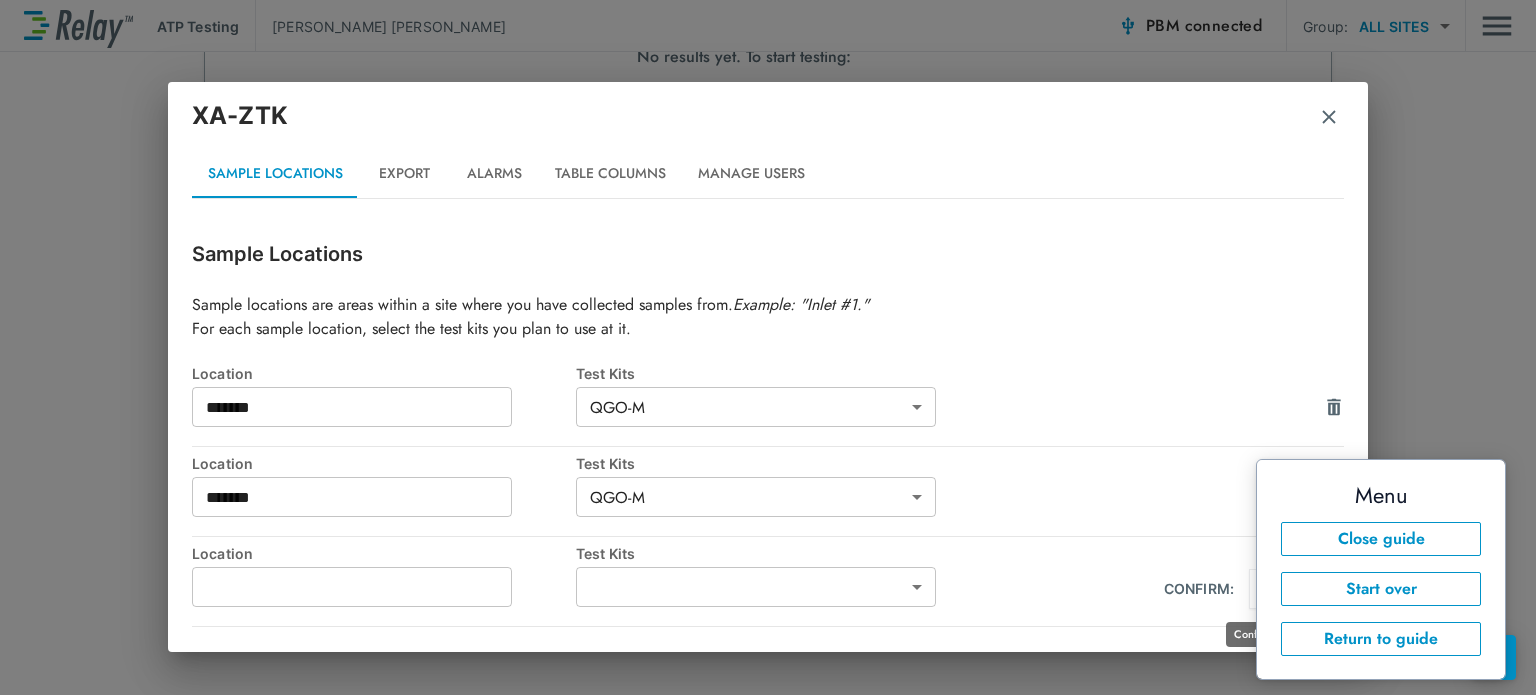 click at bounding box center (1269, 589) 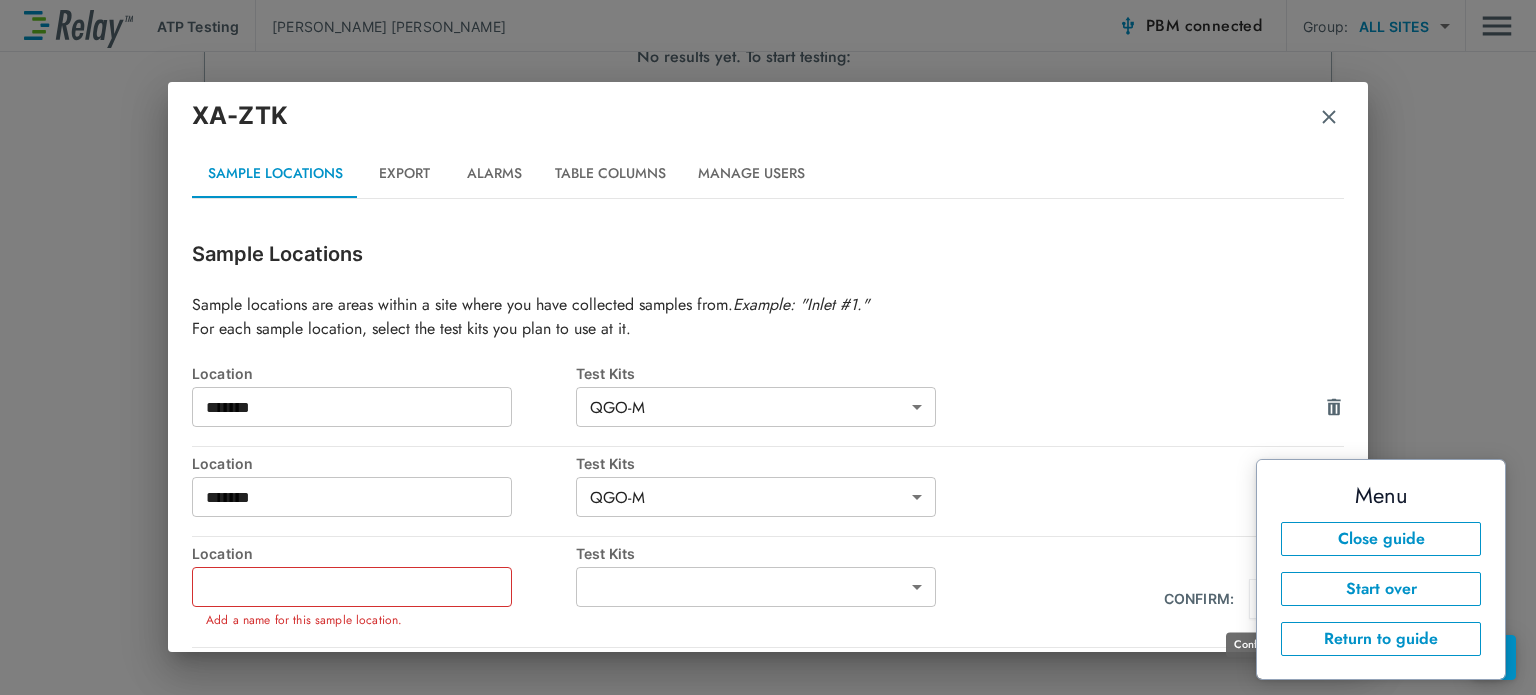click at bounding box center (1269, 599) 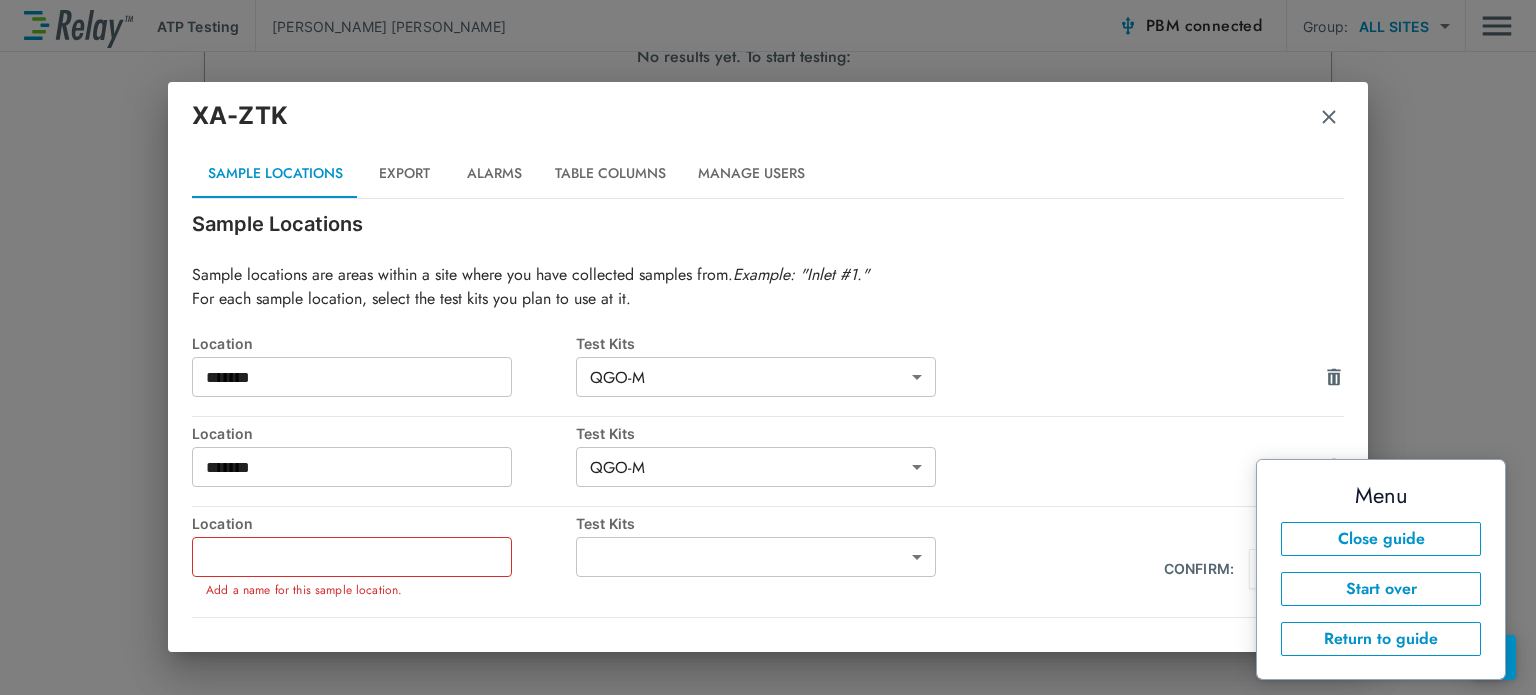 scroll, scrollTop: 31, scrollLeft: 0, axis: vertical 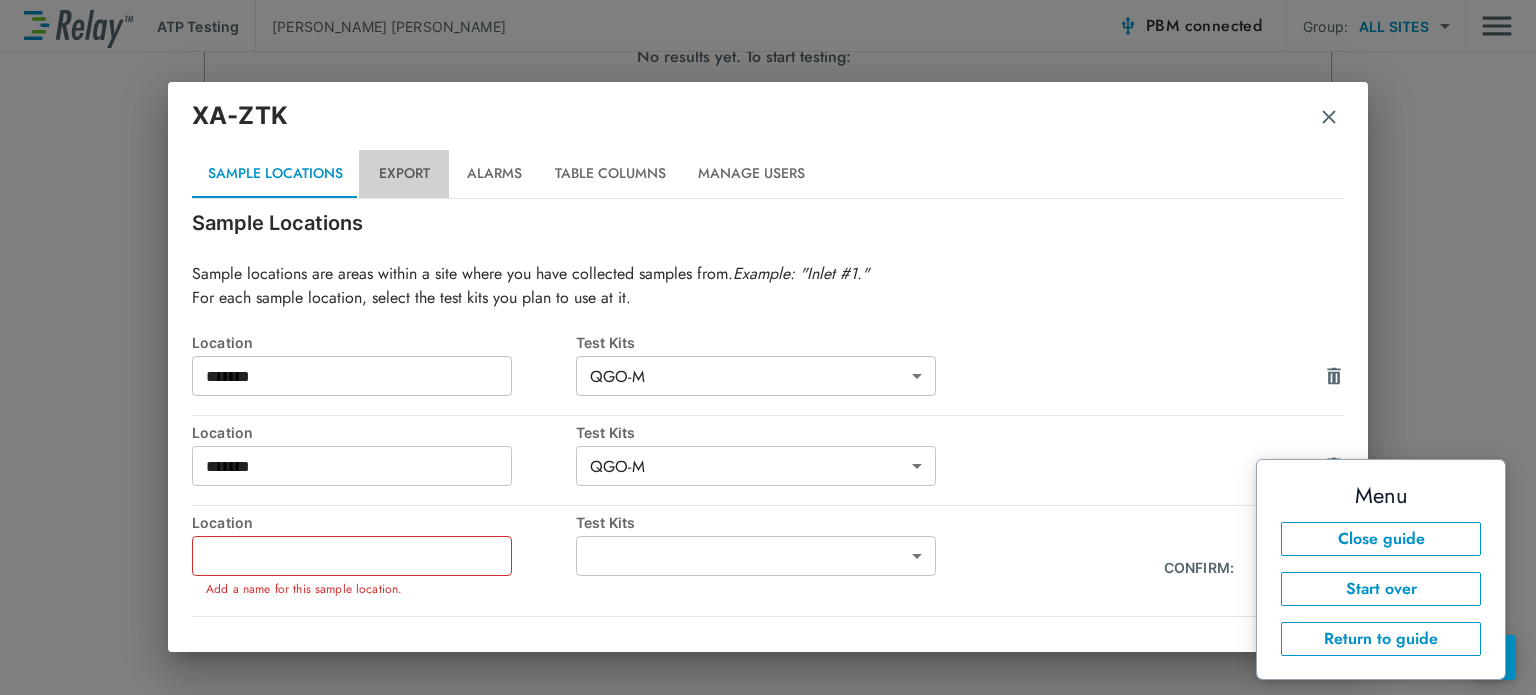 click on "Export" at bounding box center (404, 174) 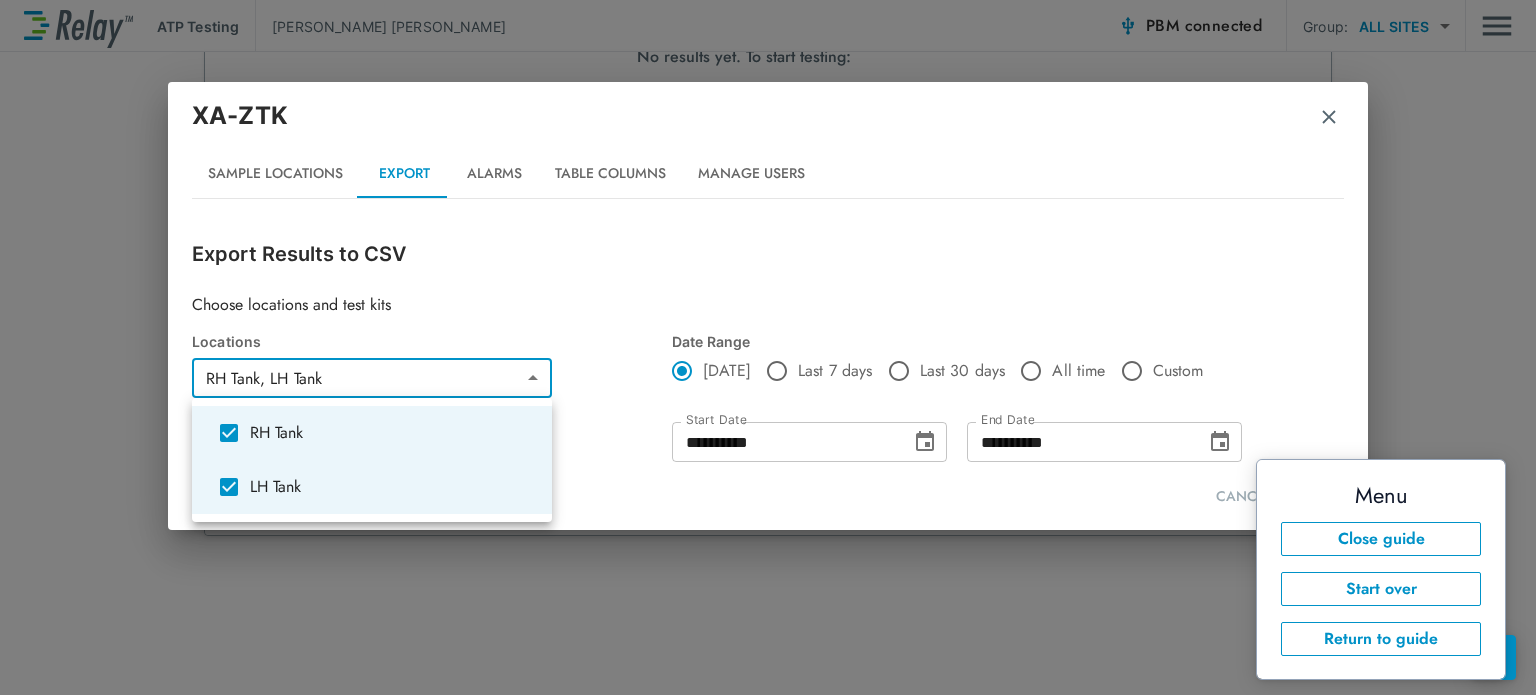 click on "**********" at bounding box center (768, 347) 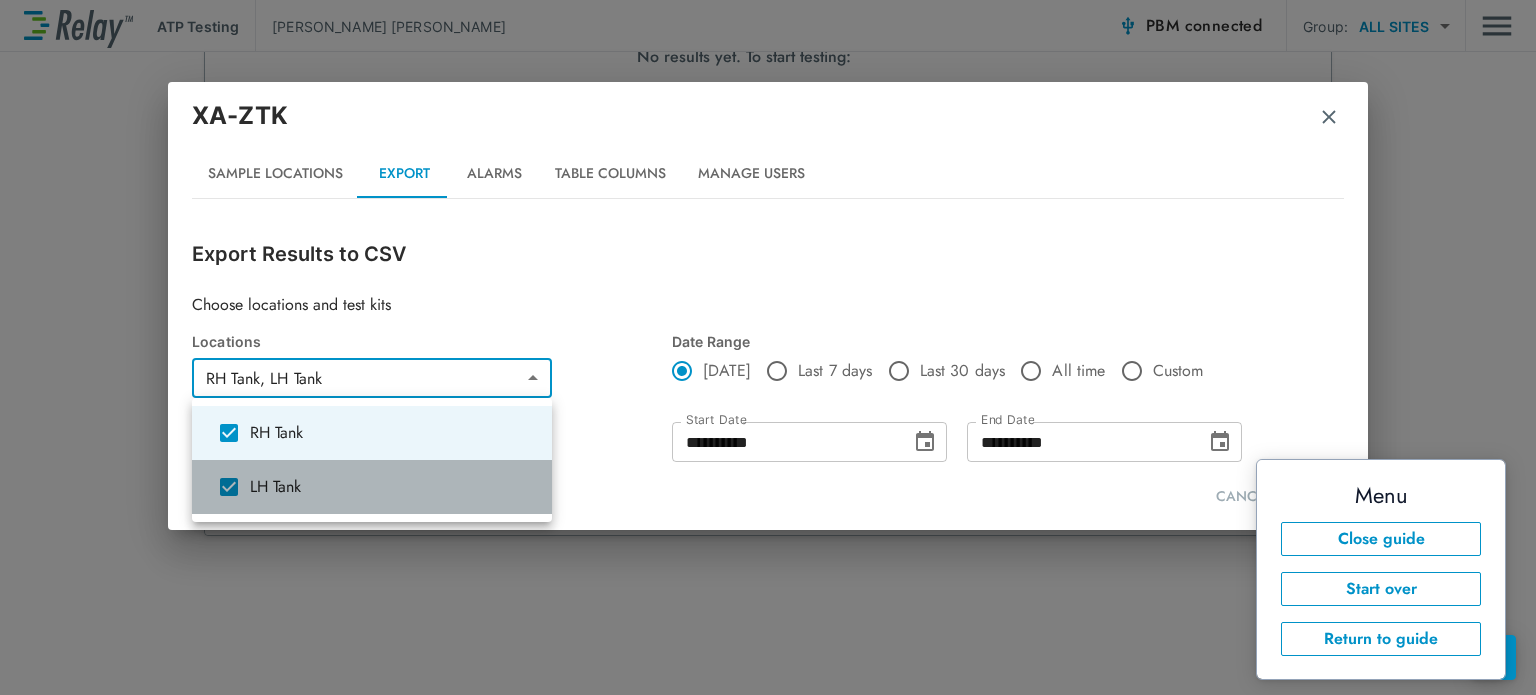click on "LH Tank" at bounding box center (393, 487) 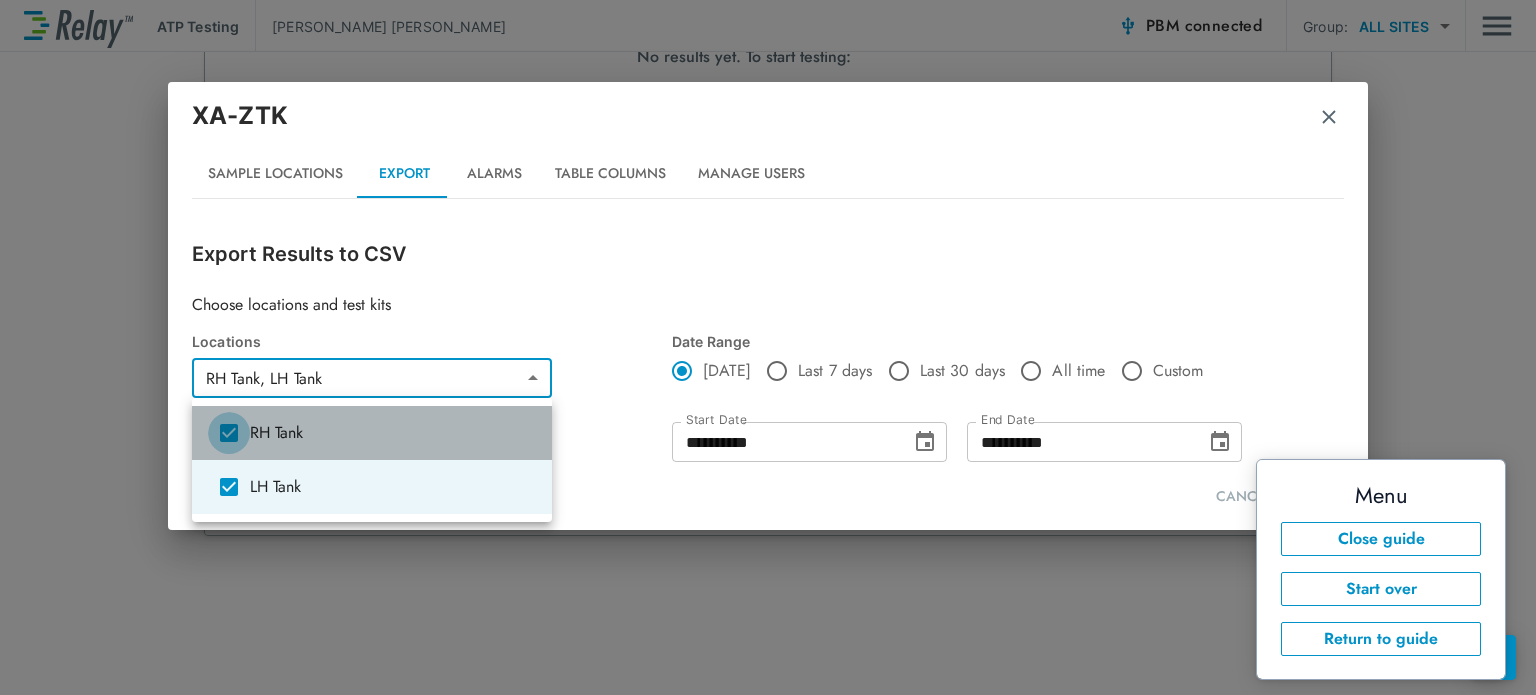type on "*******" 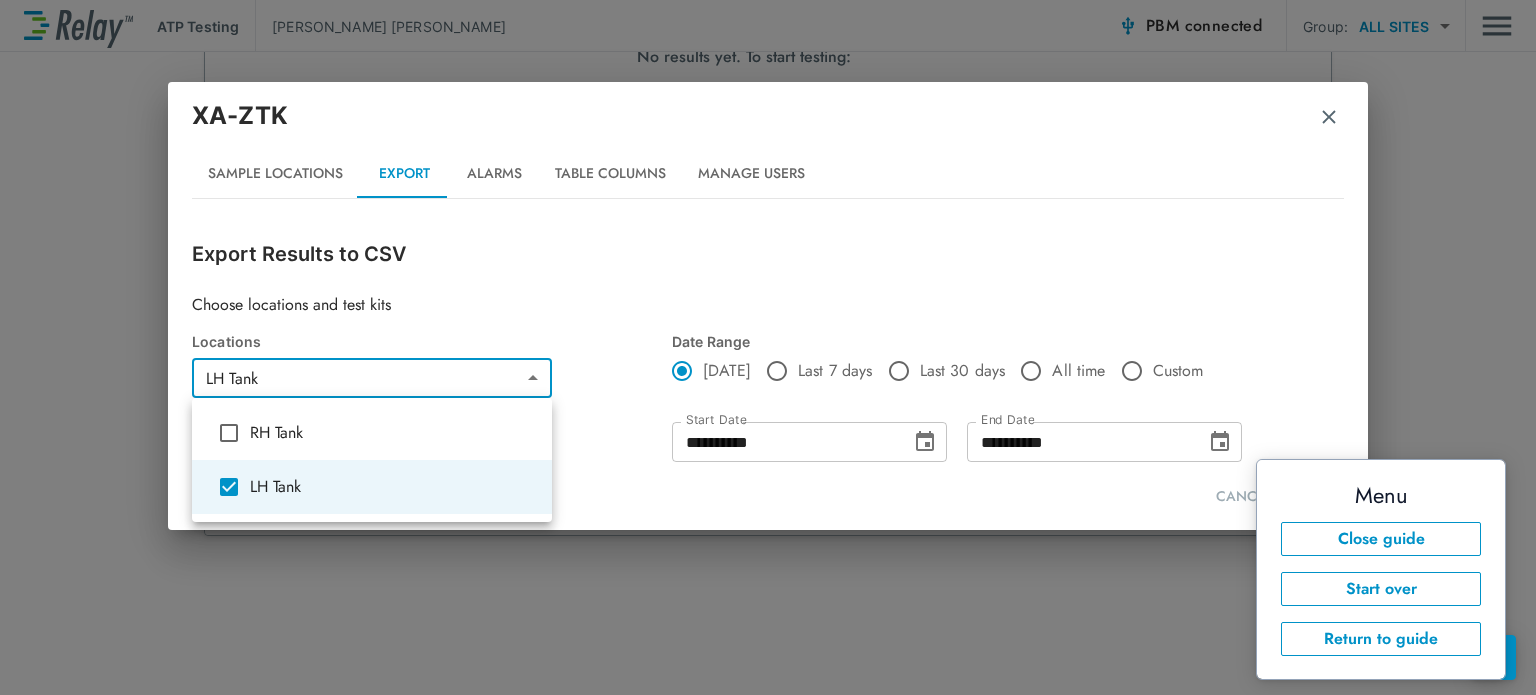 click at bounding box center [768, 347] 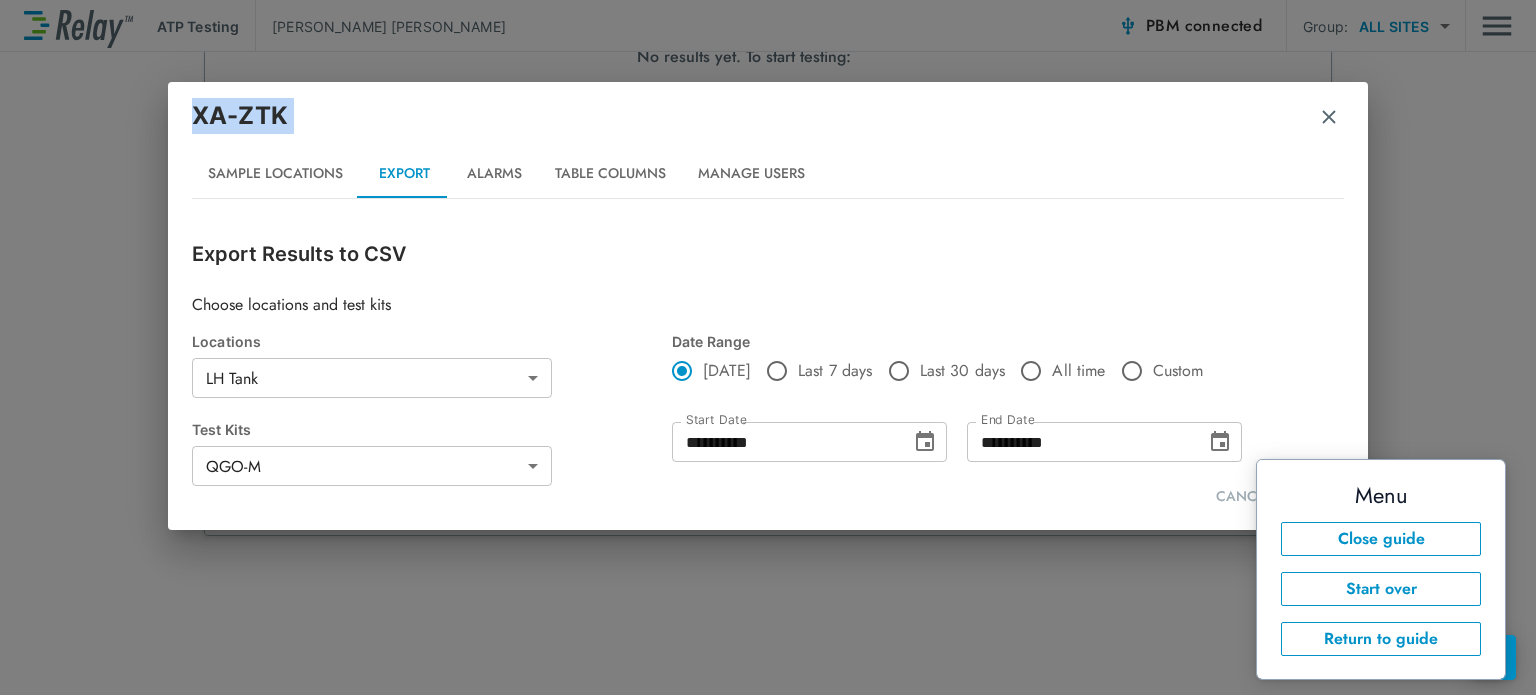 drag, startPoint x: 1108, startPoint y: 114, endPoint x: 1178, endPoint y: 86, distance: 75.39231 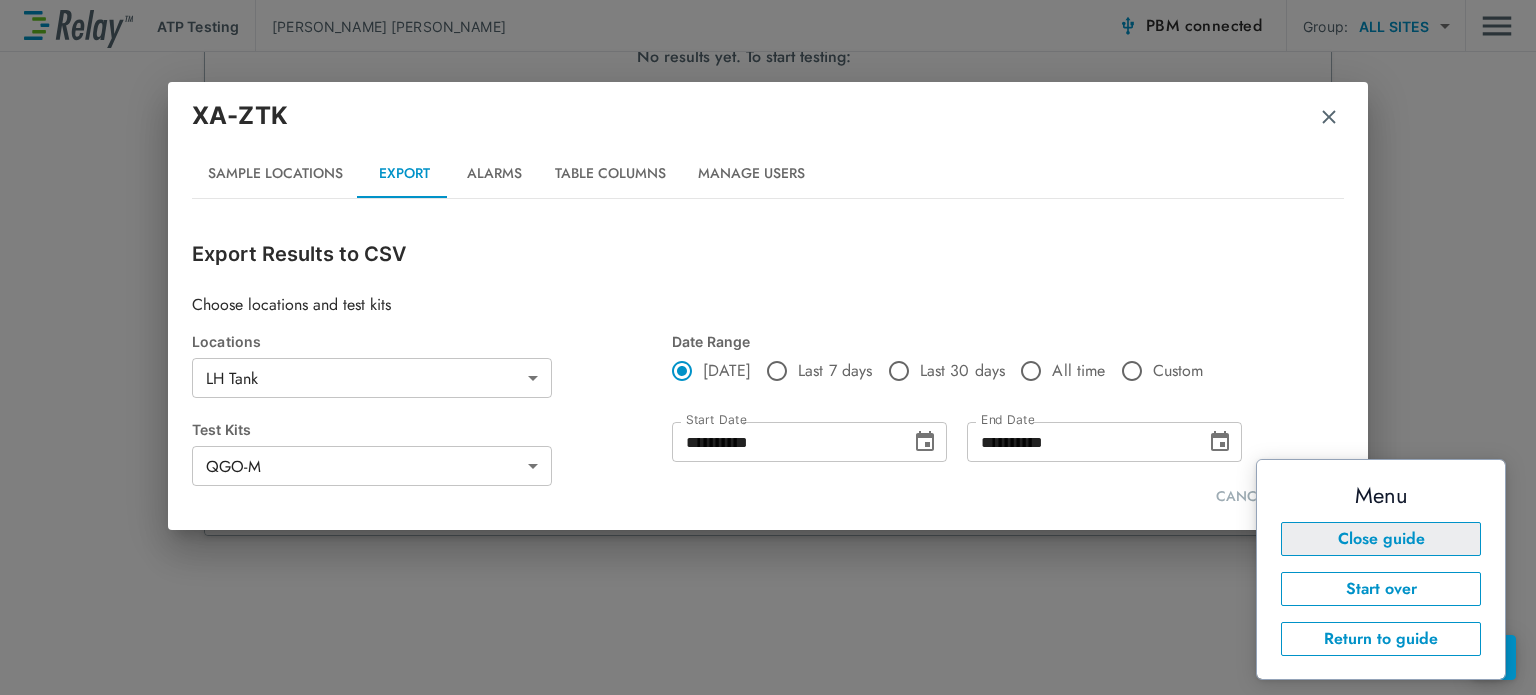 click on "Close guide" at bounding box center (1381, 539) 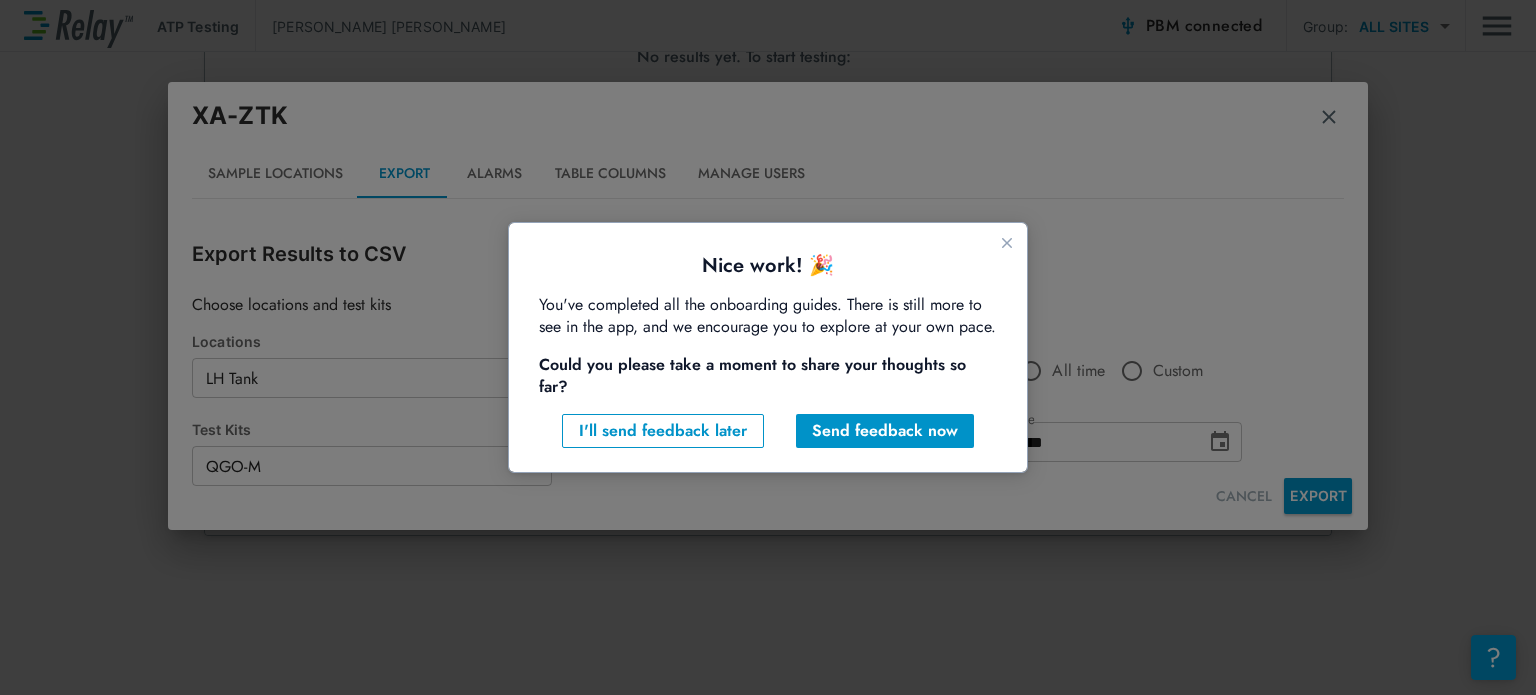 scroll, scrollTop: 0, scrollLeft: 0, axis: both 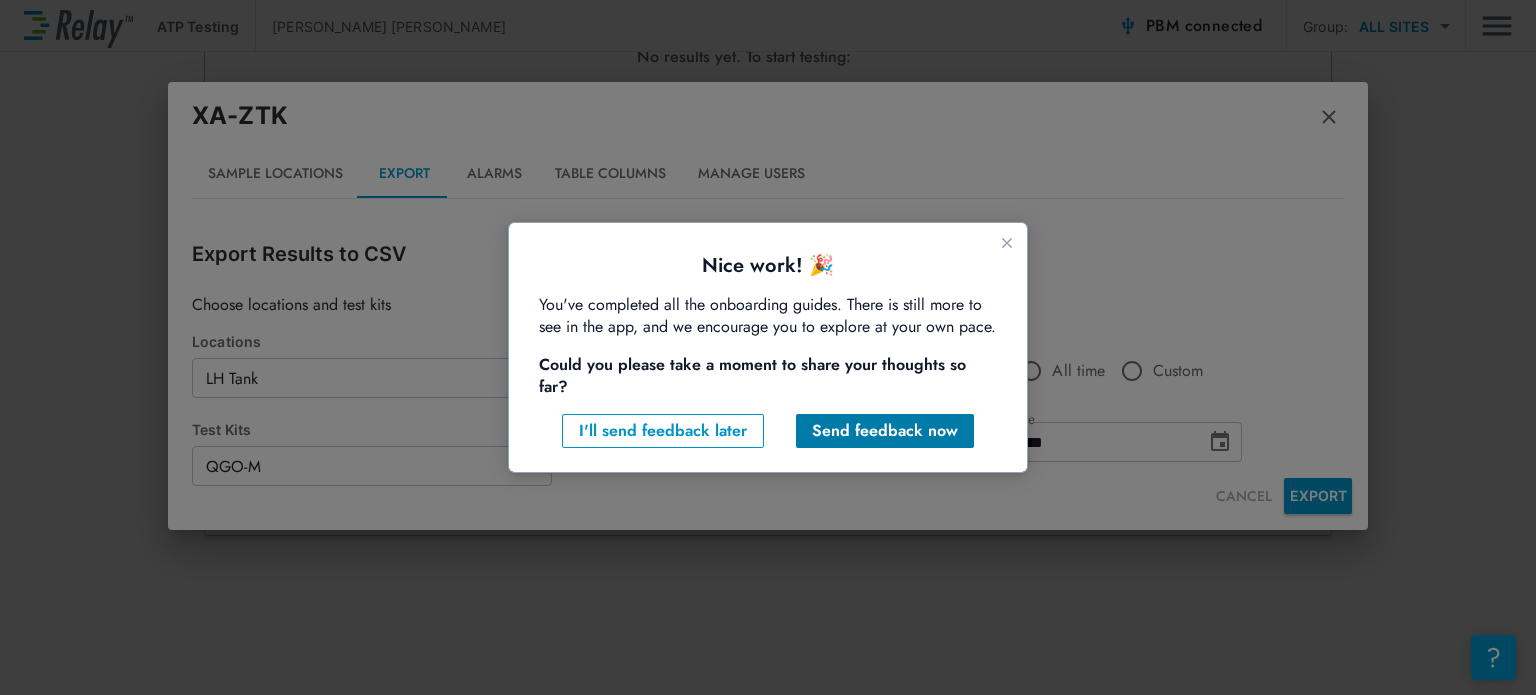 drag, startPoint x: 1650, startPoint y: 666, endPoint x: 953, endPoint y: 392, distance: 748.92255 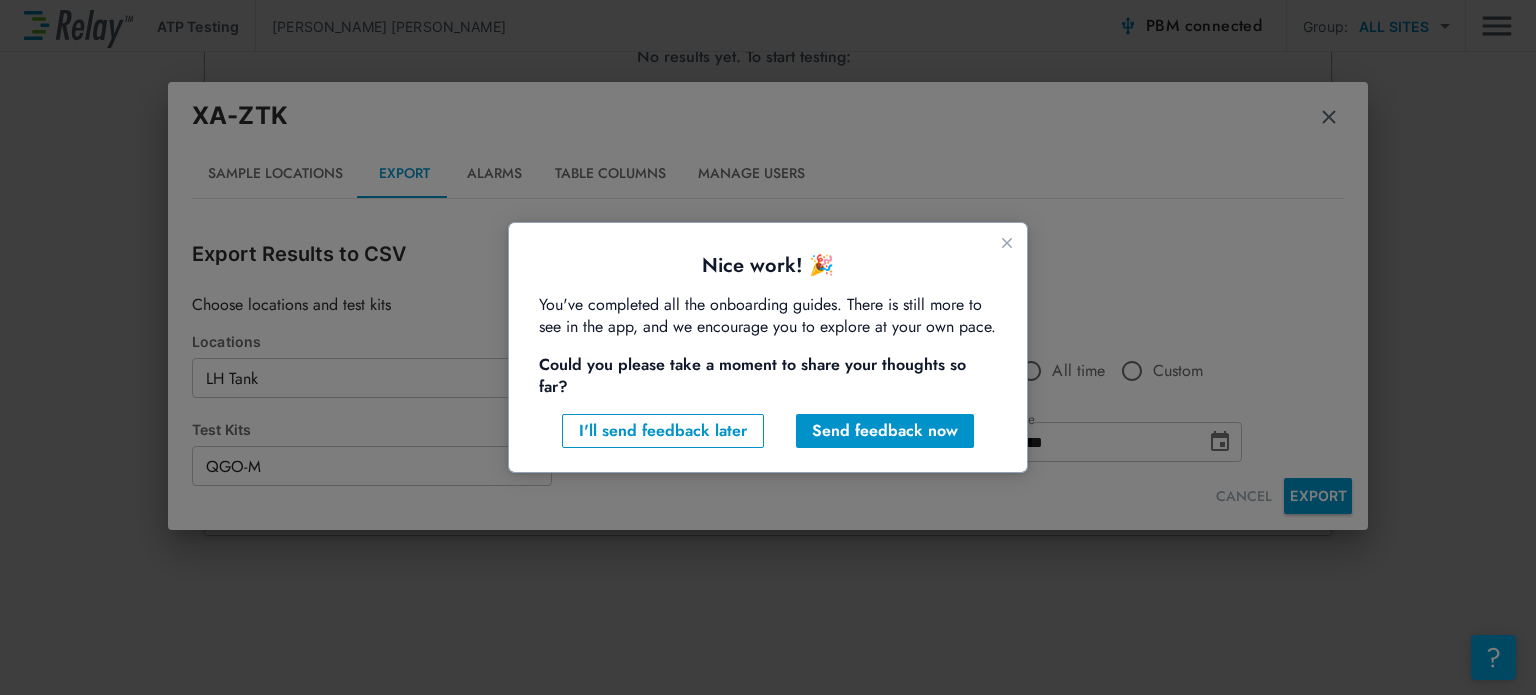 click on "Nice work! 🎉 You've completed all the onboarding guides. There is still more to see in the app, and we encourage you to explore at your own pace. Could you please take a moment to share your thoughts so far? I'll send feedback later Send feedback now" at bounding box center (768, 358) 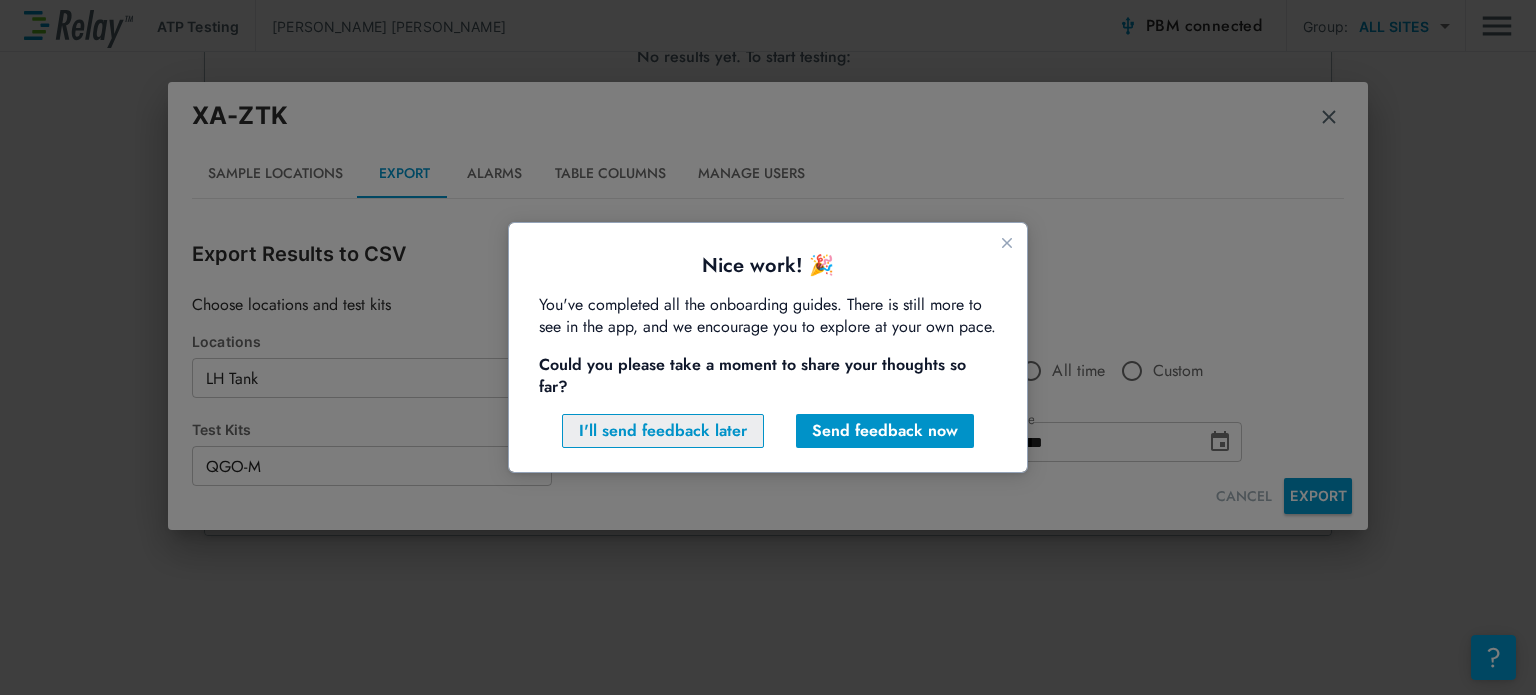 click on "I'll send feedback later" at bounding box center (663, 431) 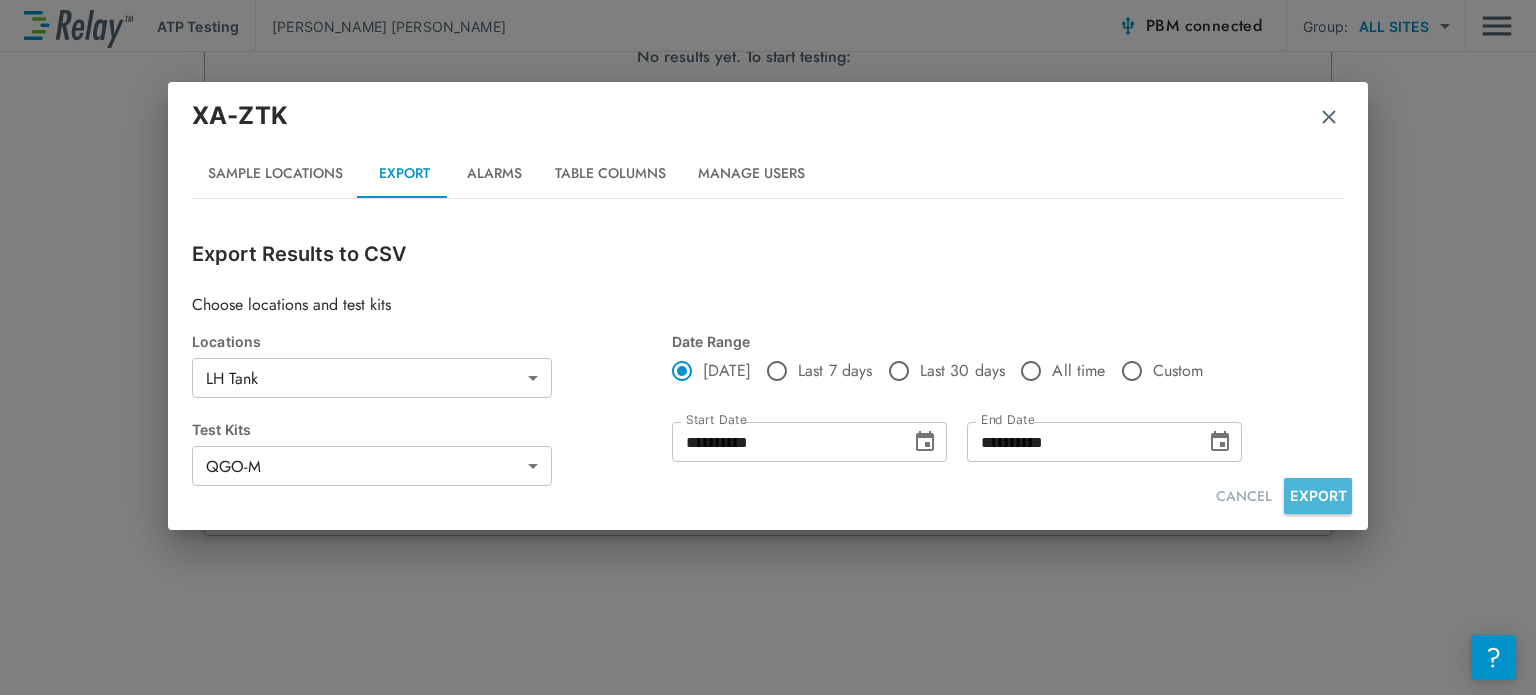 click on "EXPORT" at bounding box center [1318, 496] 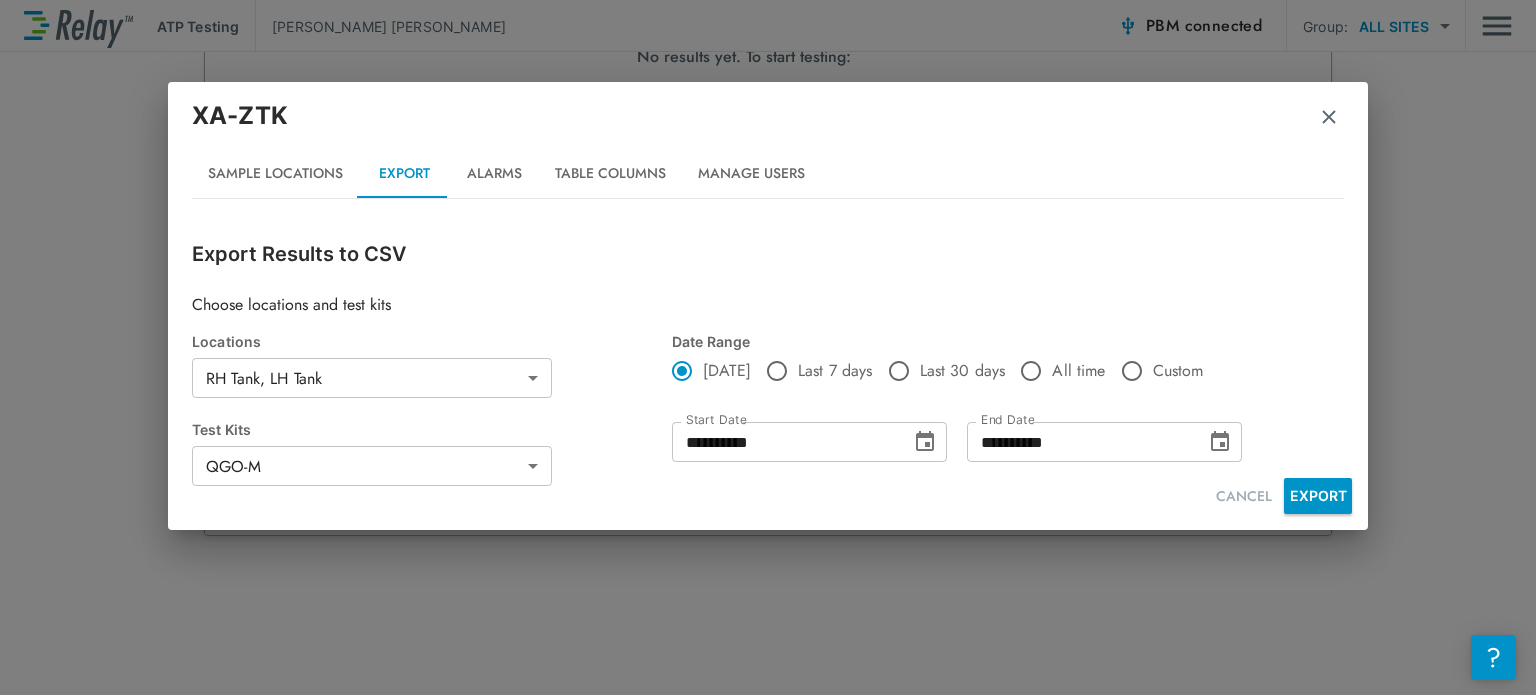click on "EXPORT" at bounding box center [1318, 496] 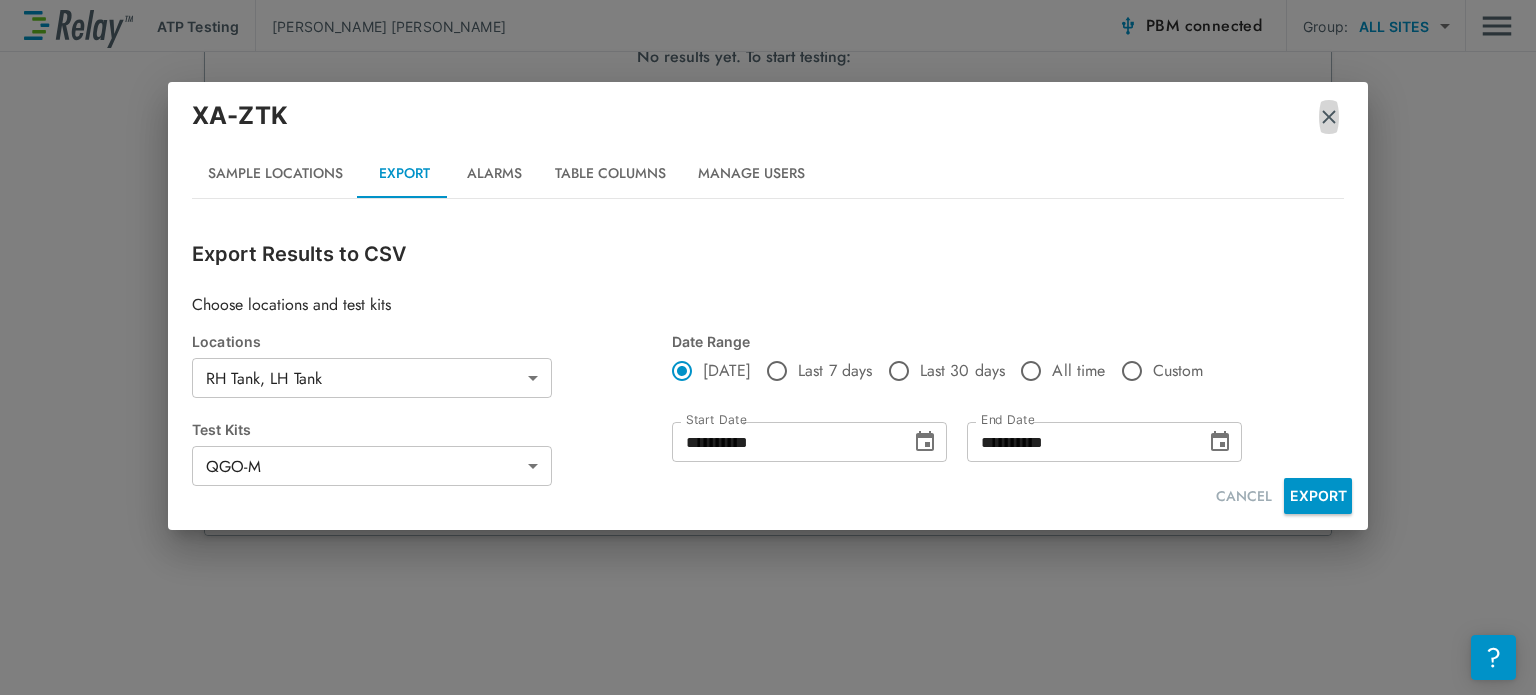 click at bounding box center [1329, 117] 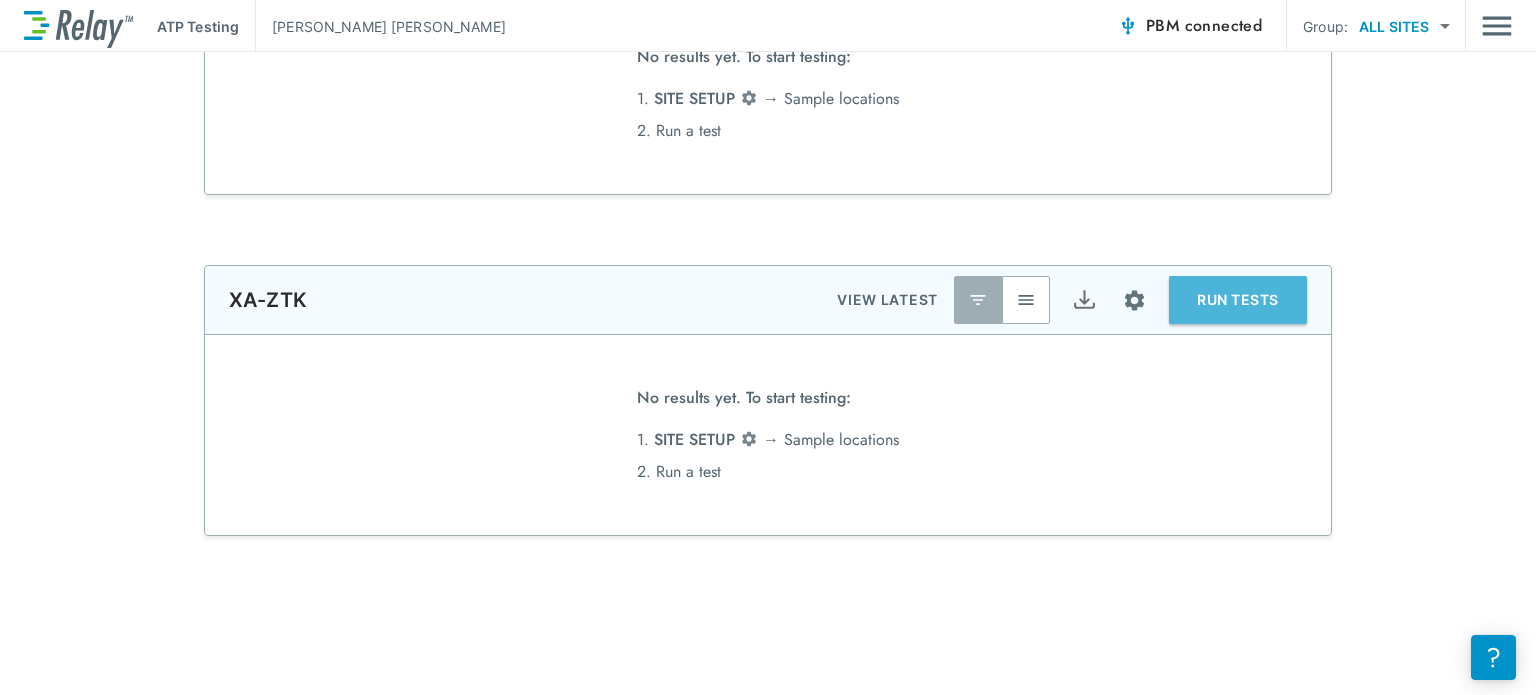 click on "RUN TESTS" at bounding box center (1238, 300) 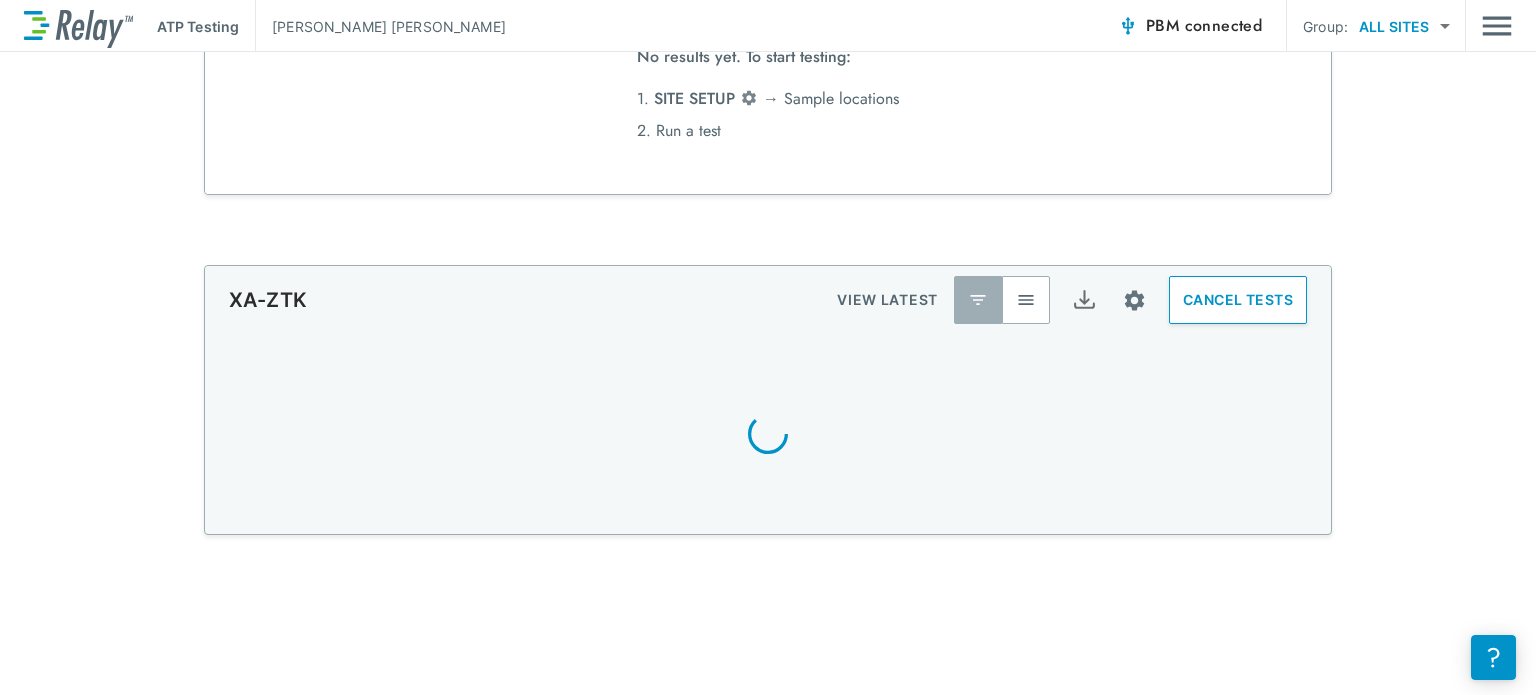 scroll, scrollTop: 1080, scrollLeft: 0, axis: vertical 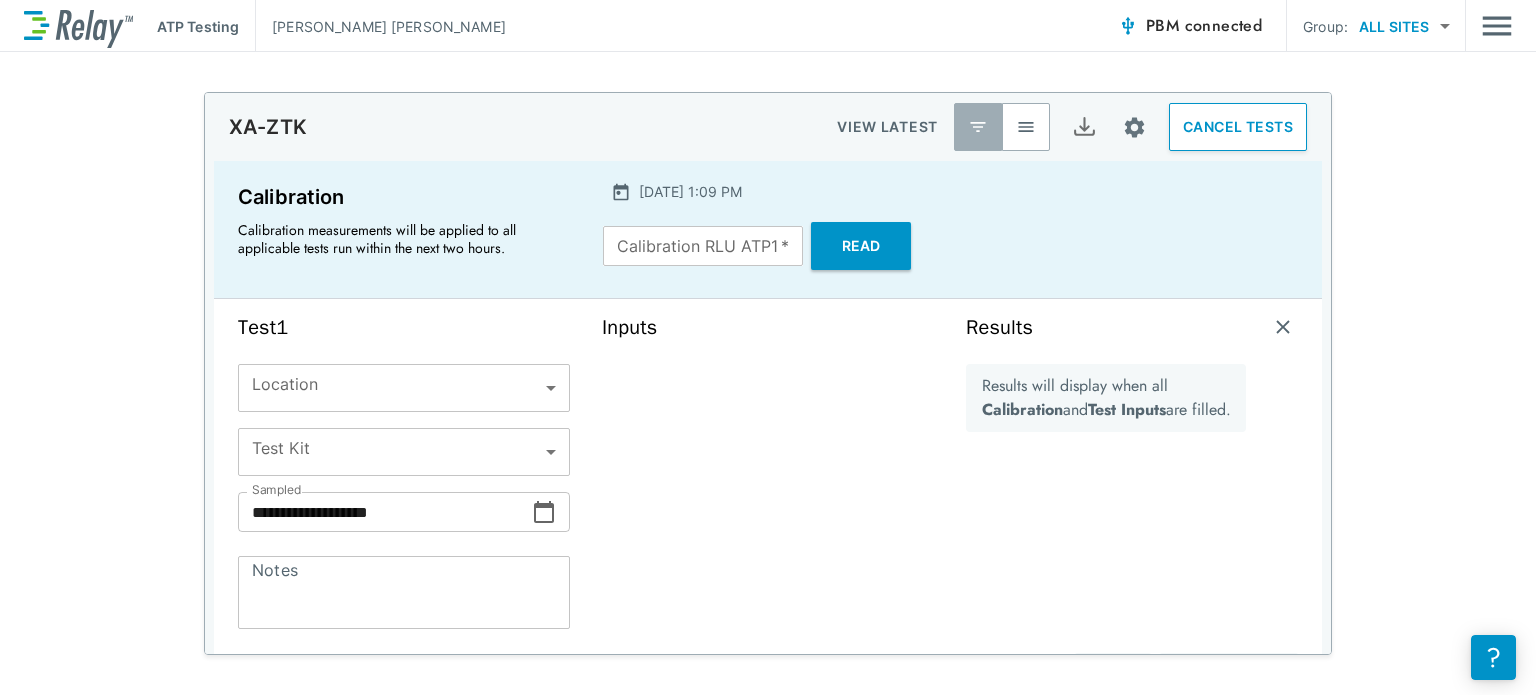 type on "****" 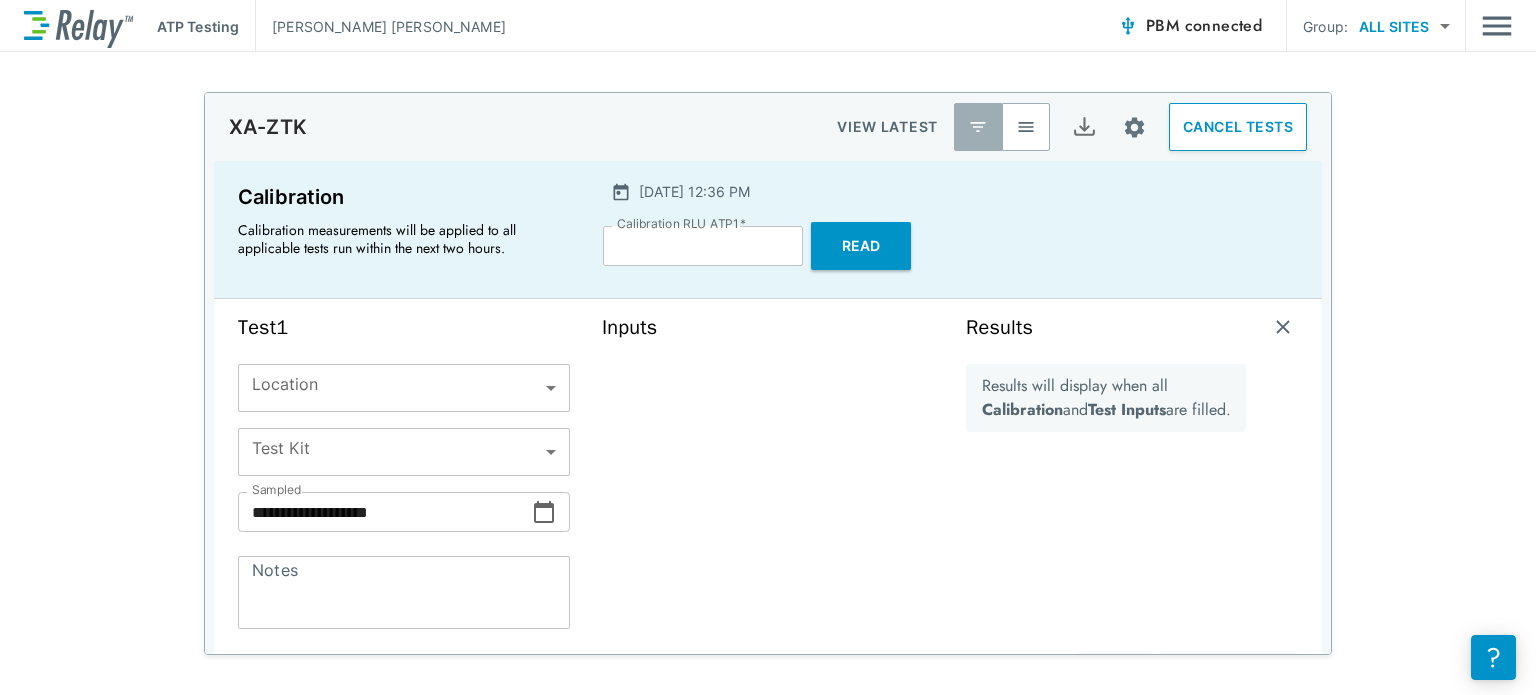 click on "Inputs" at bounding box center [768, 504] 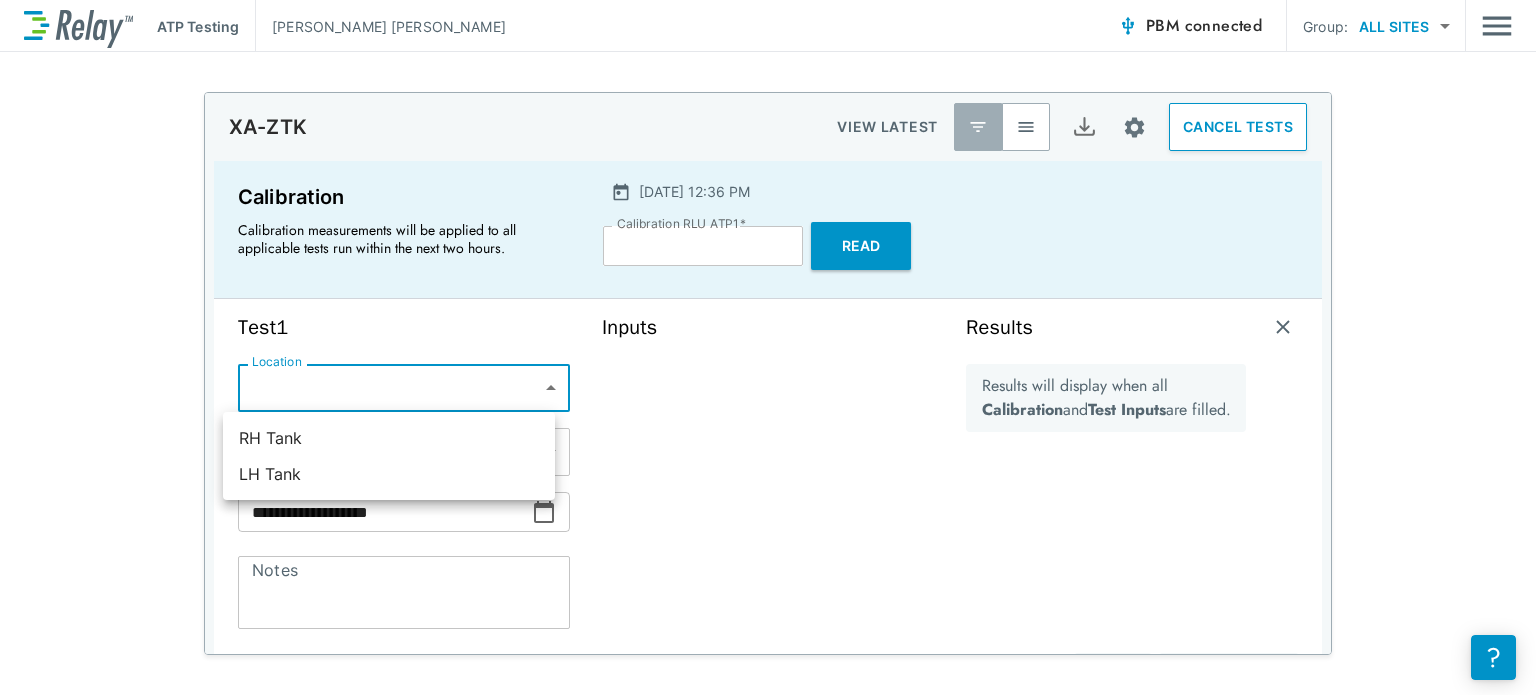 click on "**********" at bounding box center (768, 347) 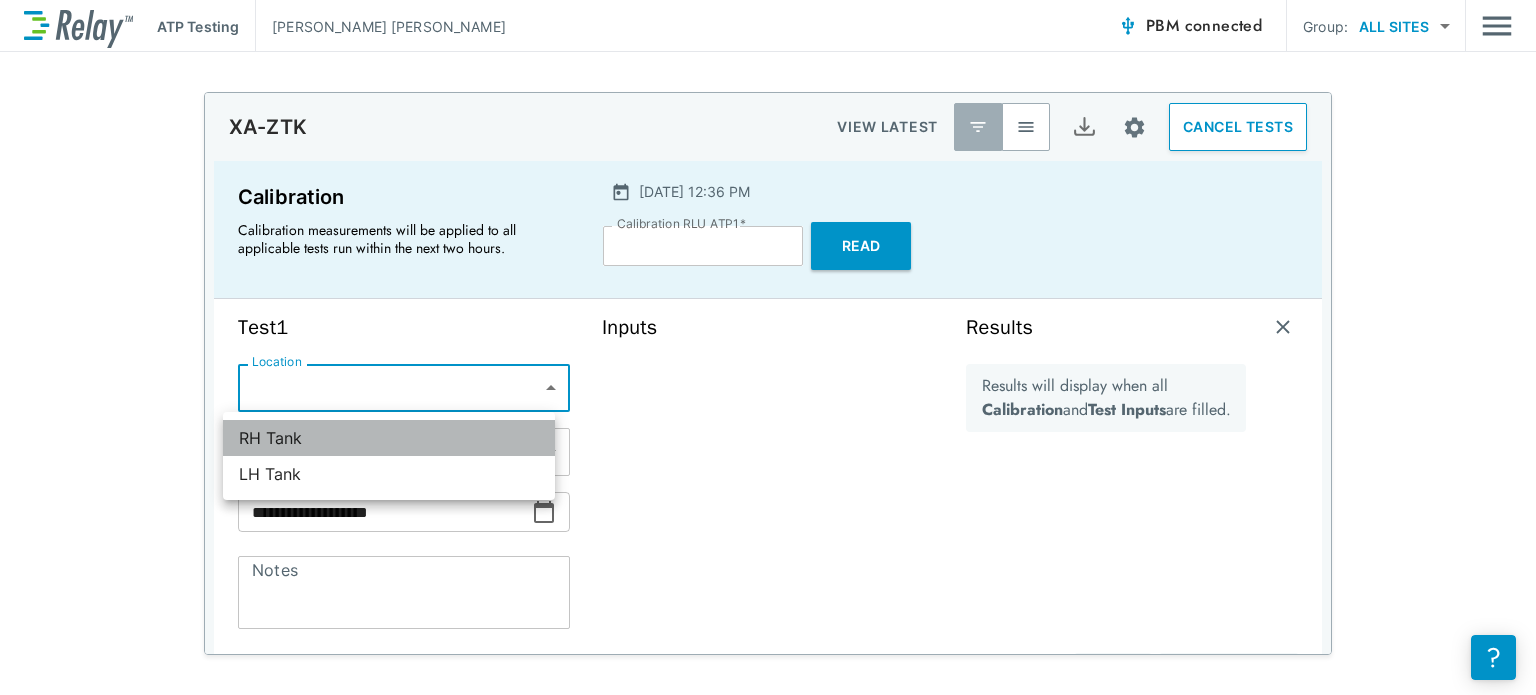 click on "RH Tank" at bounding box center (389, 438) 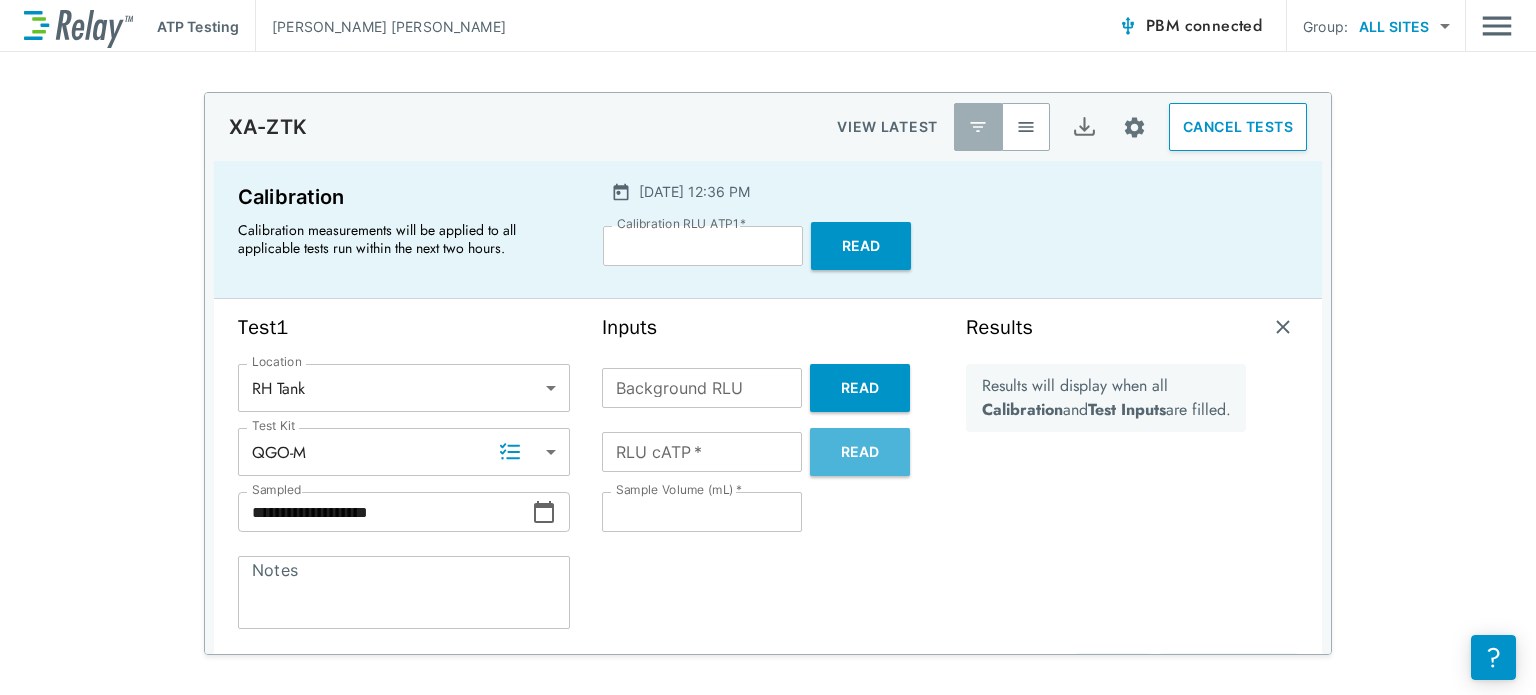 click on "Read" at bounding box center (860, 452) 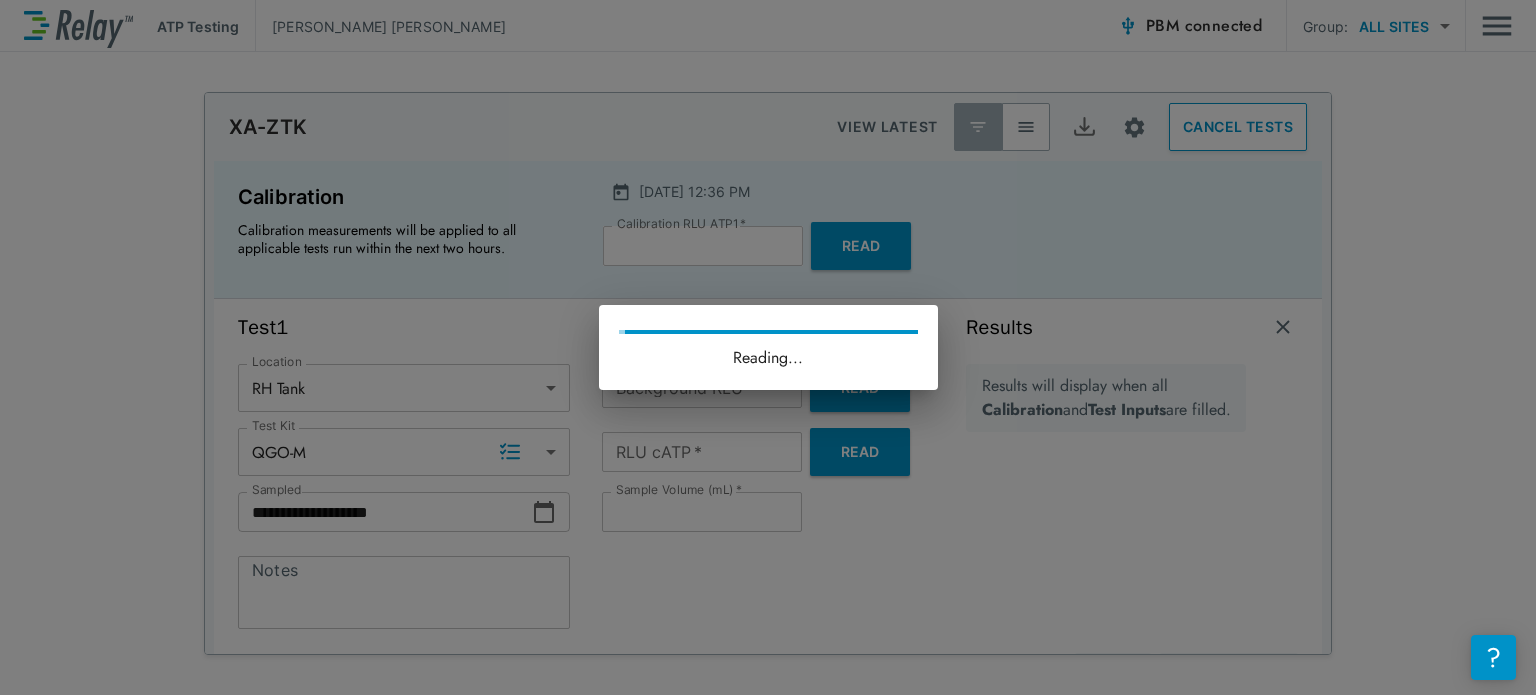 type on "**" 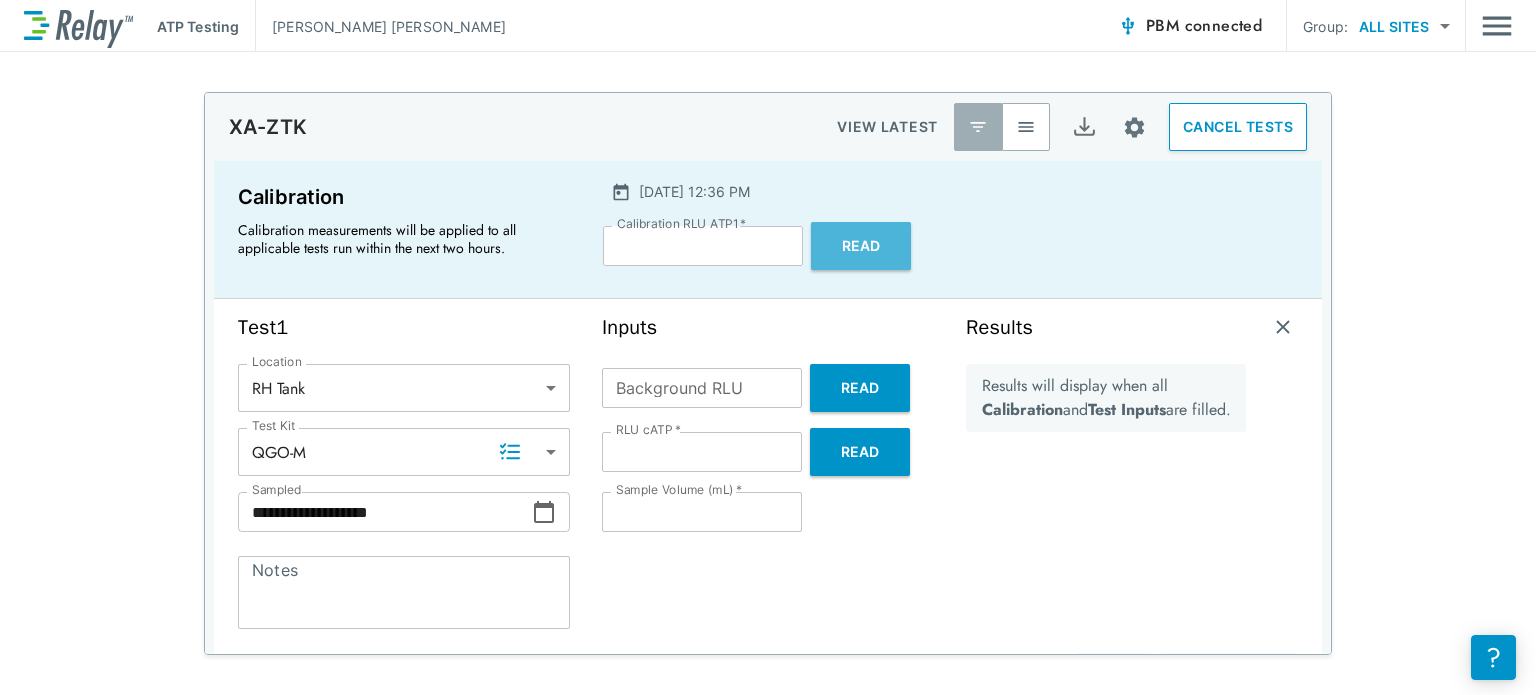 click on "Read" at bounding box center (861, 246) 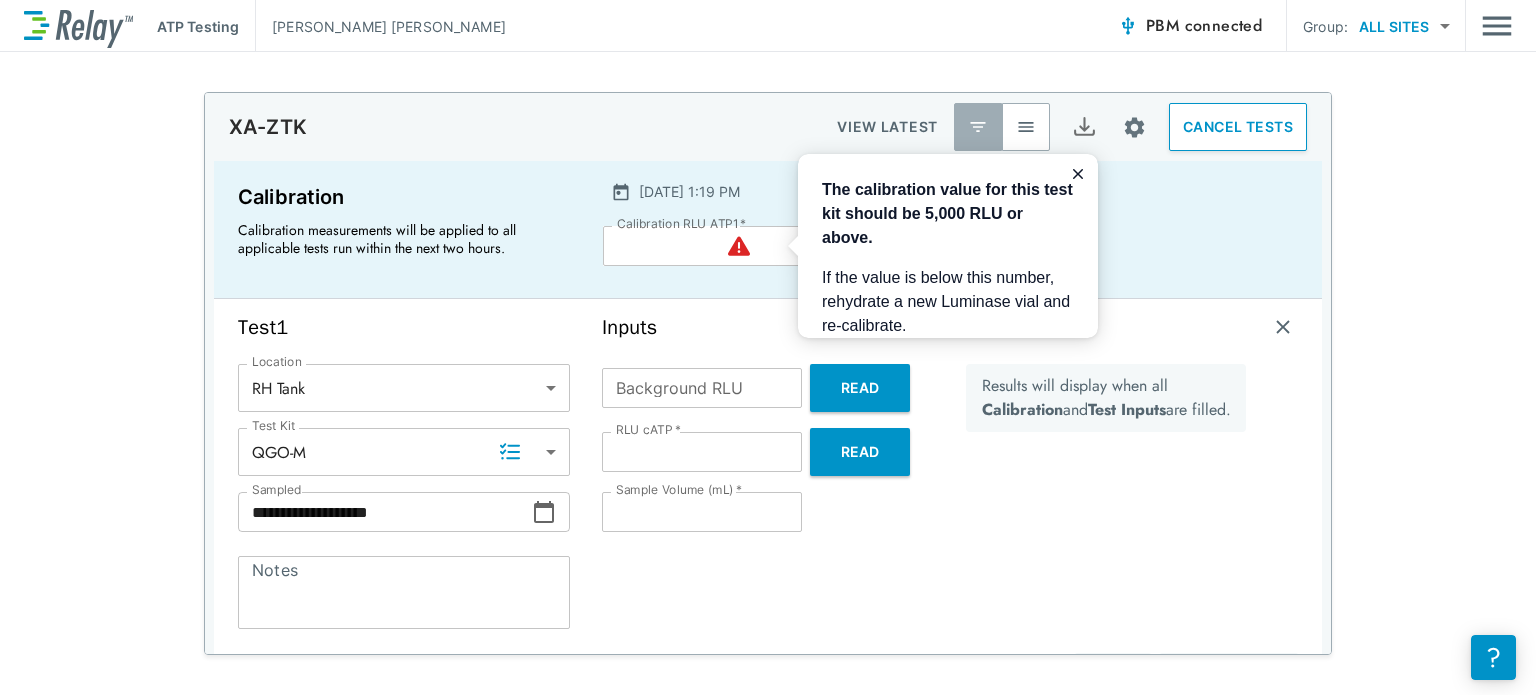 scroll, scrollTop: 0, scrollLeft: 0, axis: both 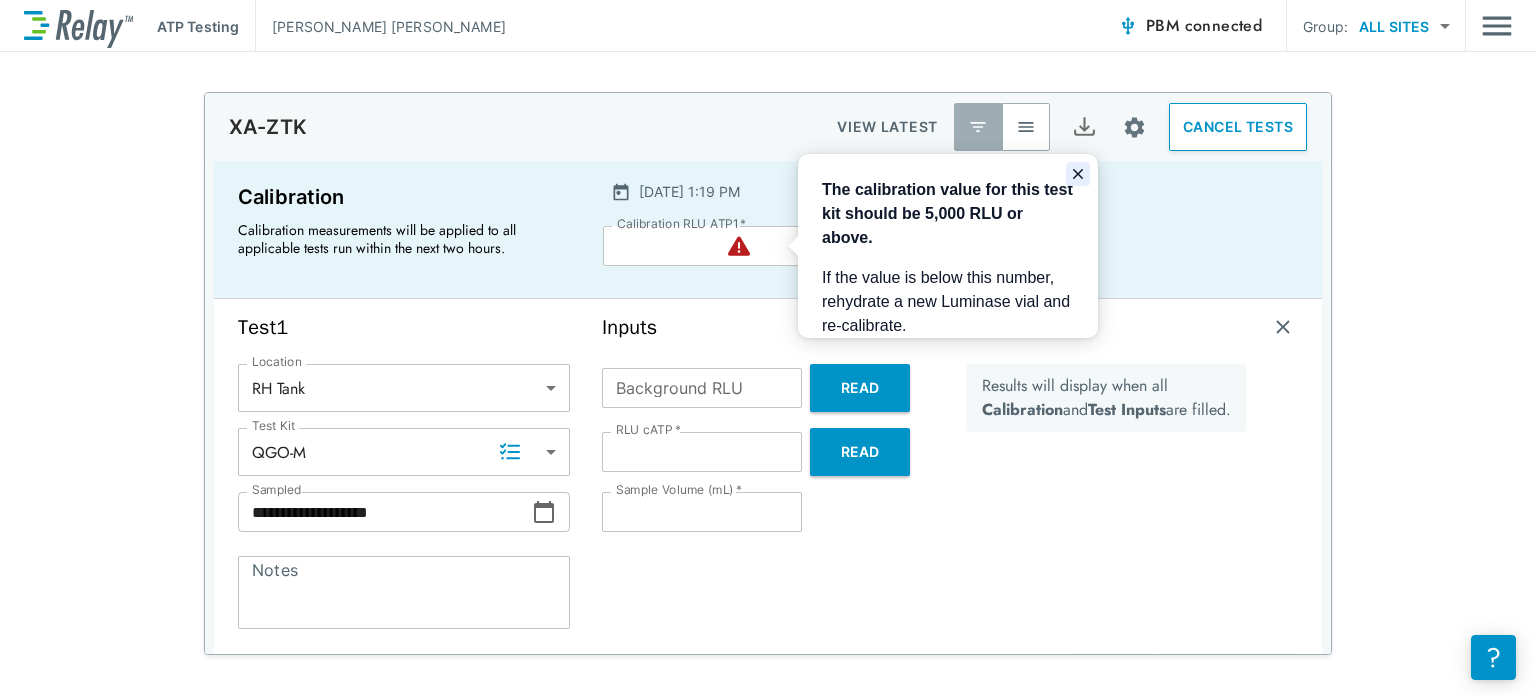 click 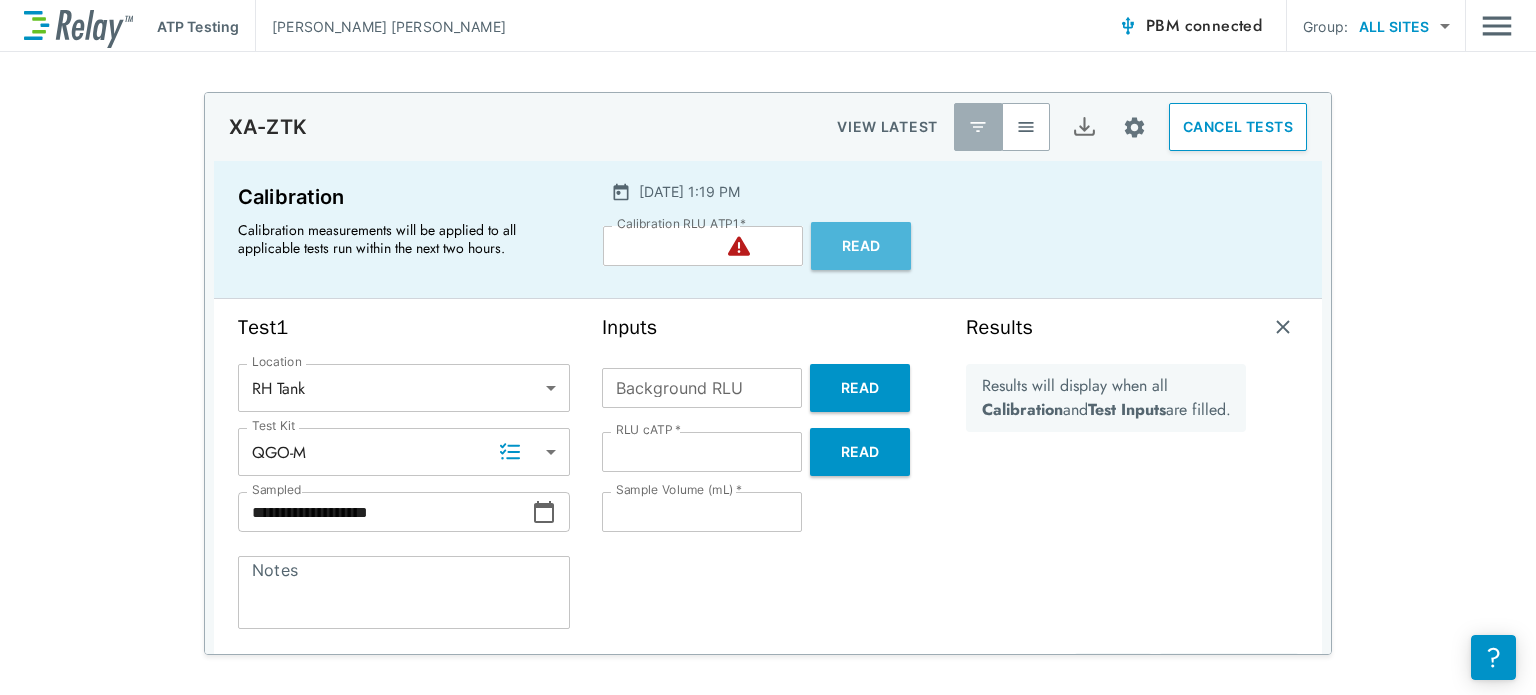 click on "Read" at bounding box center (861, 246) 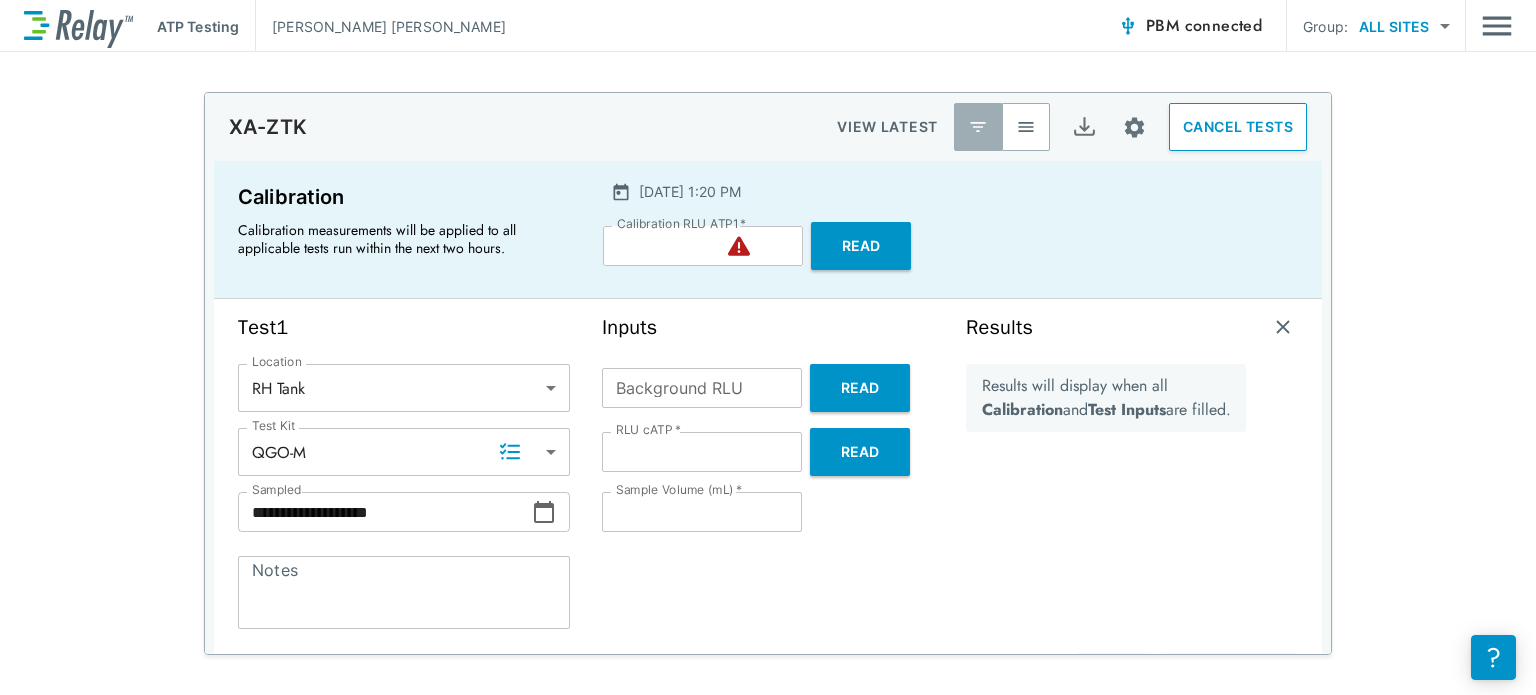 scroll, scrollTop: 0, scrollLeft: 0, axis: both 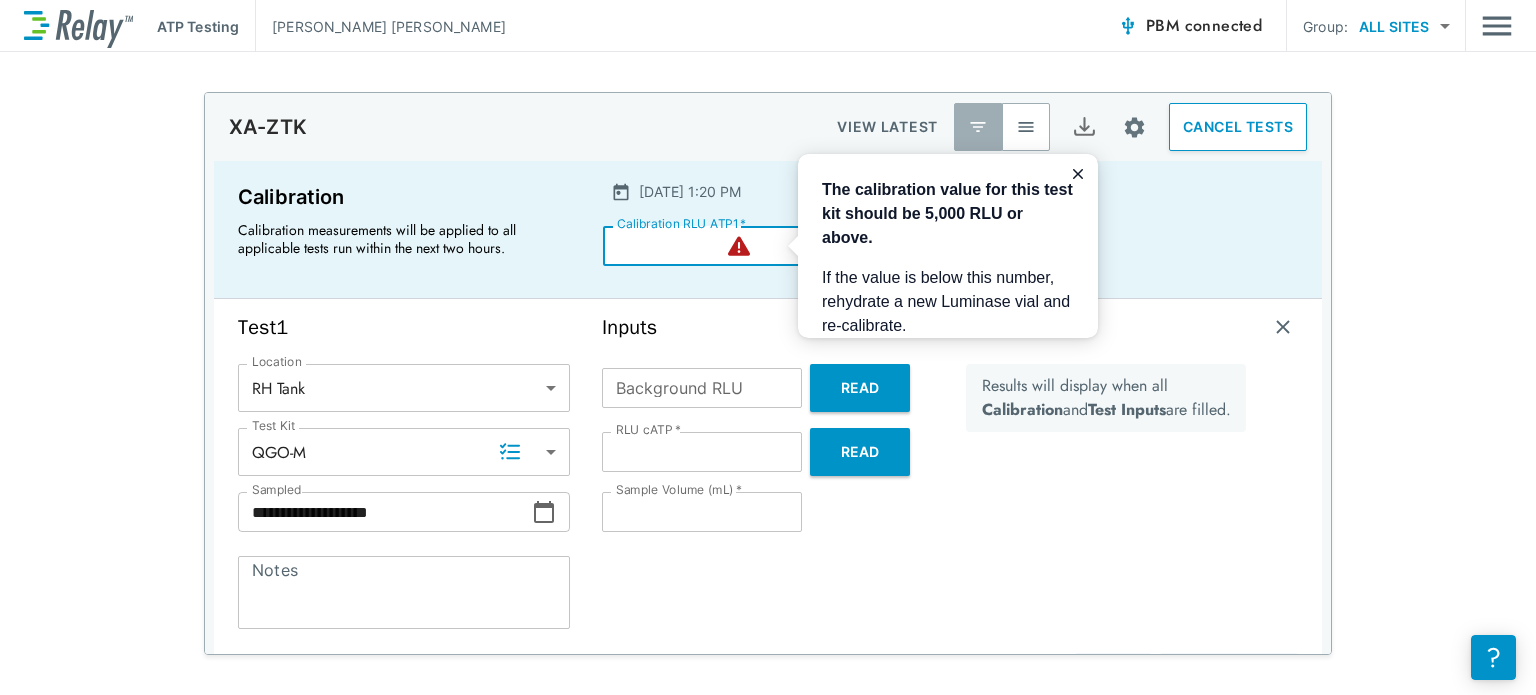 click on "**" at bounding box center (703, 246) 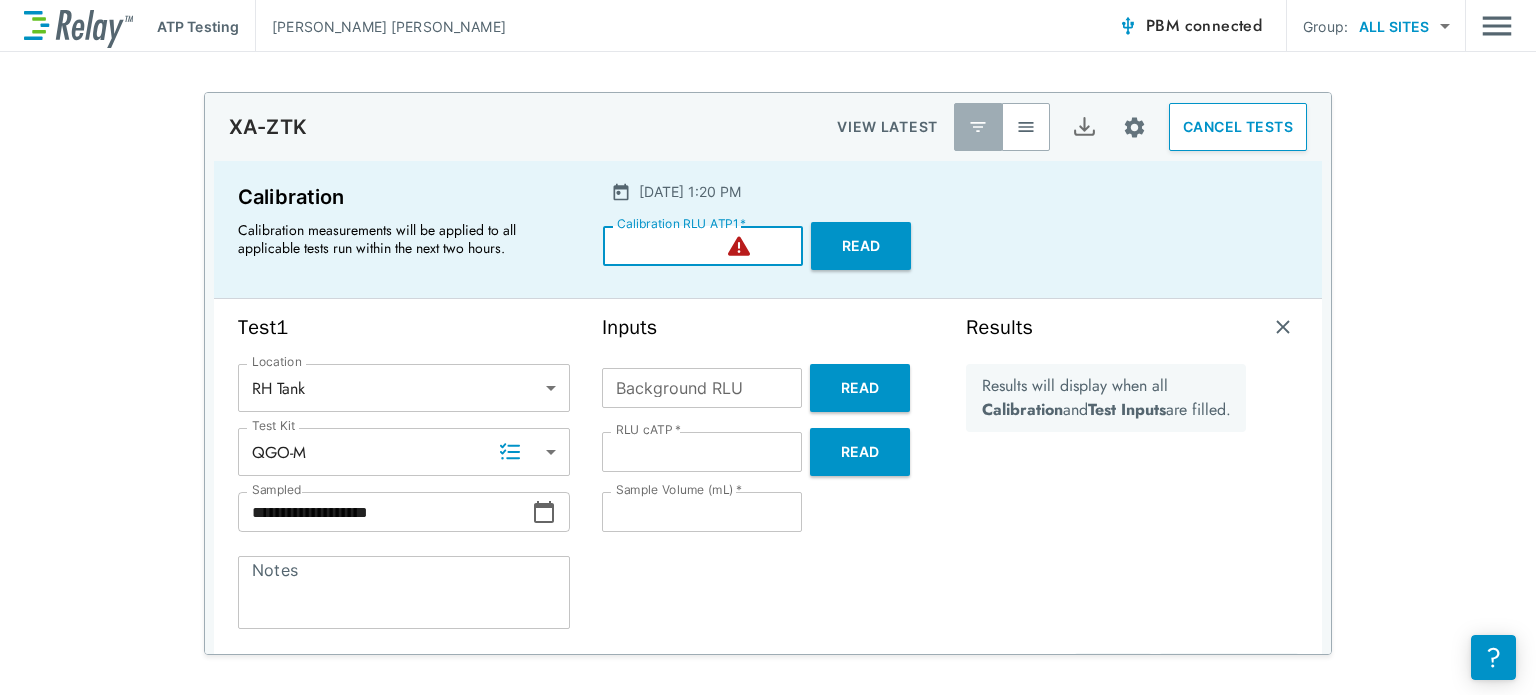 click on "**" at bounding box center [703, 246] 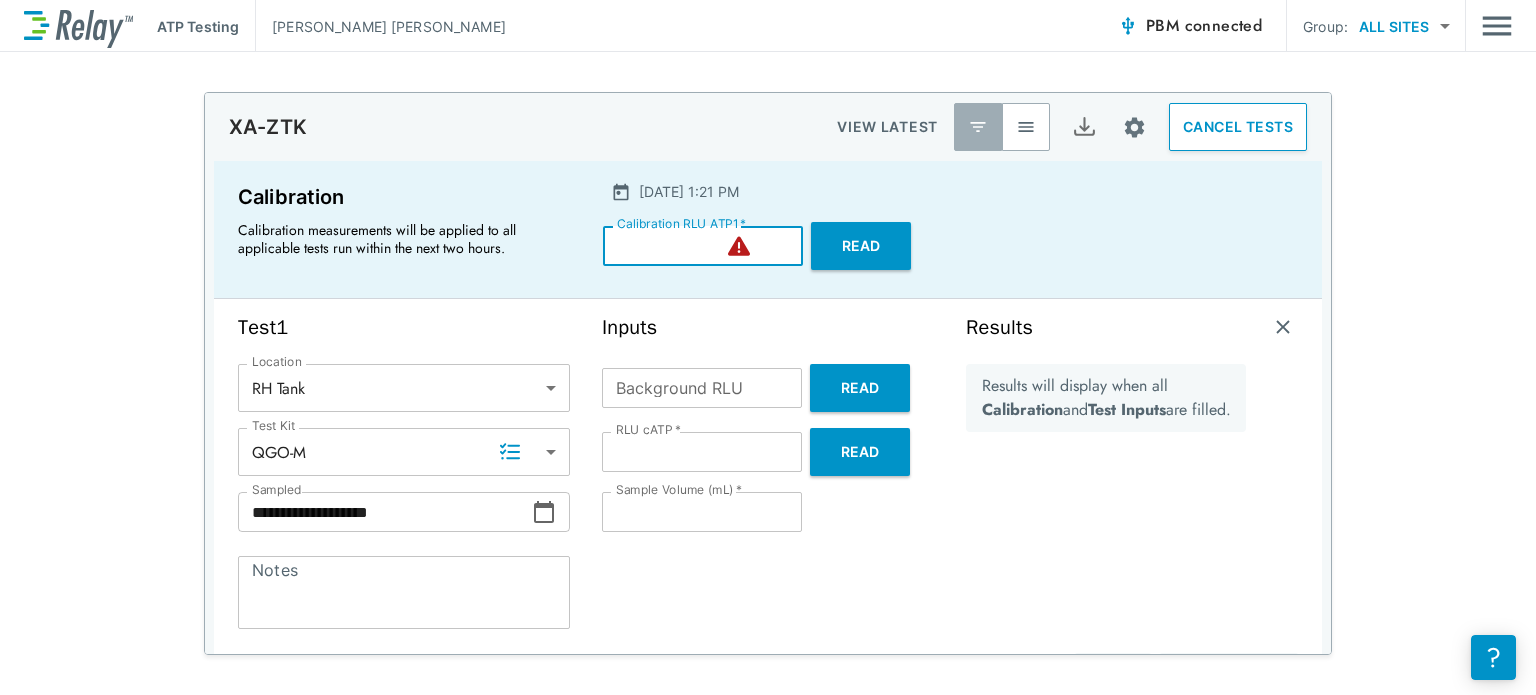 type on "****" 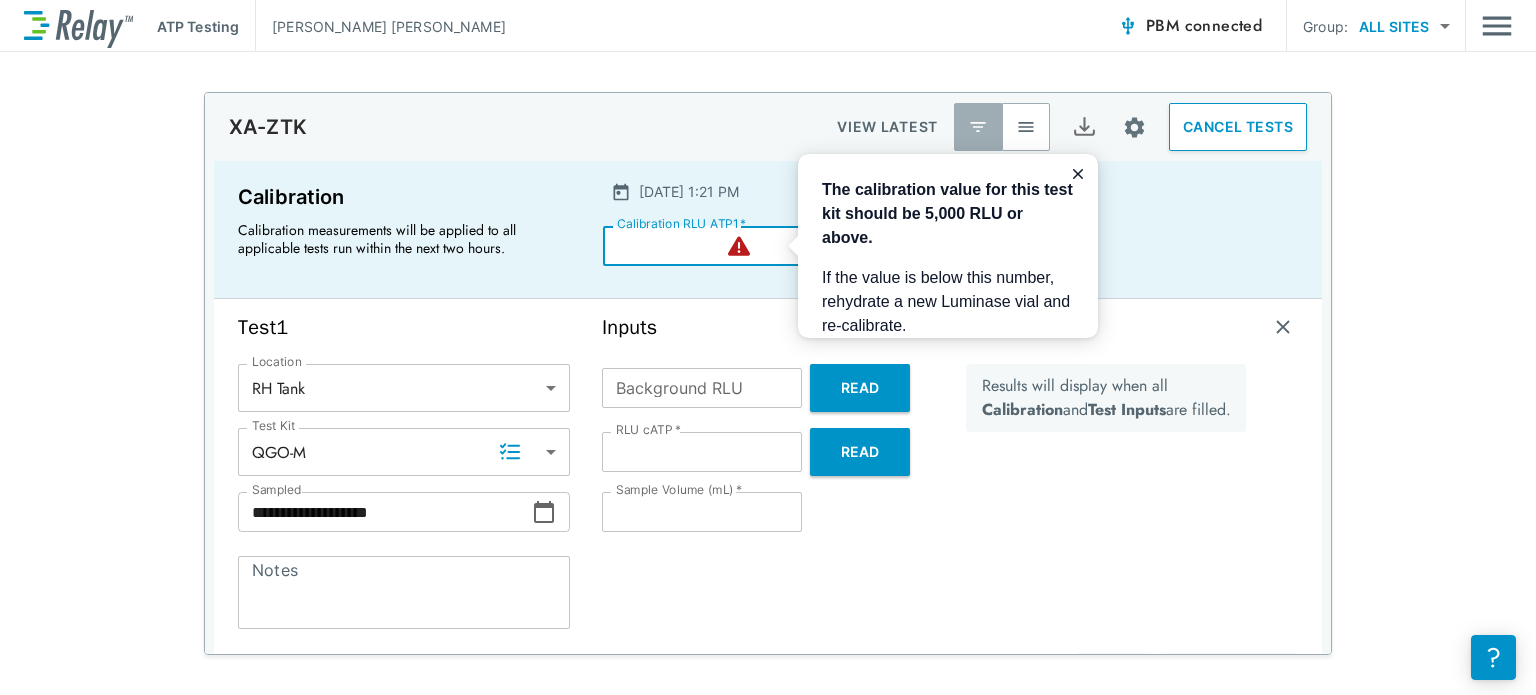 scroll, scrollTop: 0, scrollLeft: 0, axis: both 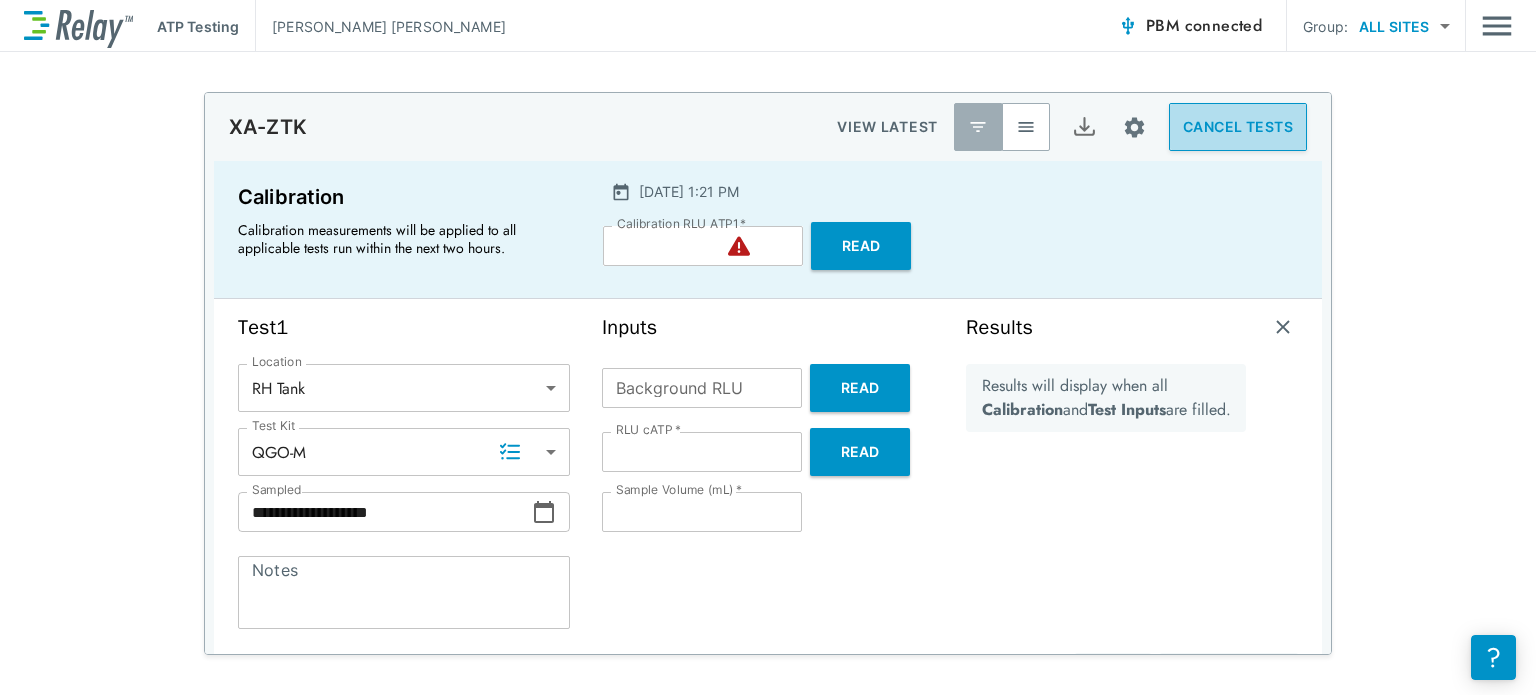 click on "CANCEL TESTS" at bounding box center [1238, 127] 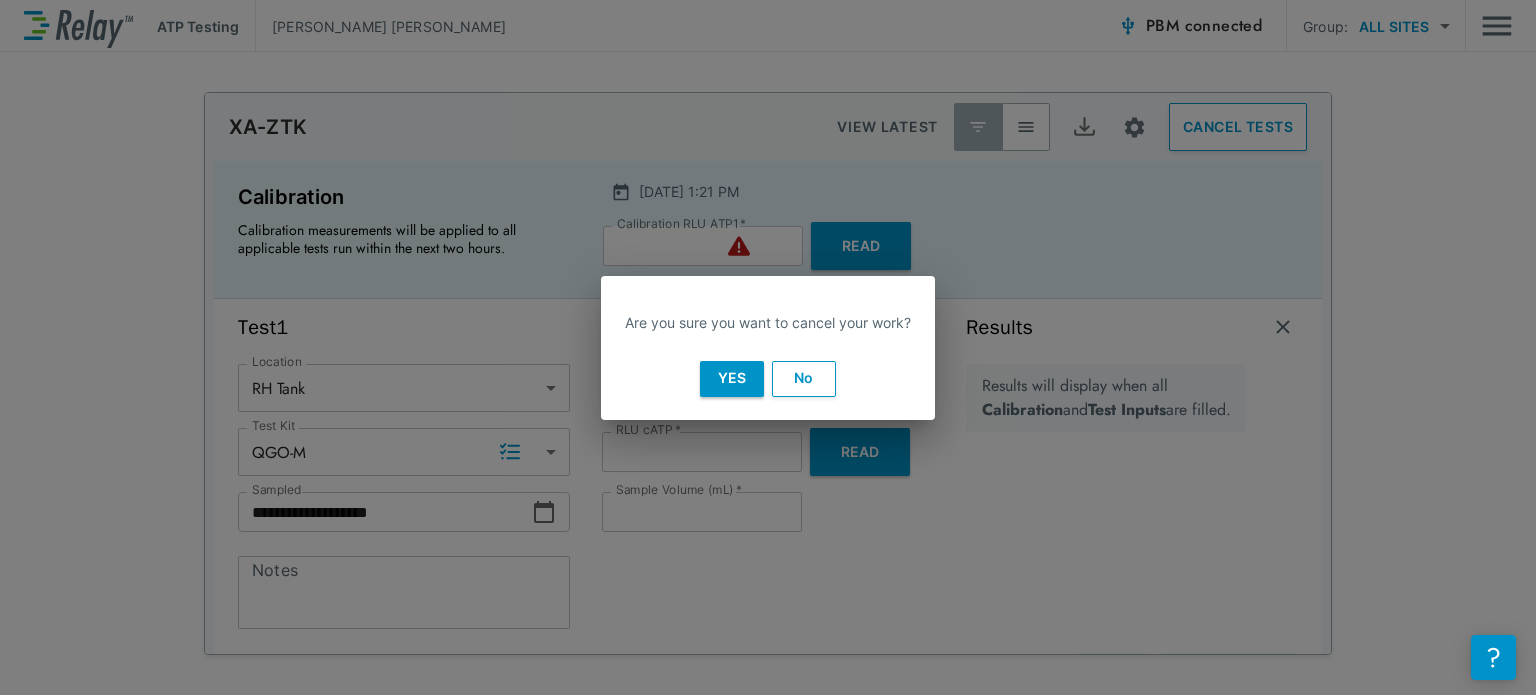 click on "Are you sure you want to cancel your work? Yes No" at bounding box center [768, 347] 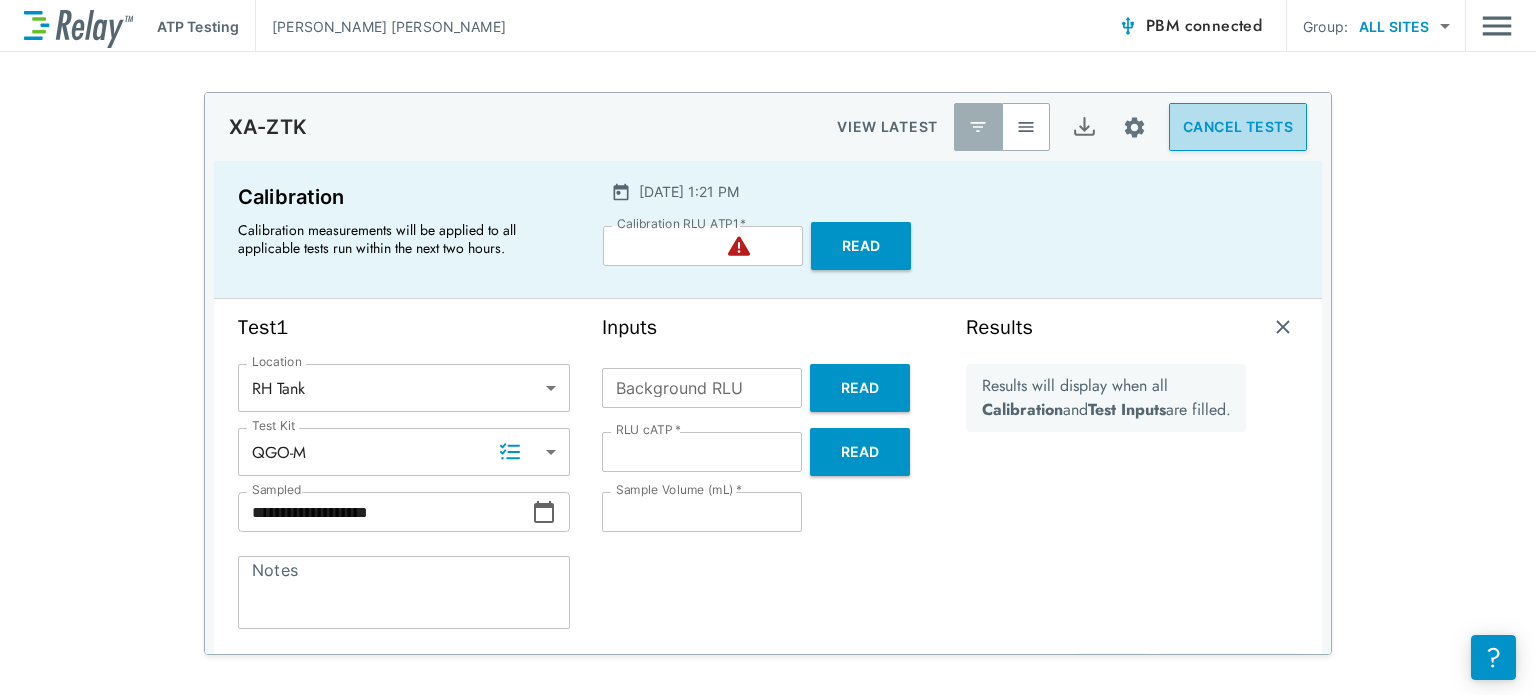 click on "CANCEL TESTS" at bounding box center (1238, 127) 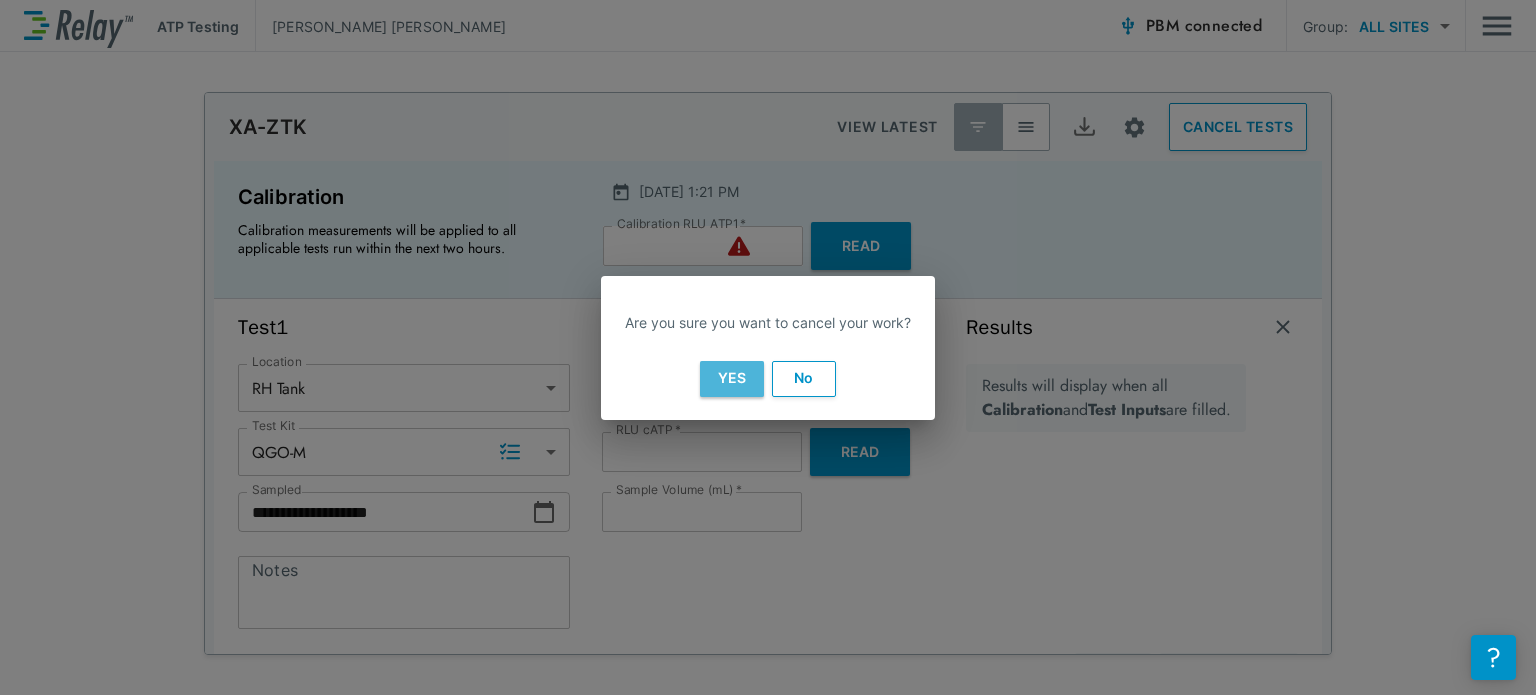 click on "Yes" at bounding box center [732, 379] 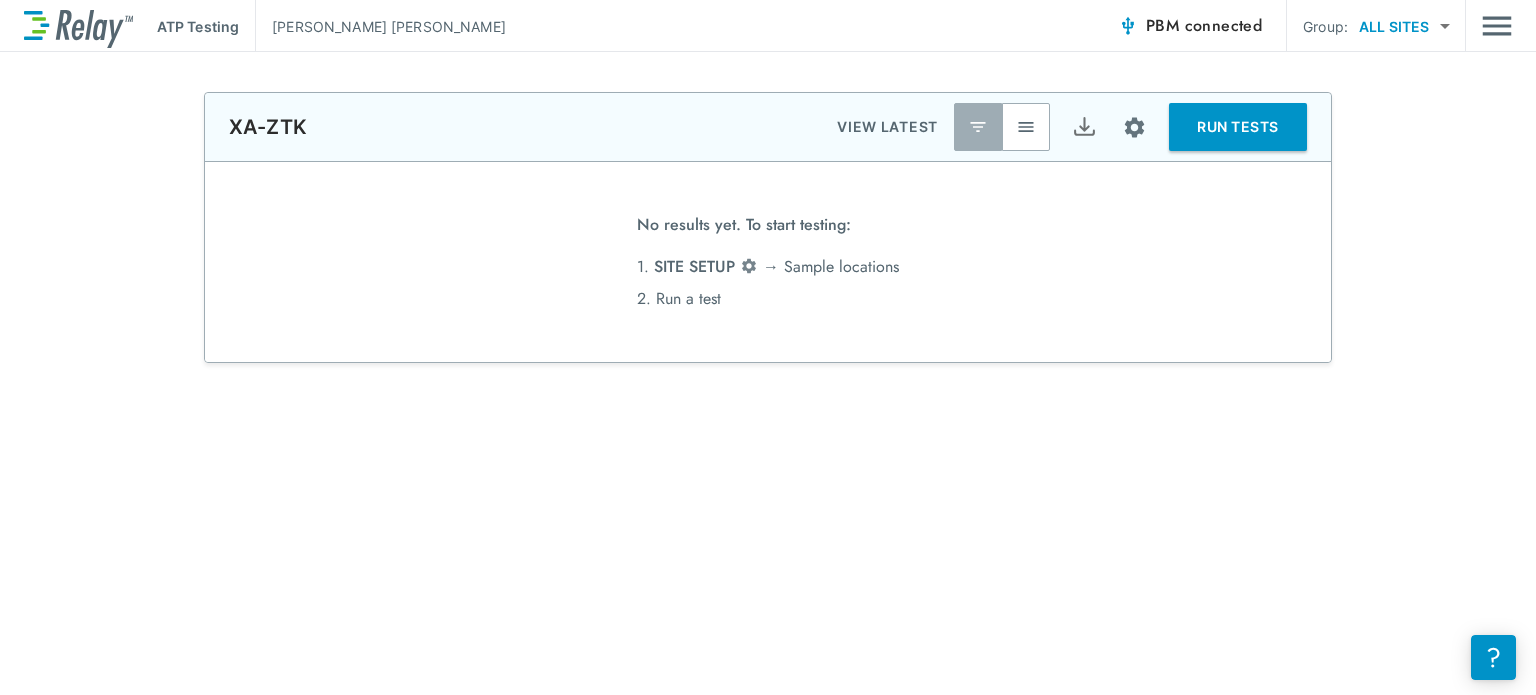 click on "**********" at bounding box center (768, 0) 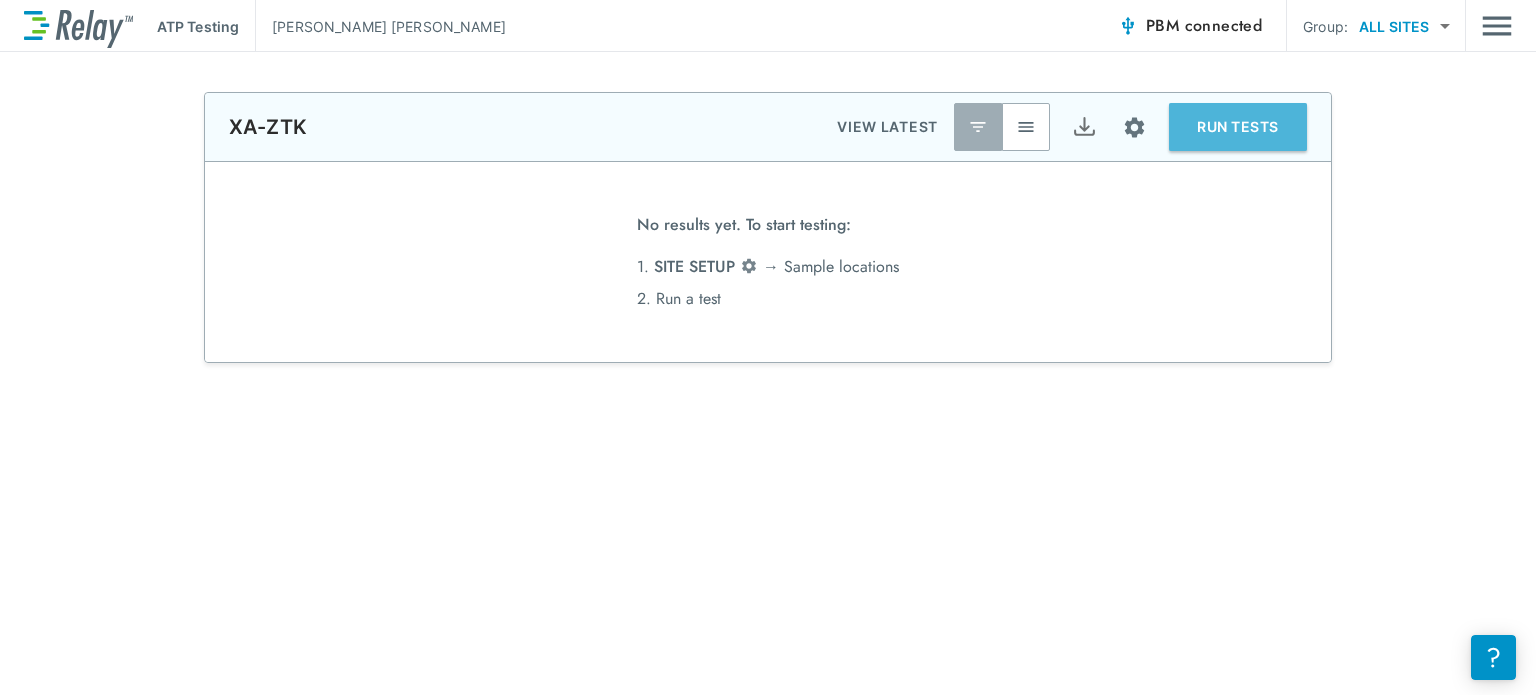 click on "RUN TESTS" at bounding box center [1238, 127] 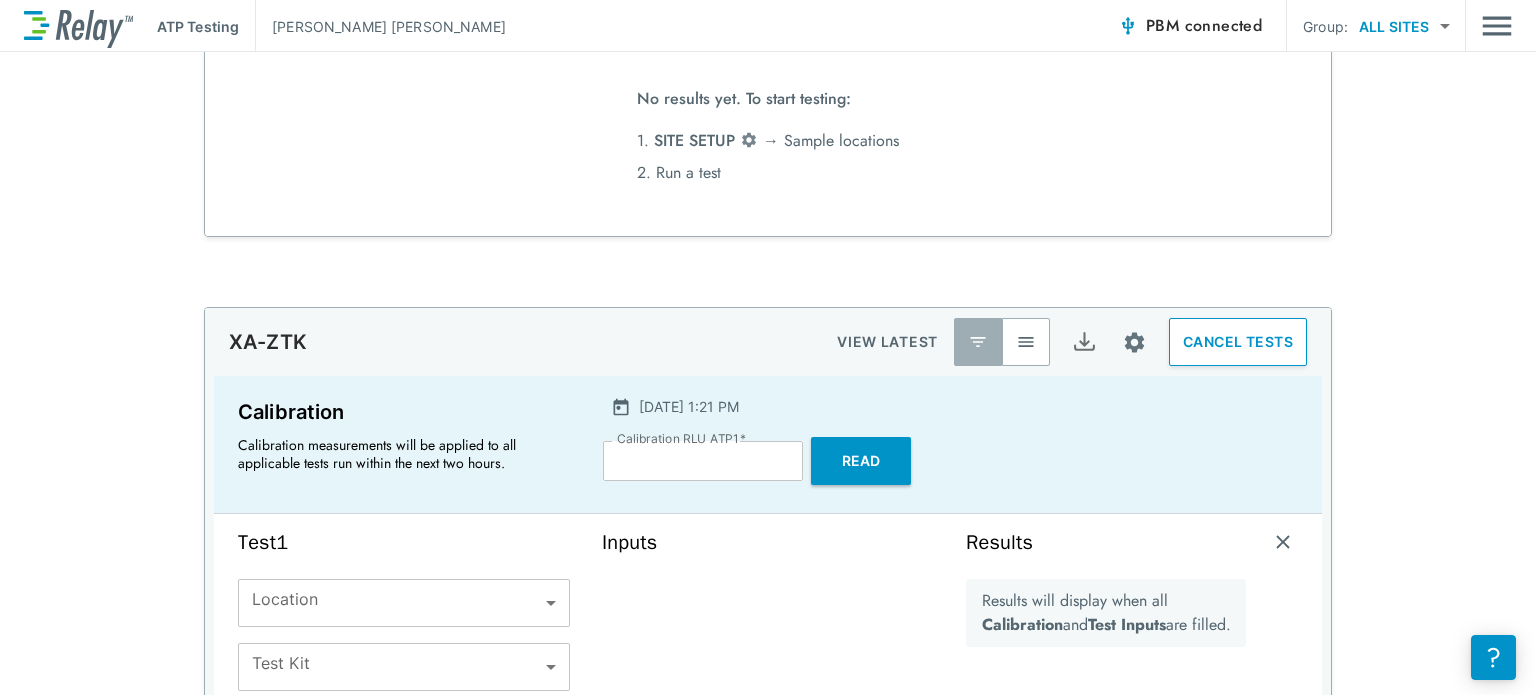 scroll, scrollTop: 932, scrollLeft: 0, axis: vertical 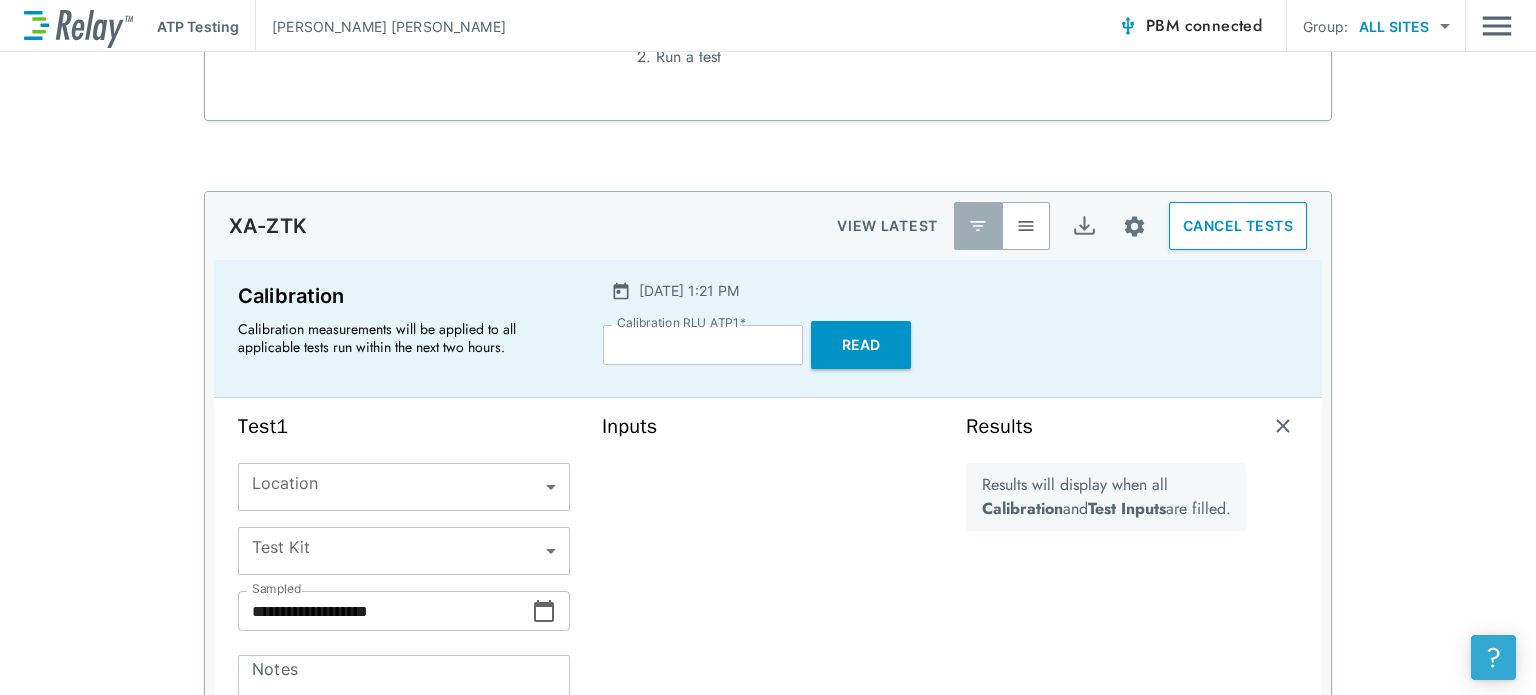 click on "?" 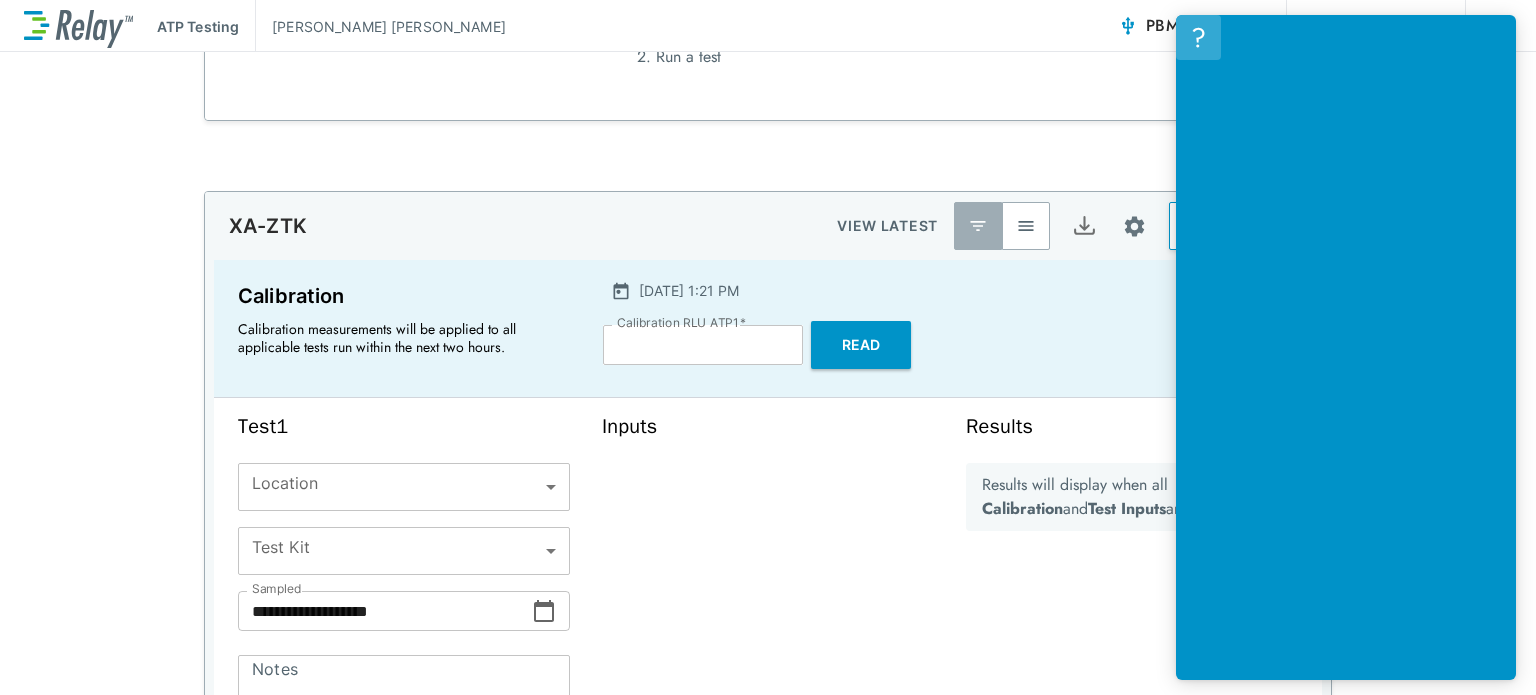 scroll, scrollTop: 197, scrollLeft: 0, axis: vertical 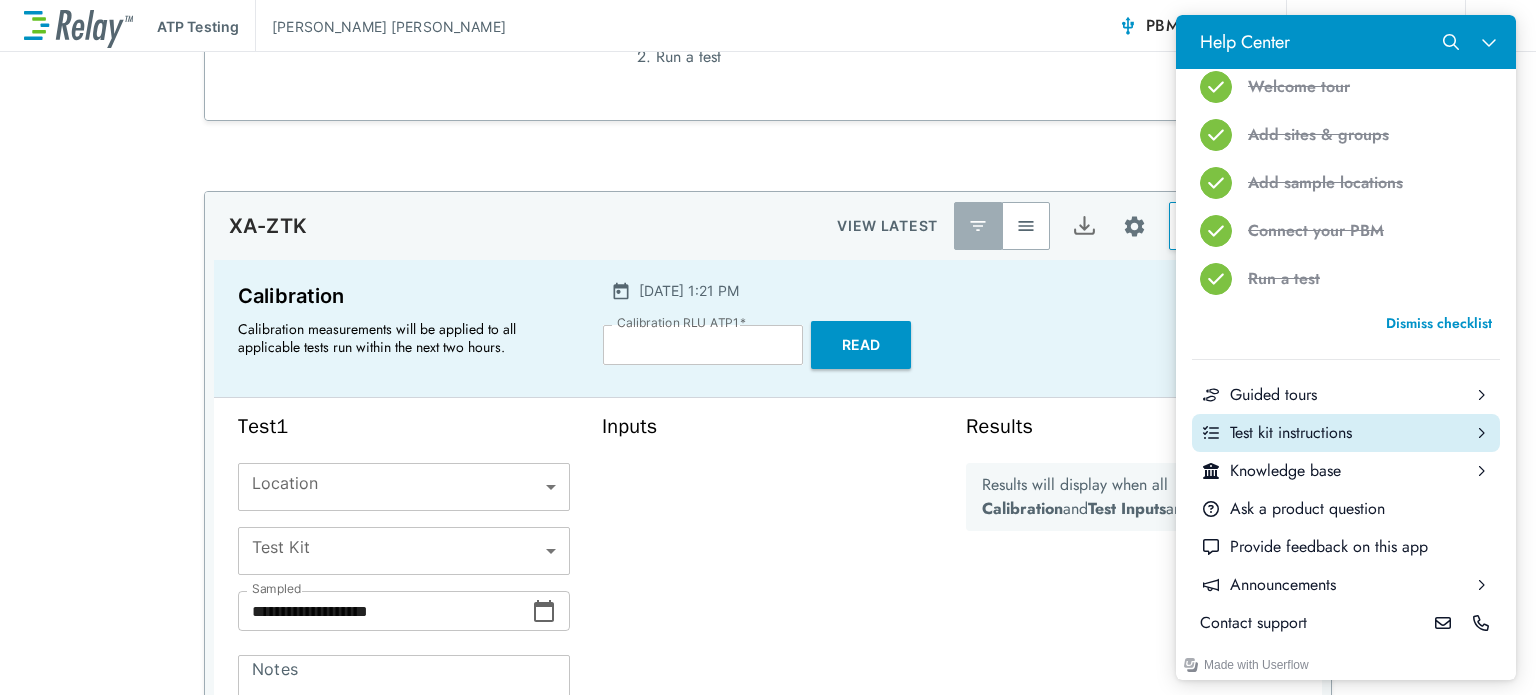 click on "Test kit instructions" at bounding box center [1346, 433] 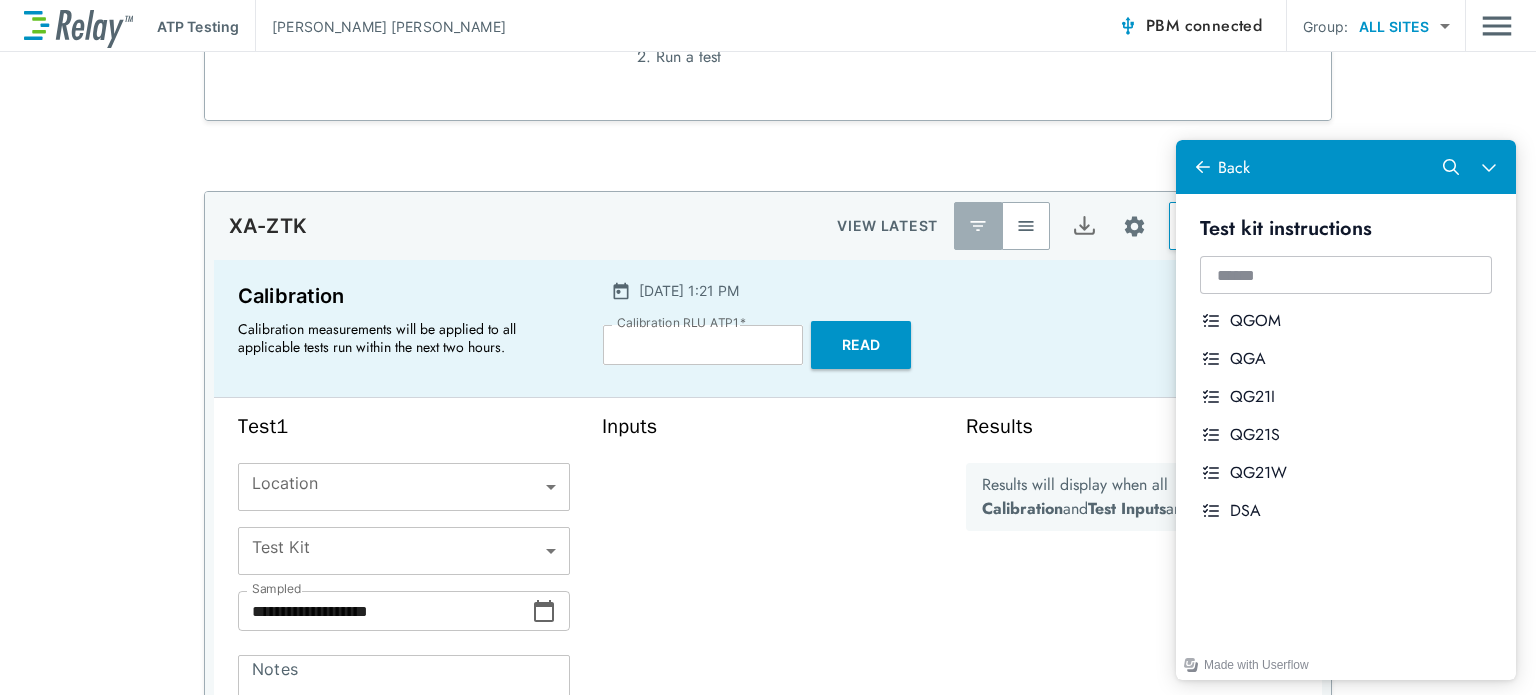click on "Results will display when all  Calibration  and  Test Inputs  are filled." at bounding box center [1106, 607] 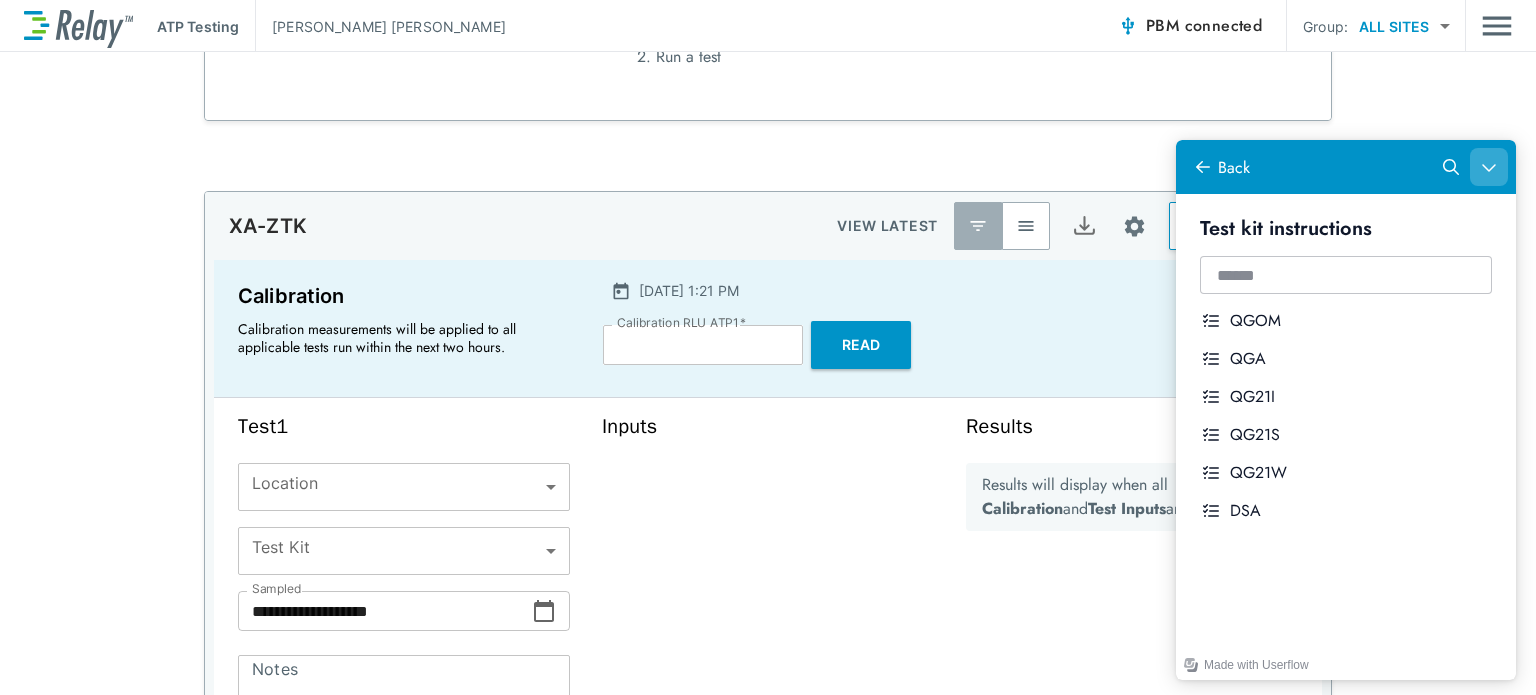 click 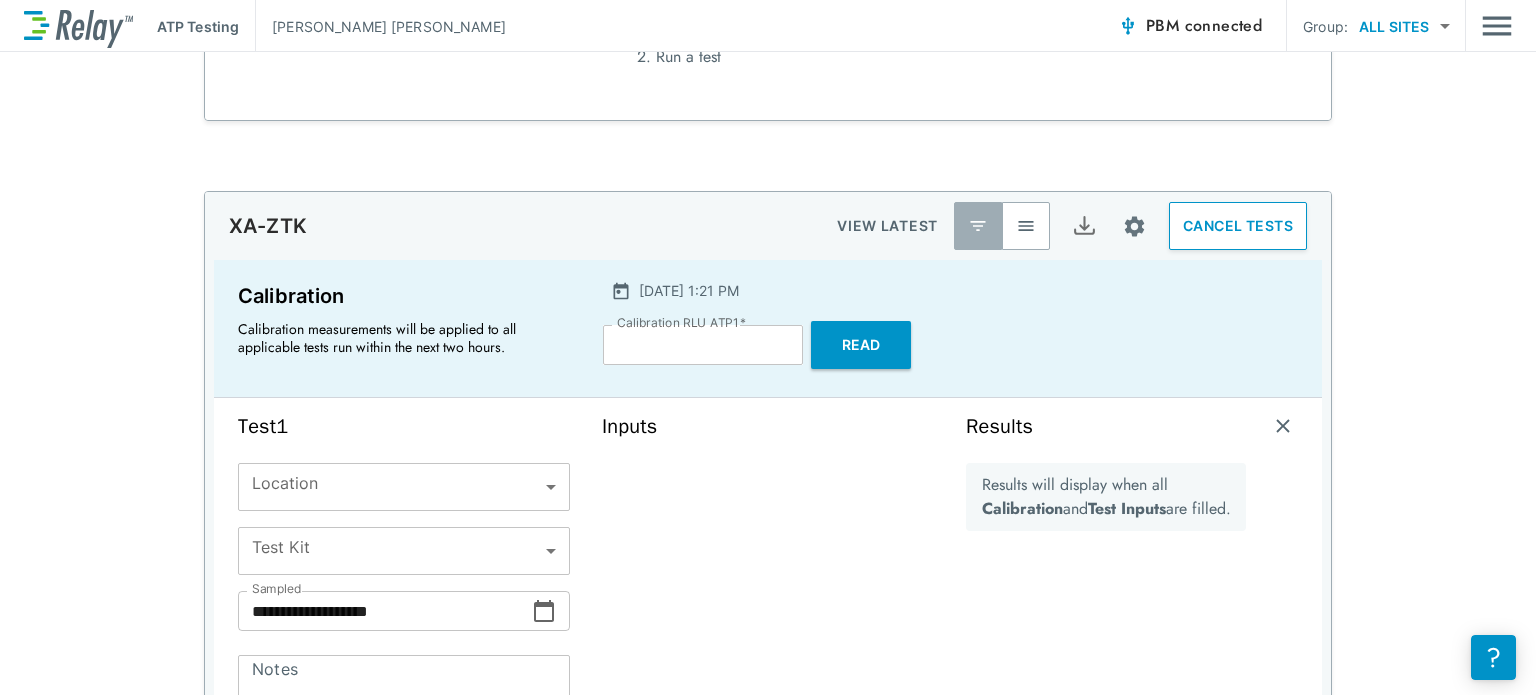 click on "**********" at bounding box center [768, 347] 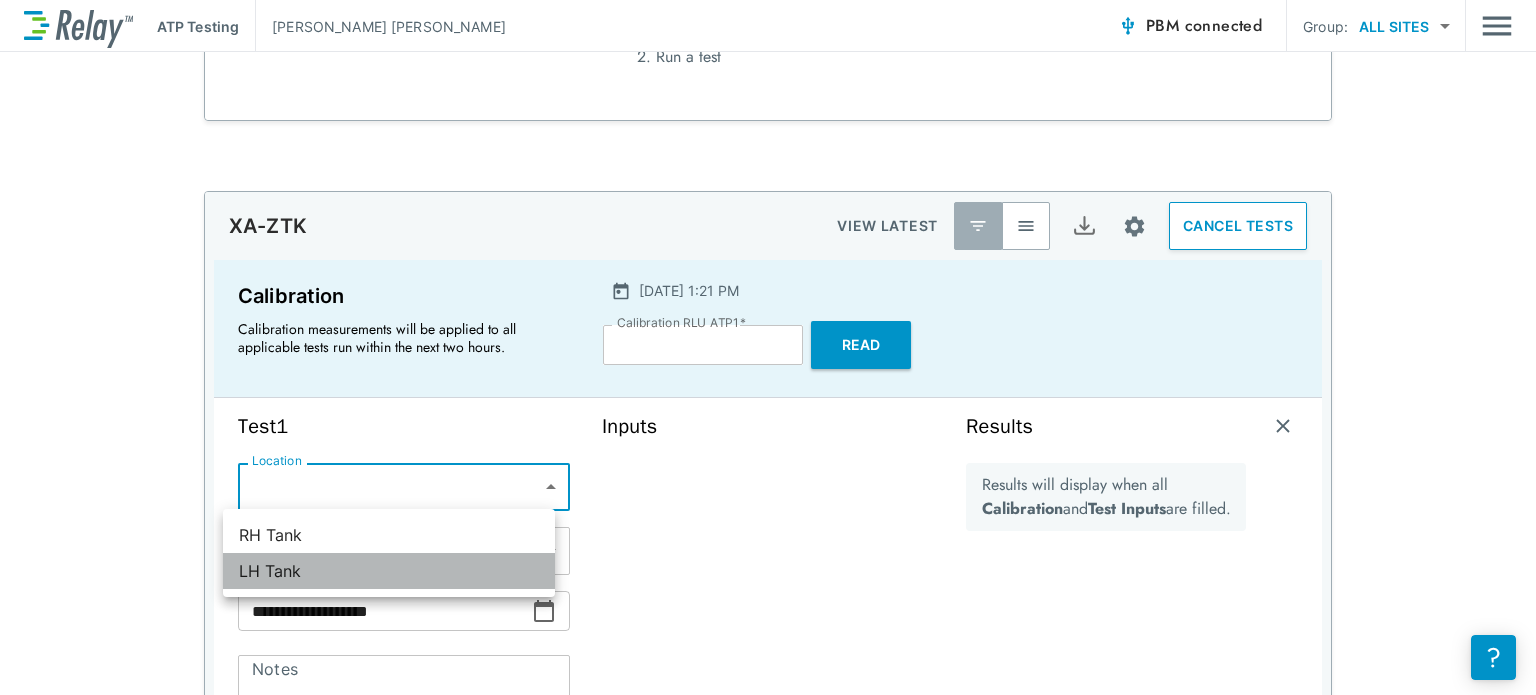click on "LH Tank" at bounding box center (389, 571) 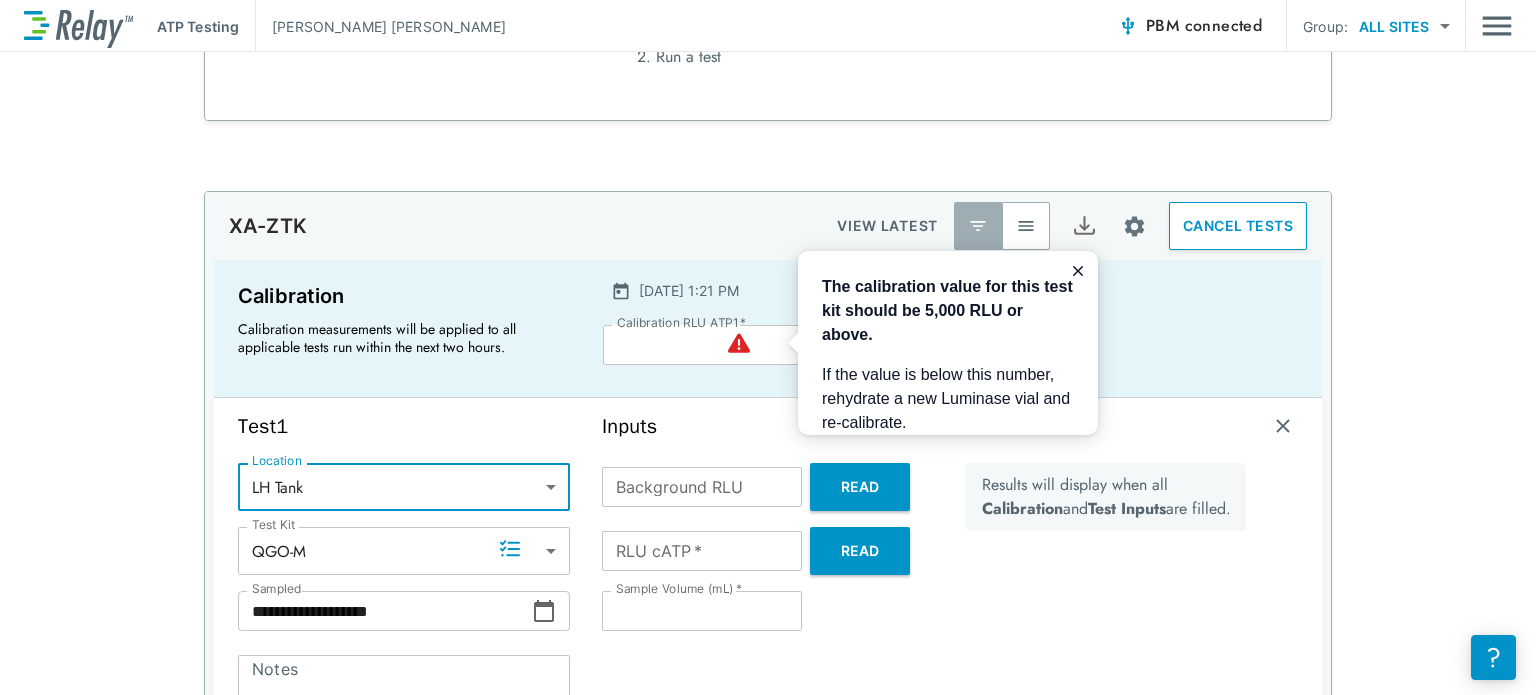 scroll, scrollTop: 0, scrollLeft: 0, axis: both 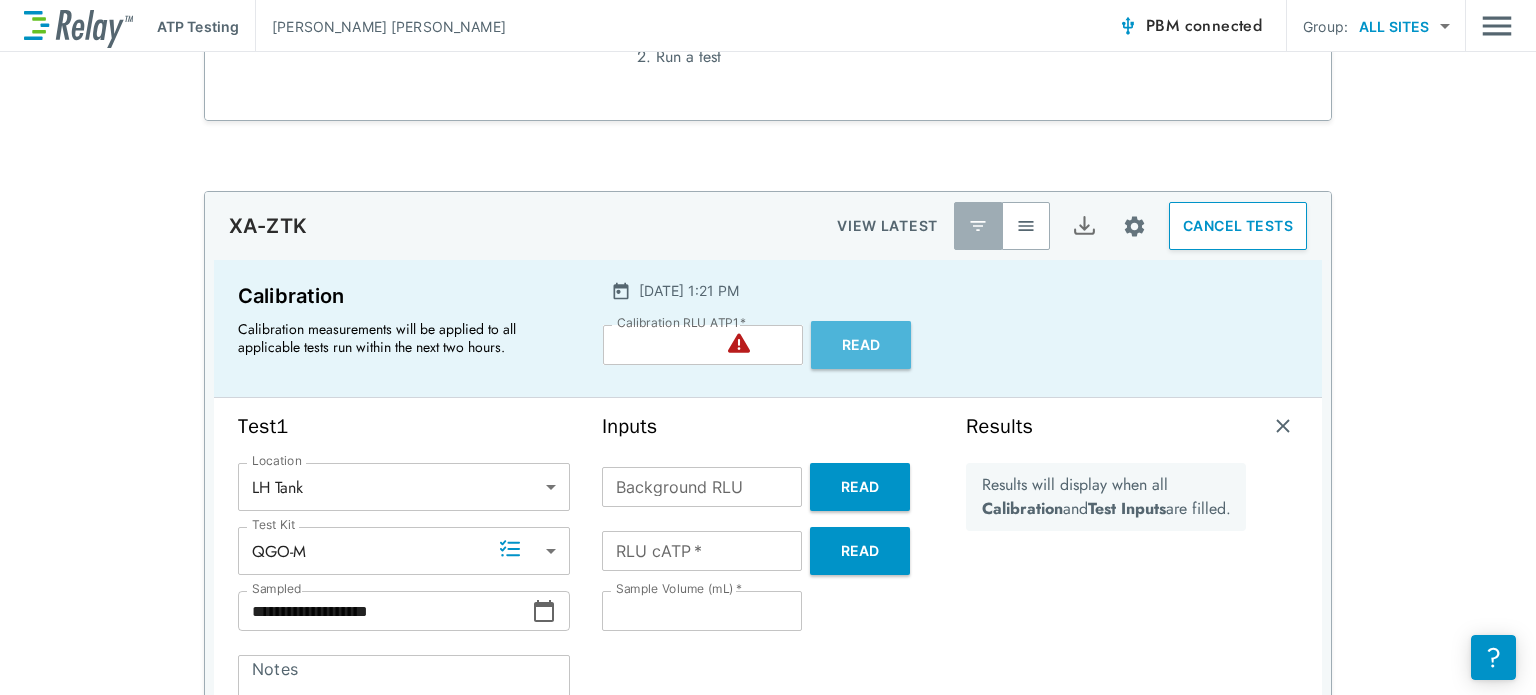 click on "Read" at bounding box center (861, 345) 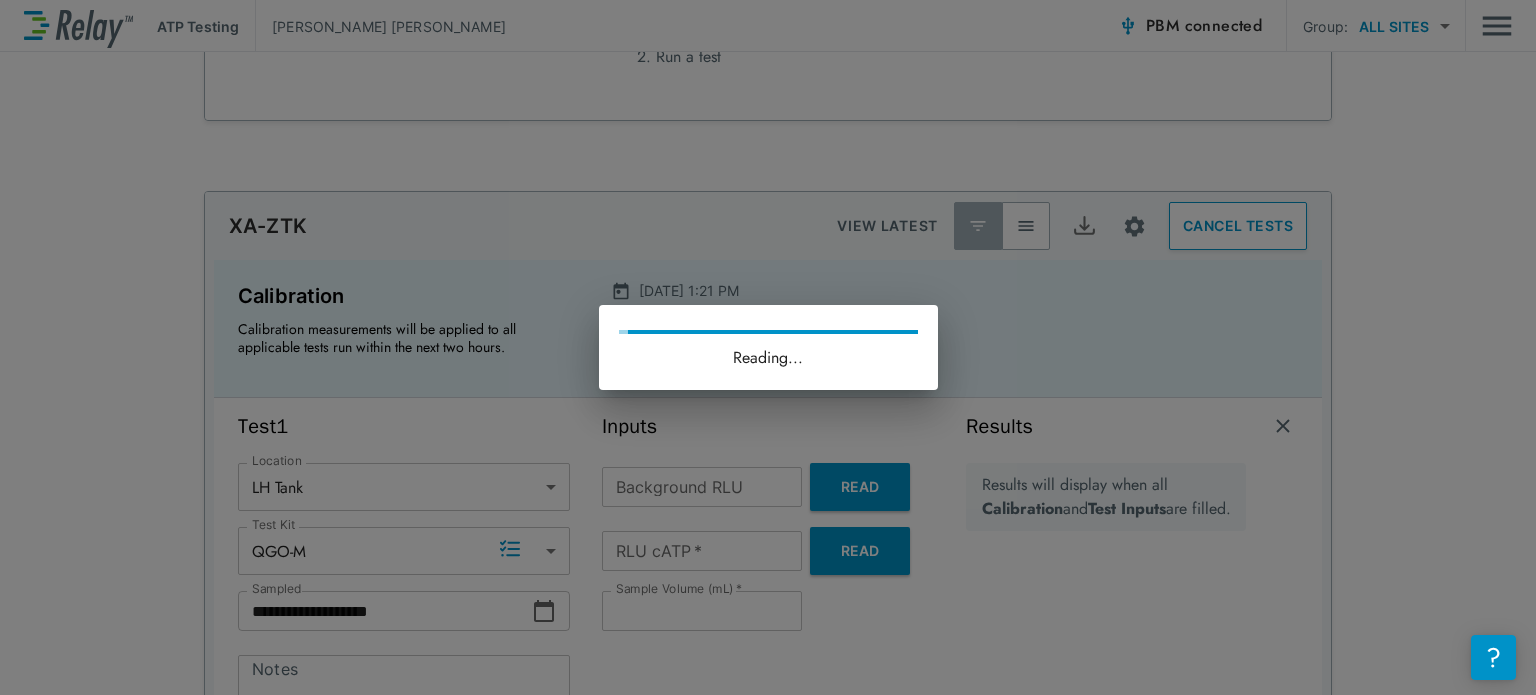 type on "****" 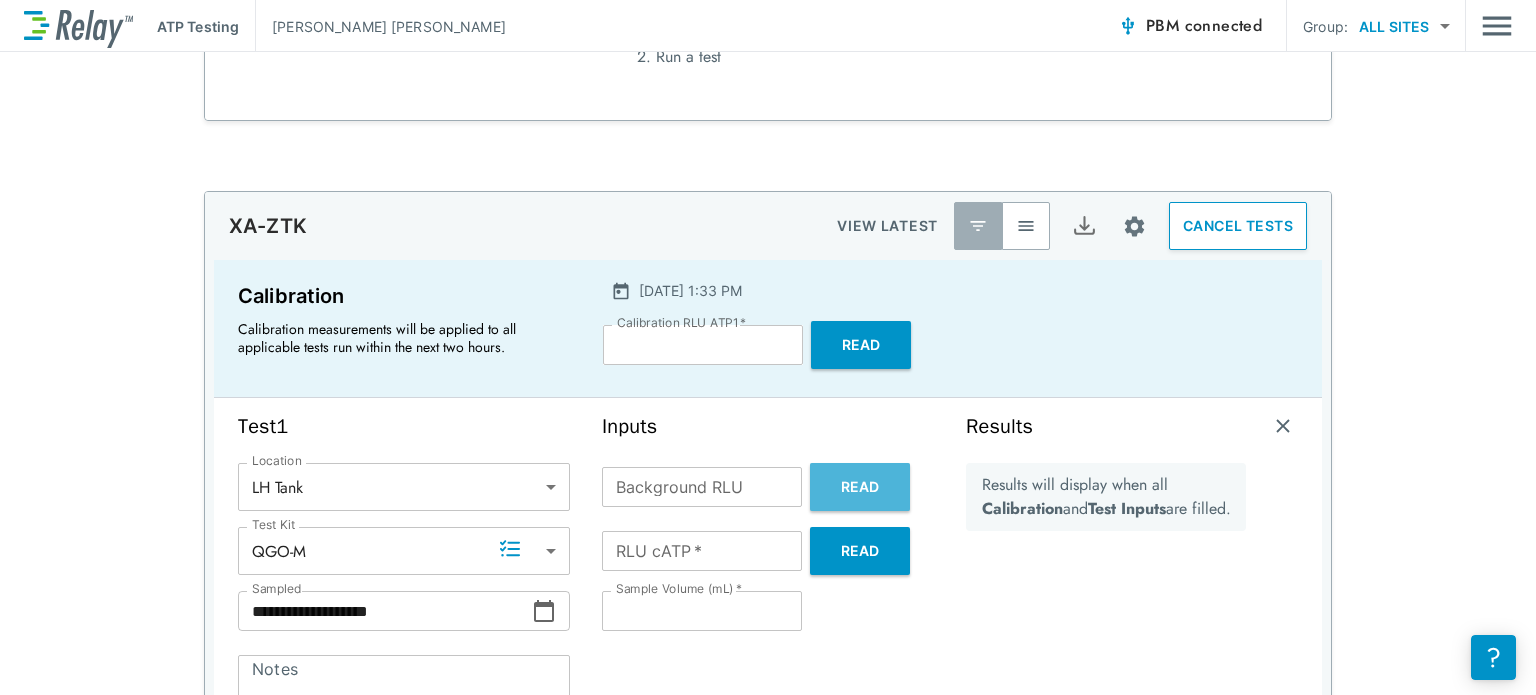 click on "Read" at bounding box center (860, 487) 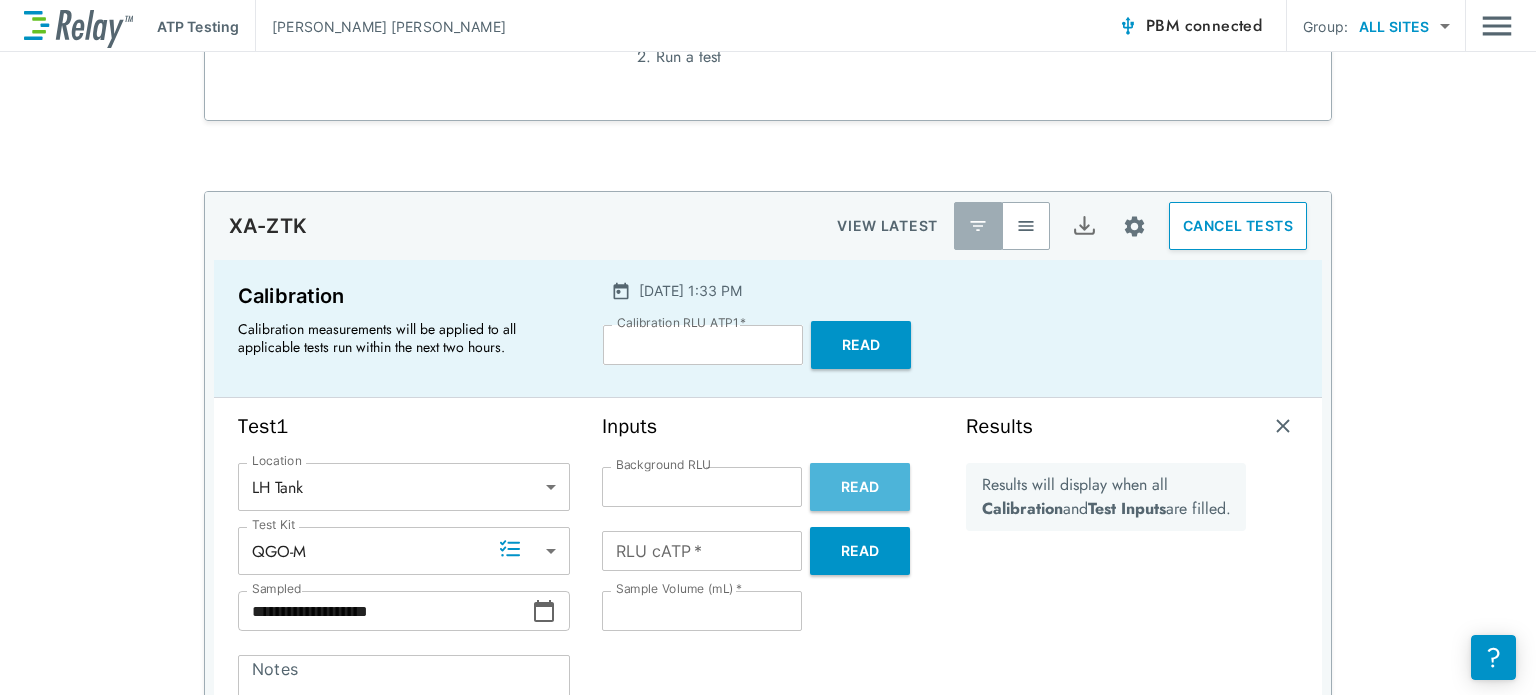 click on "Read" at bounding box center [860, 487] 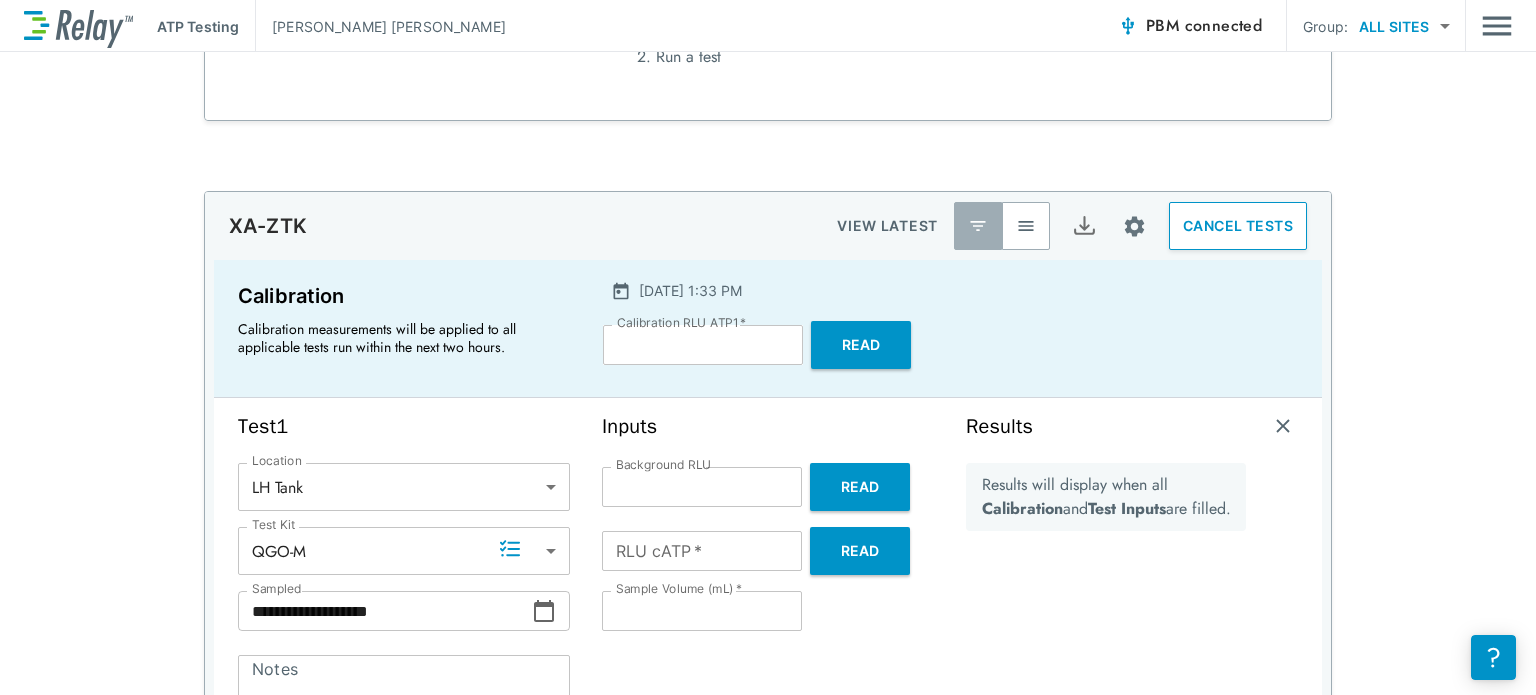 click on "Read" at bounding box center (860, 487) 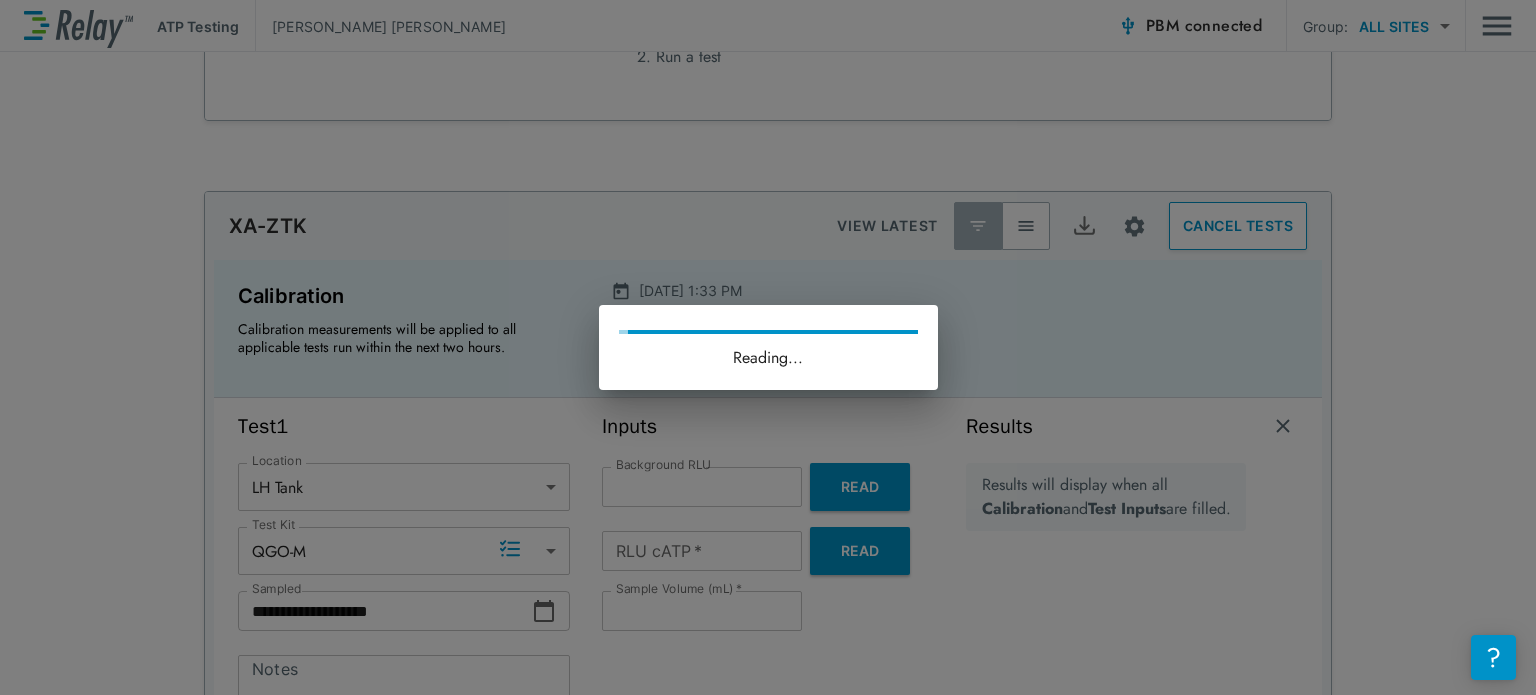 type on "**" 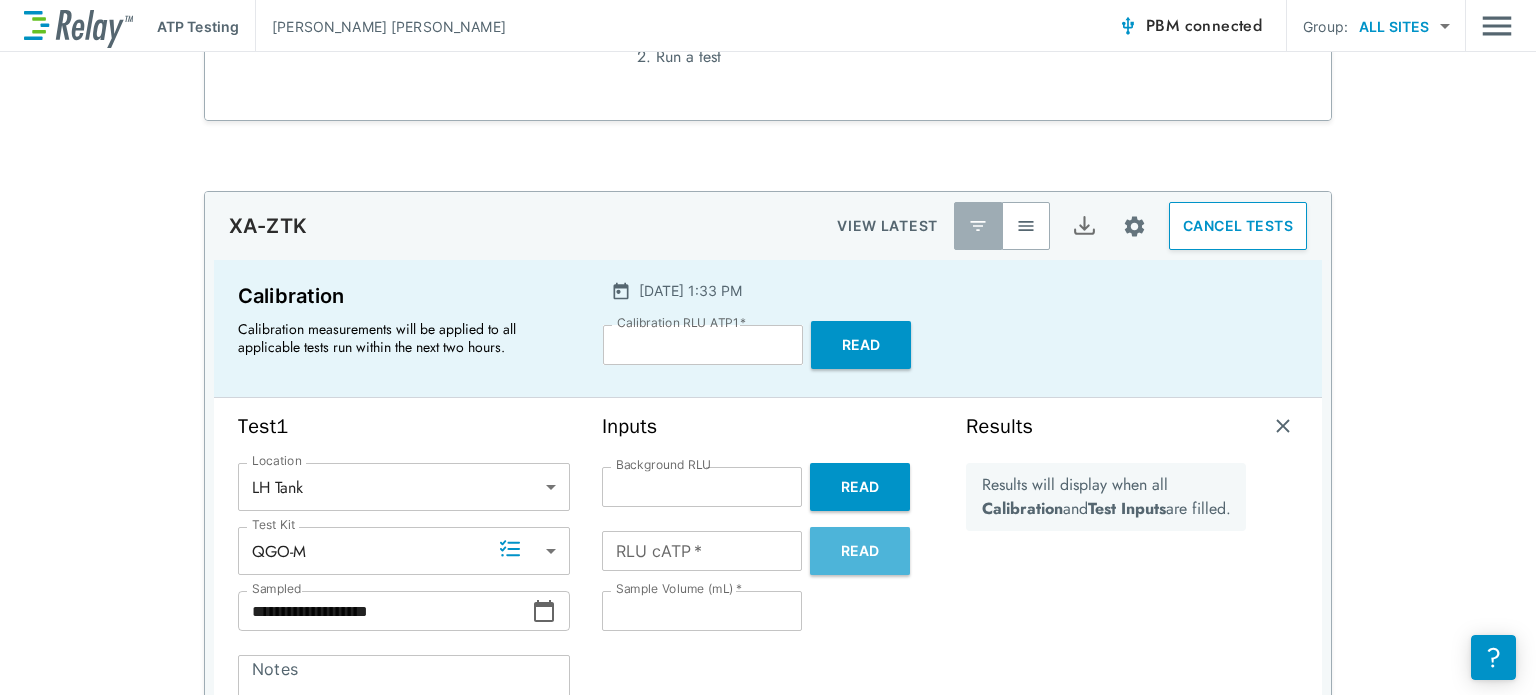 click on "Read" at bounding box center [860, 551] 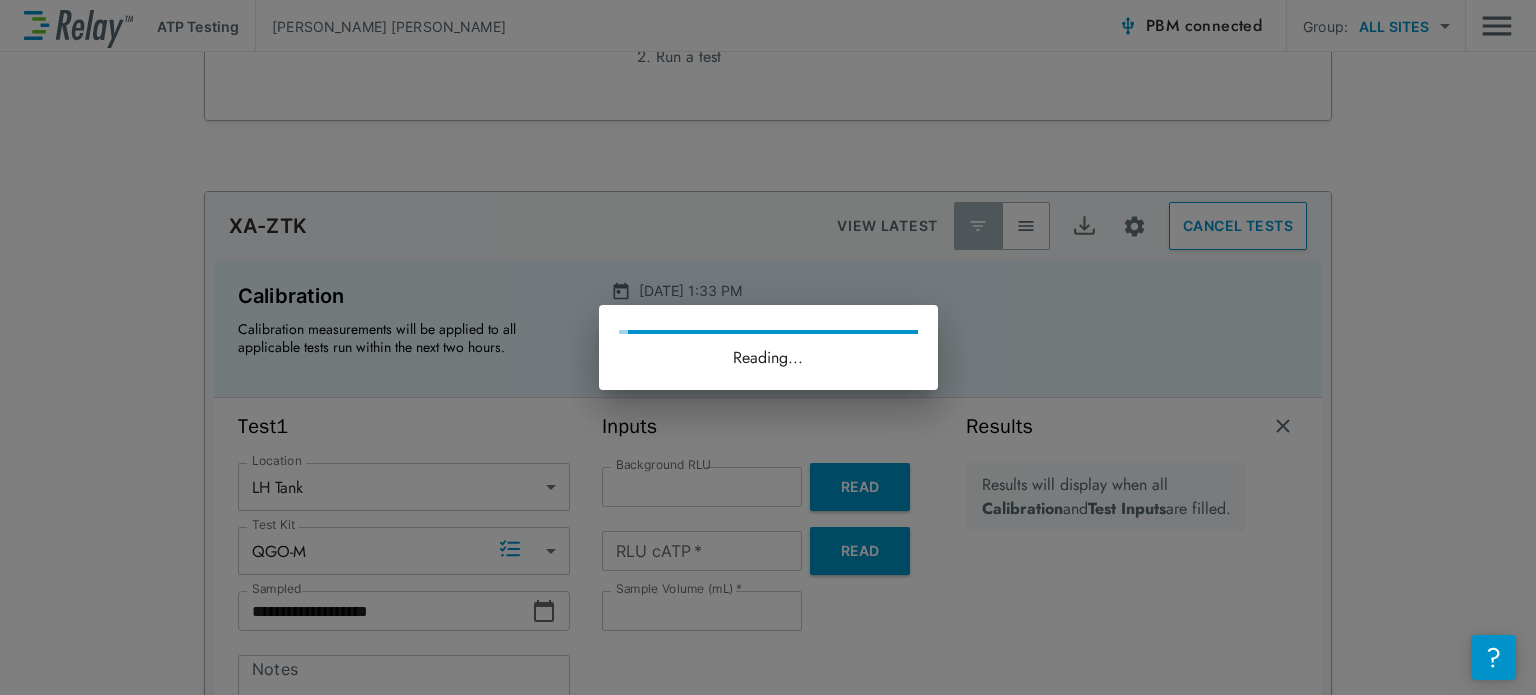 type on "***" 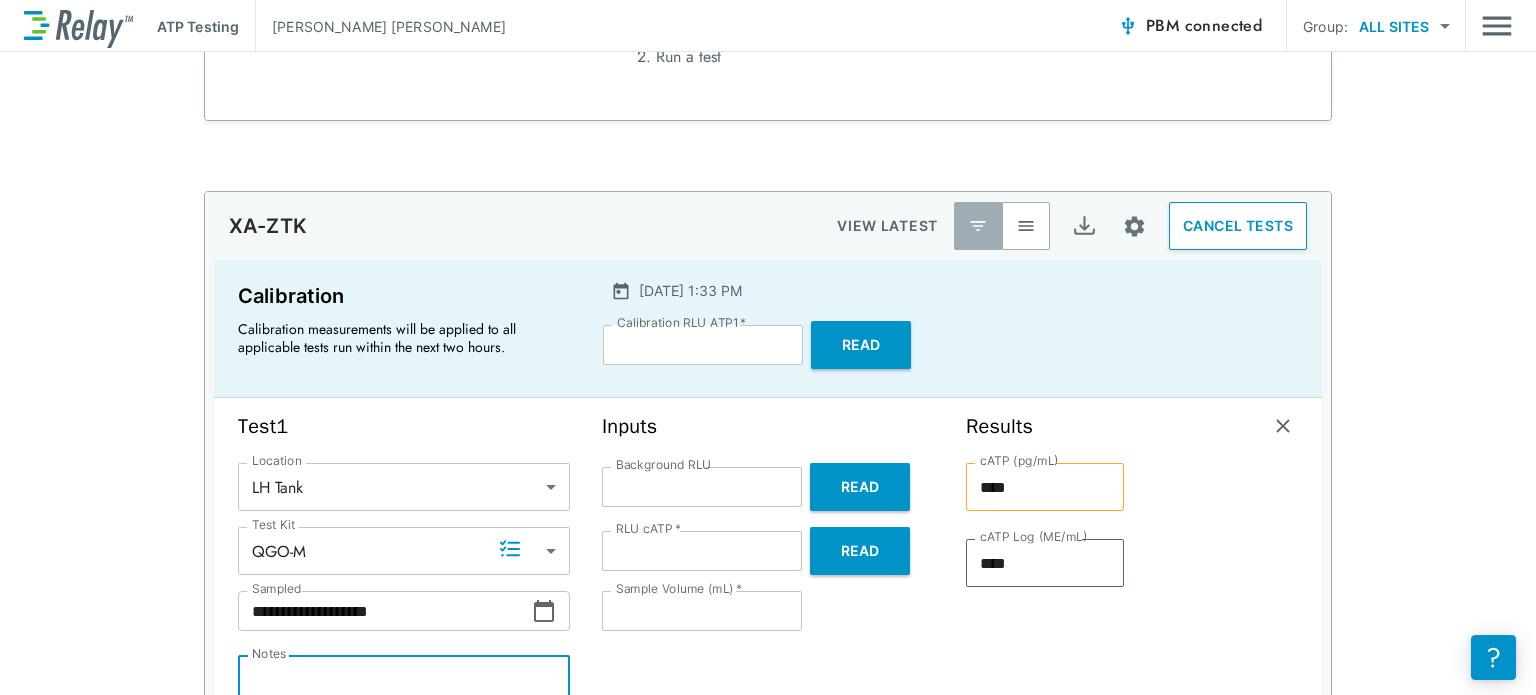 click on "Notes" at bounding box center (404, 692) 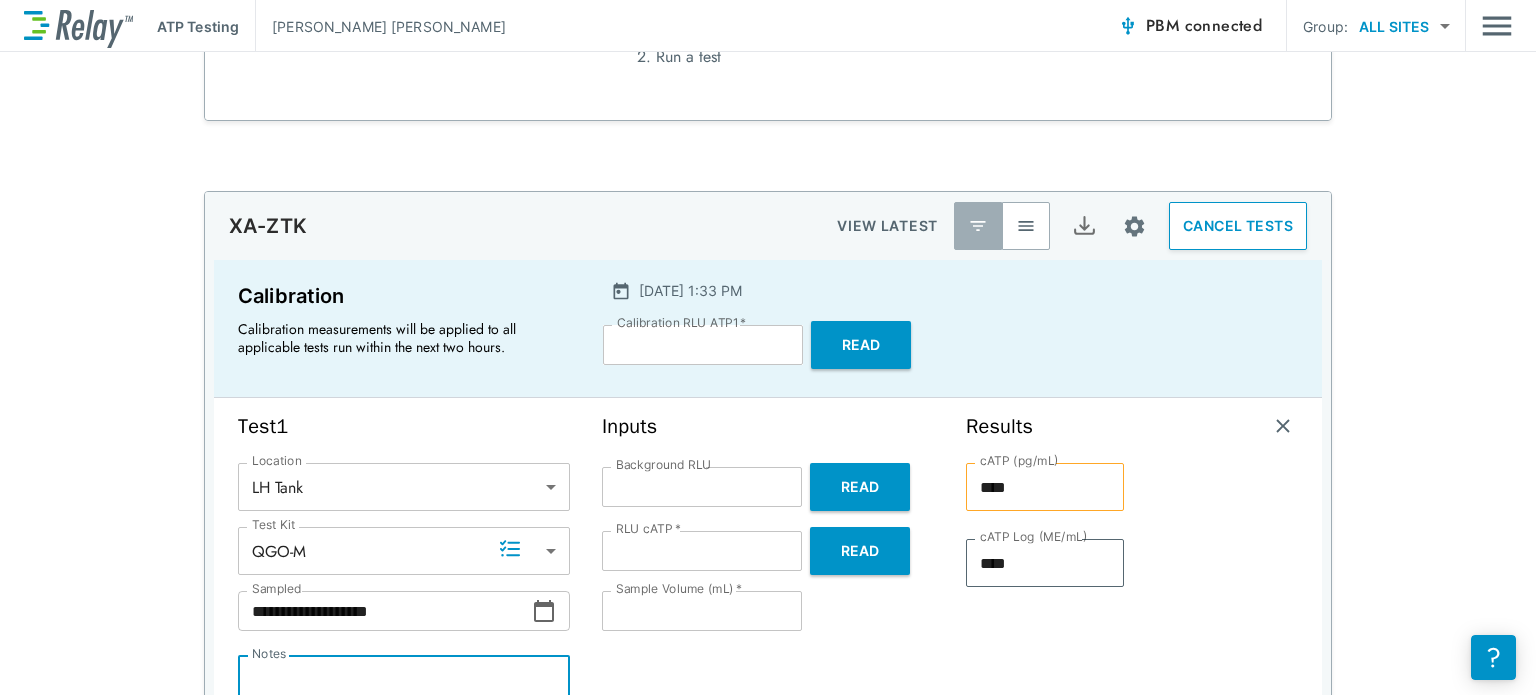 type on "*" 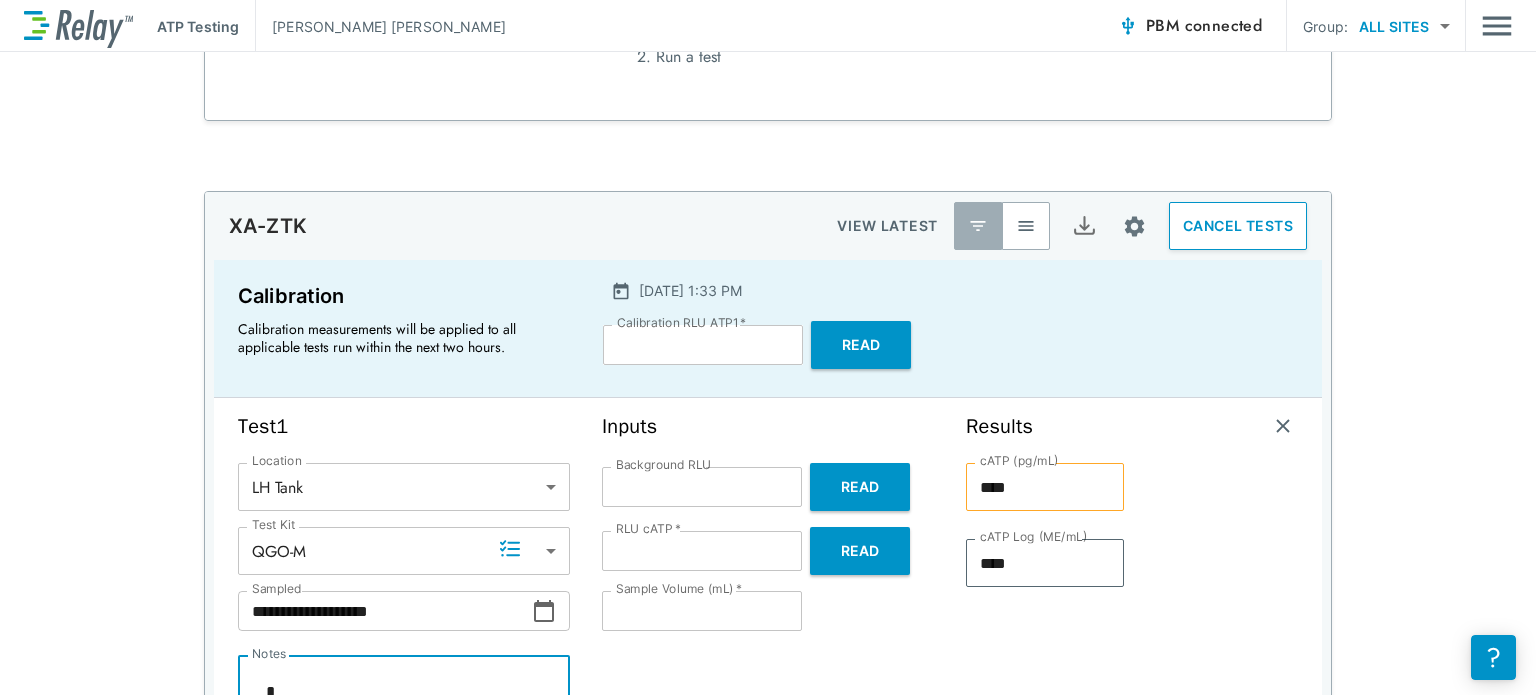 scroll, scrollTop: 1058, scrollLeft: 0, axis: vertical 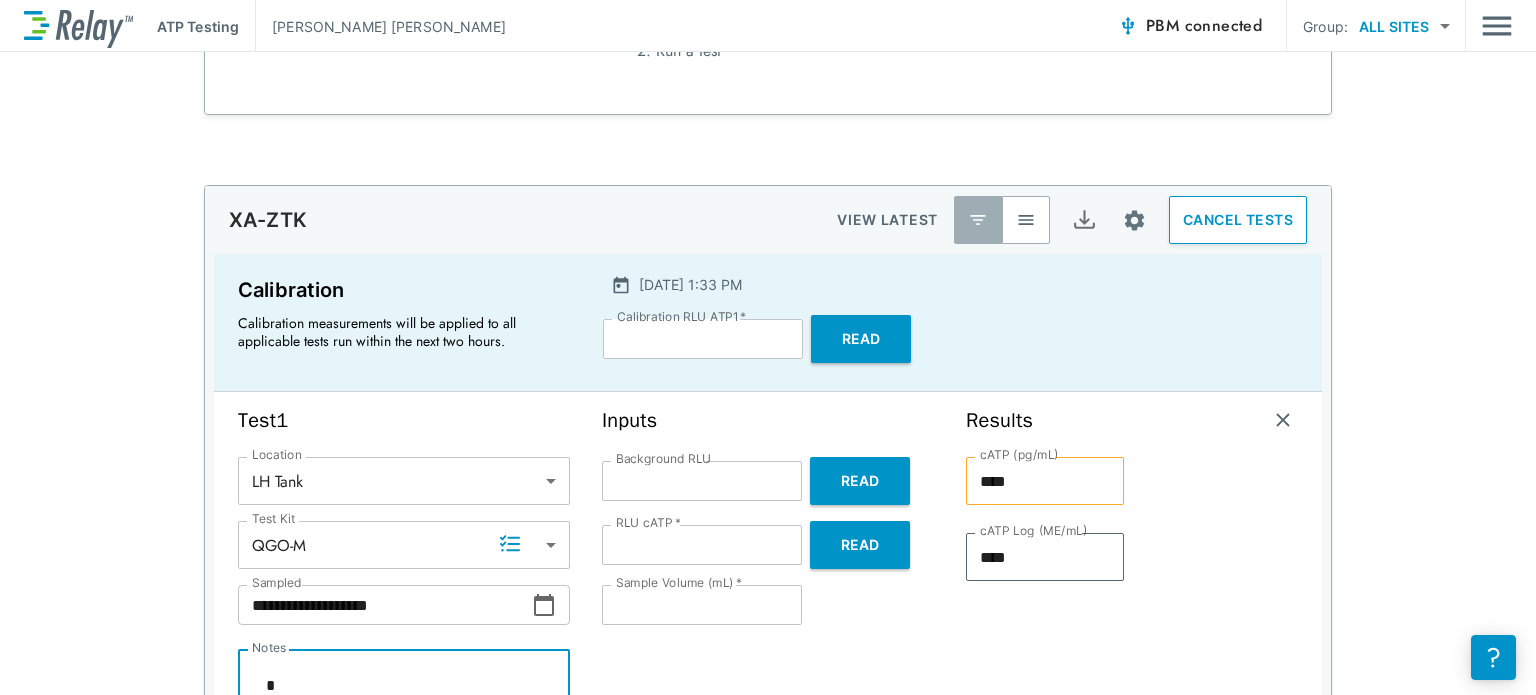 type on "*" 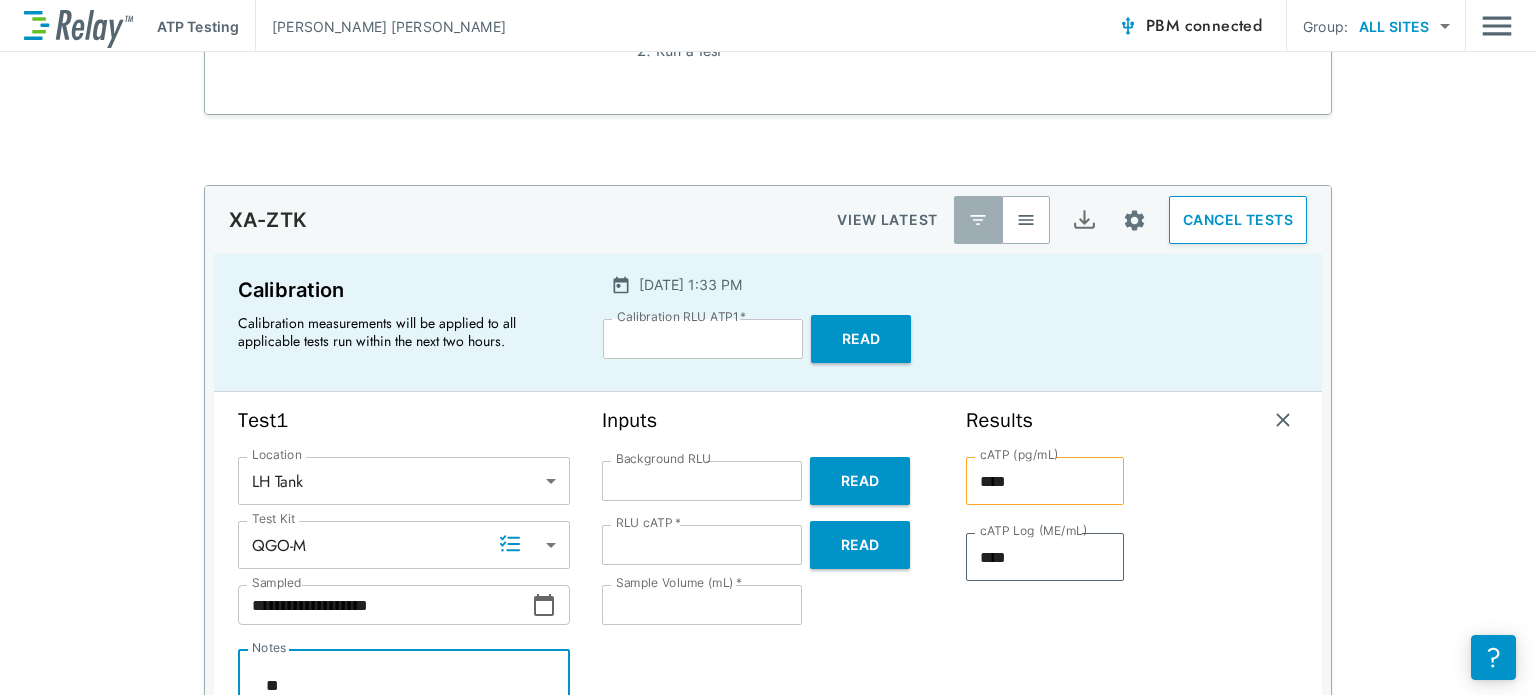 type on "*" 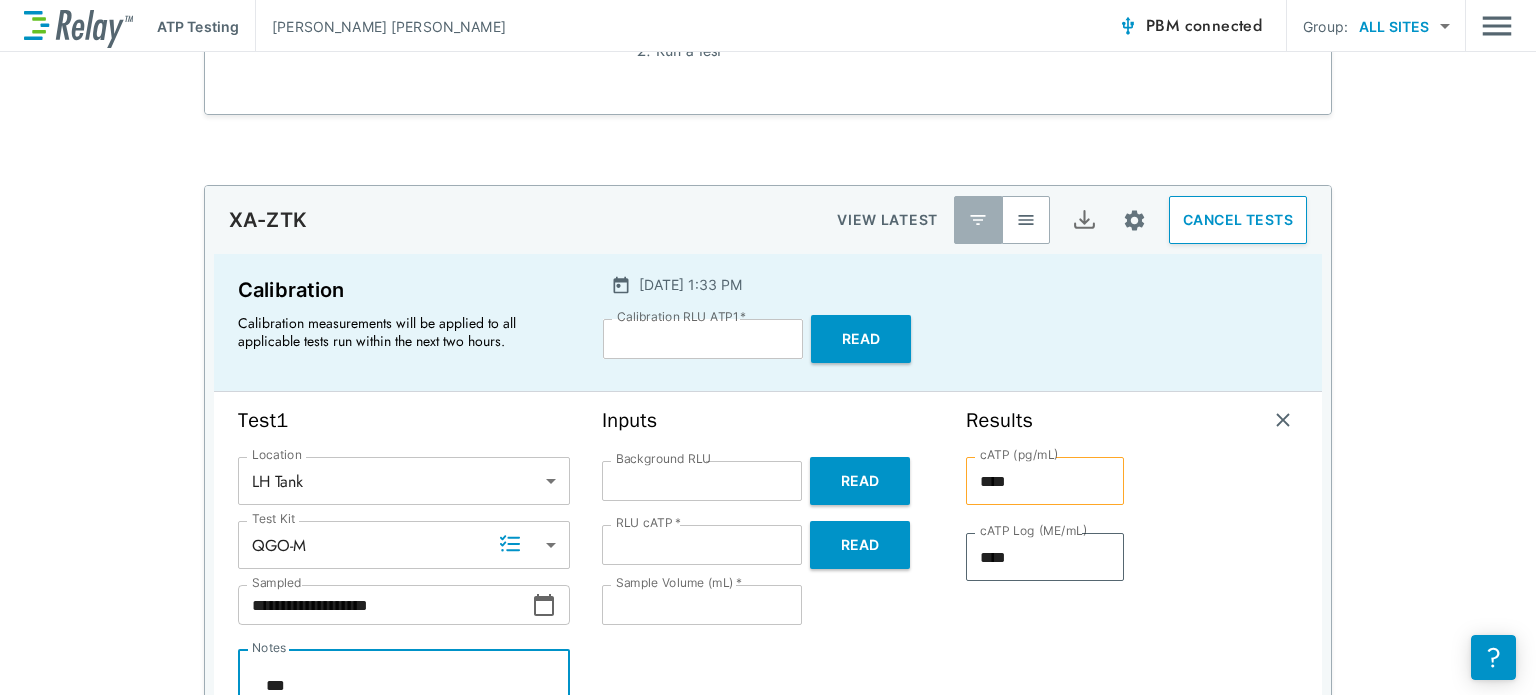 type on "*" 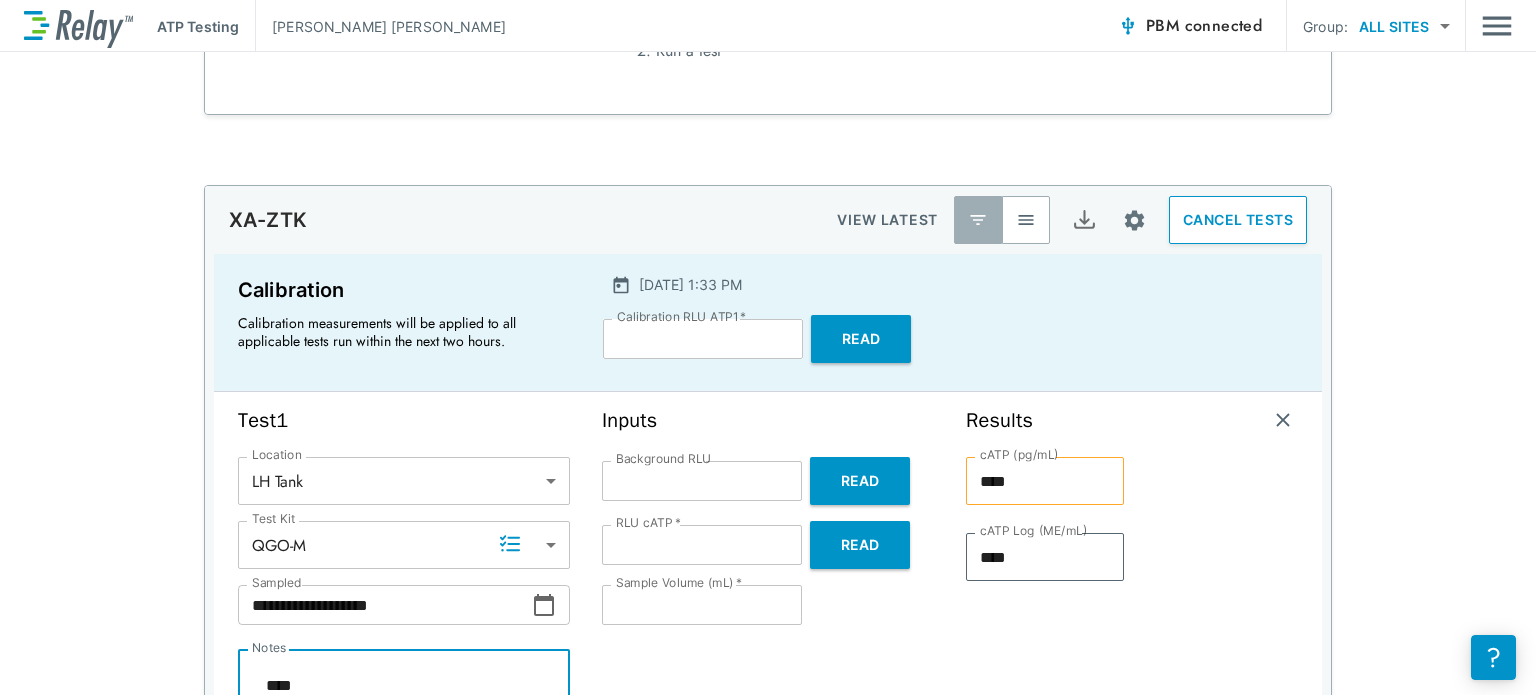 type on "*" 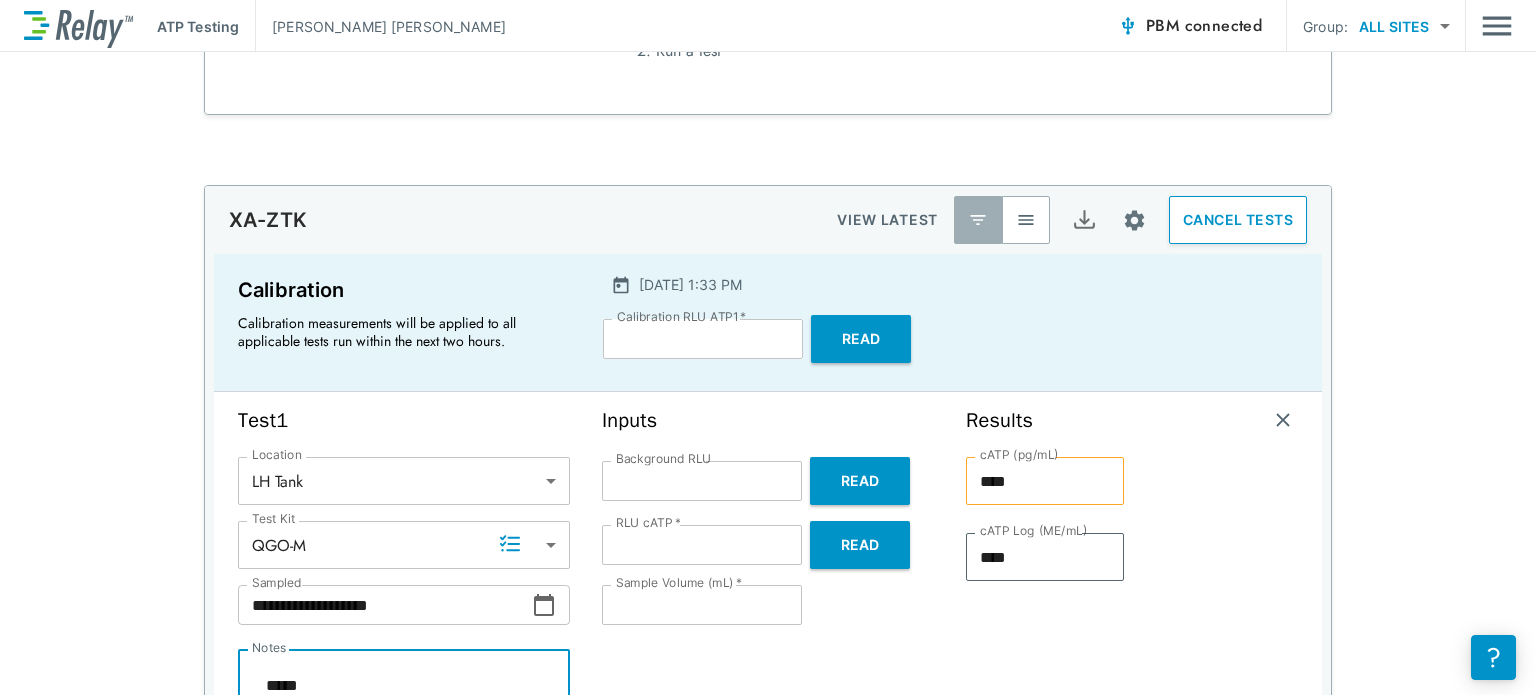 type on "*" 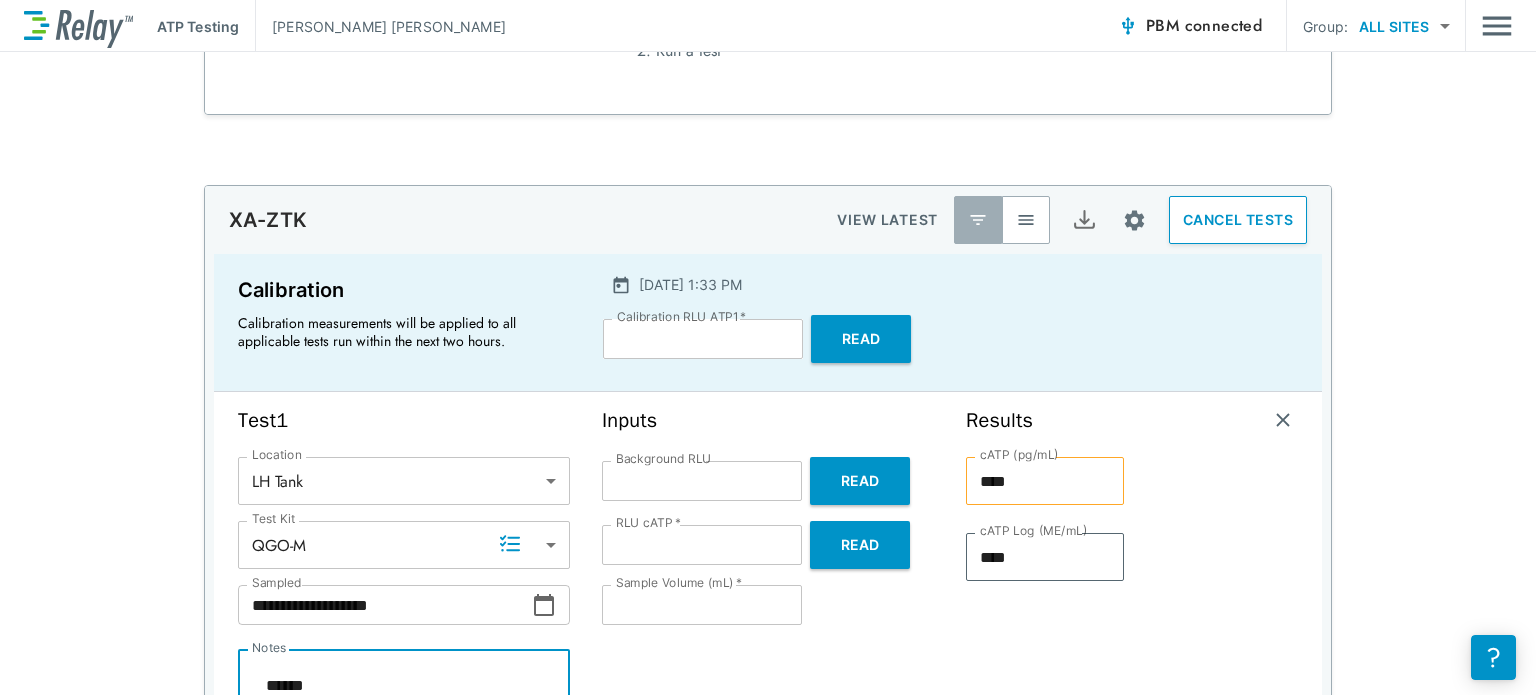 type on "*" 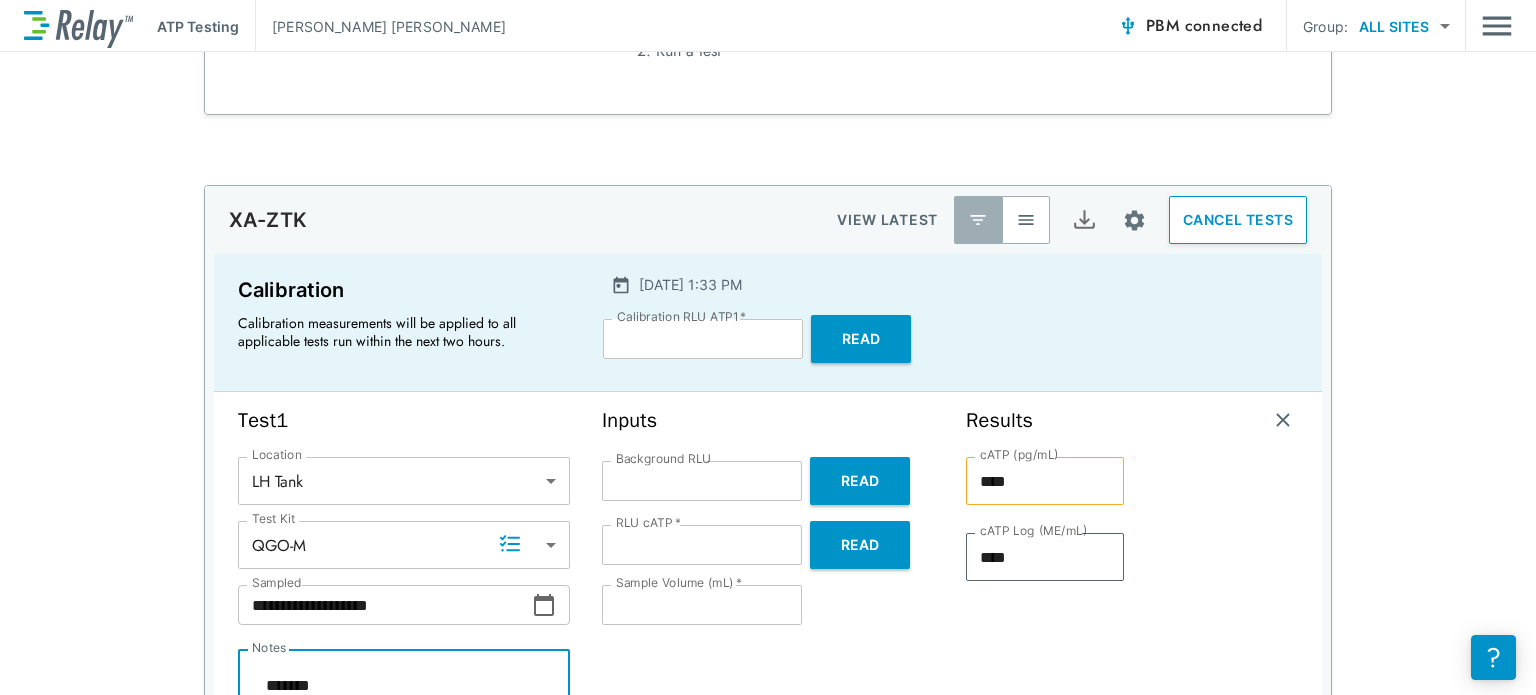 type on "*" 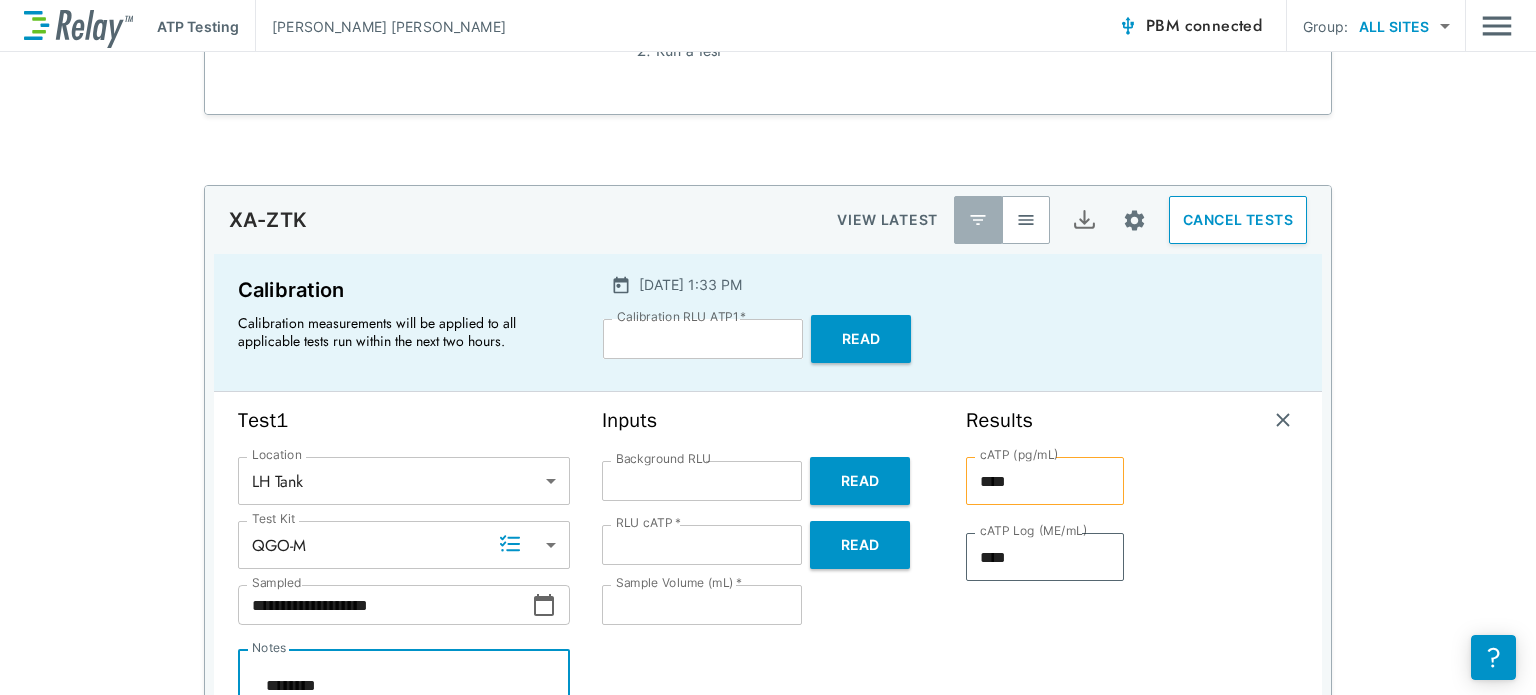 type on "*" 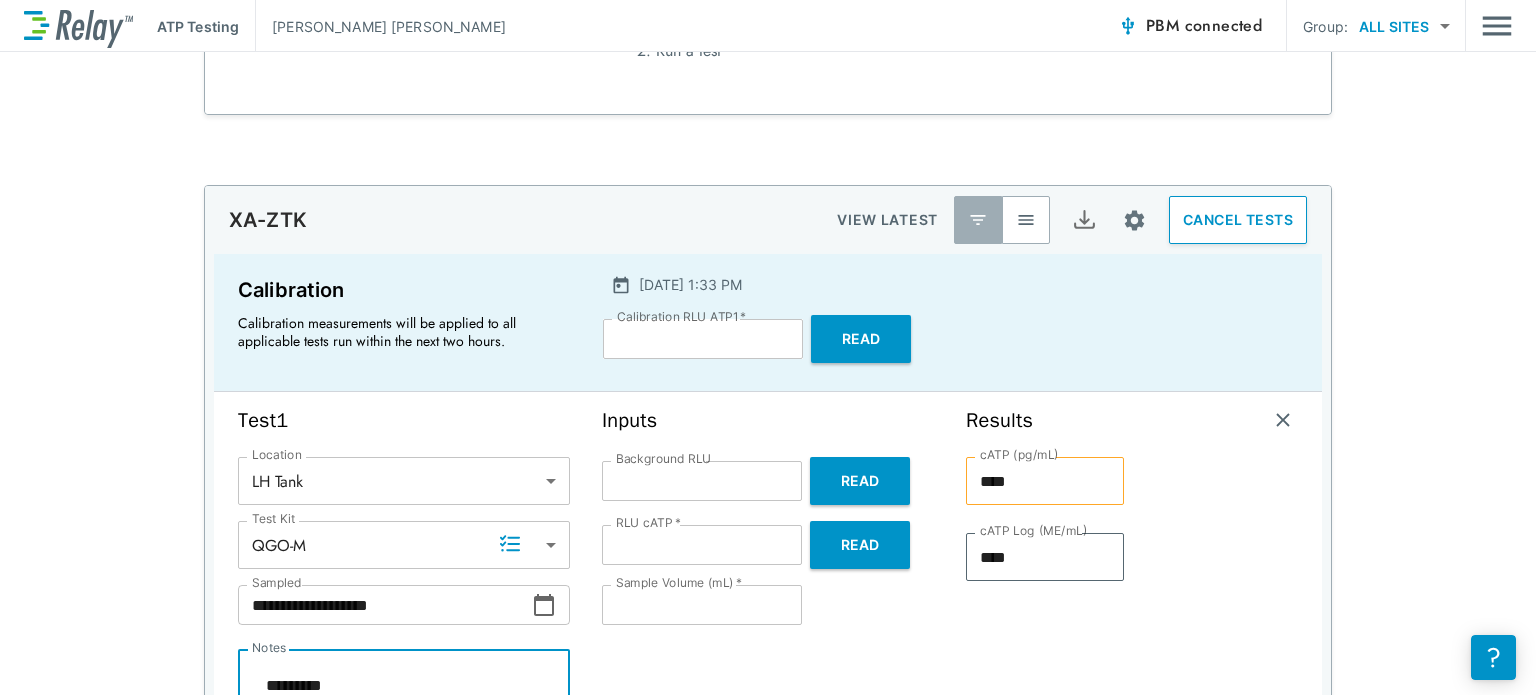 type on "*" 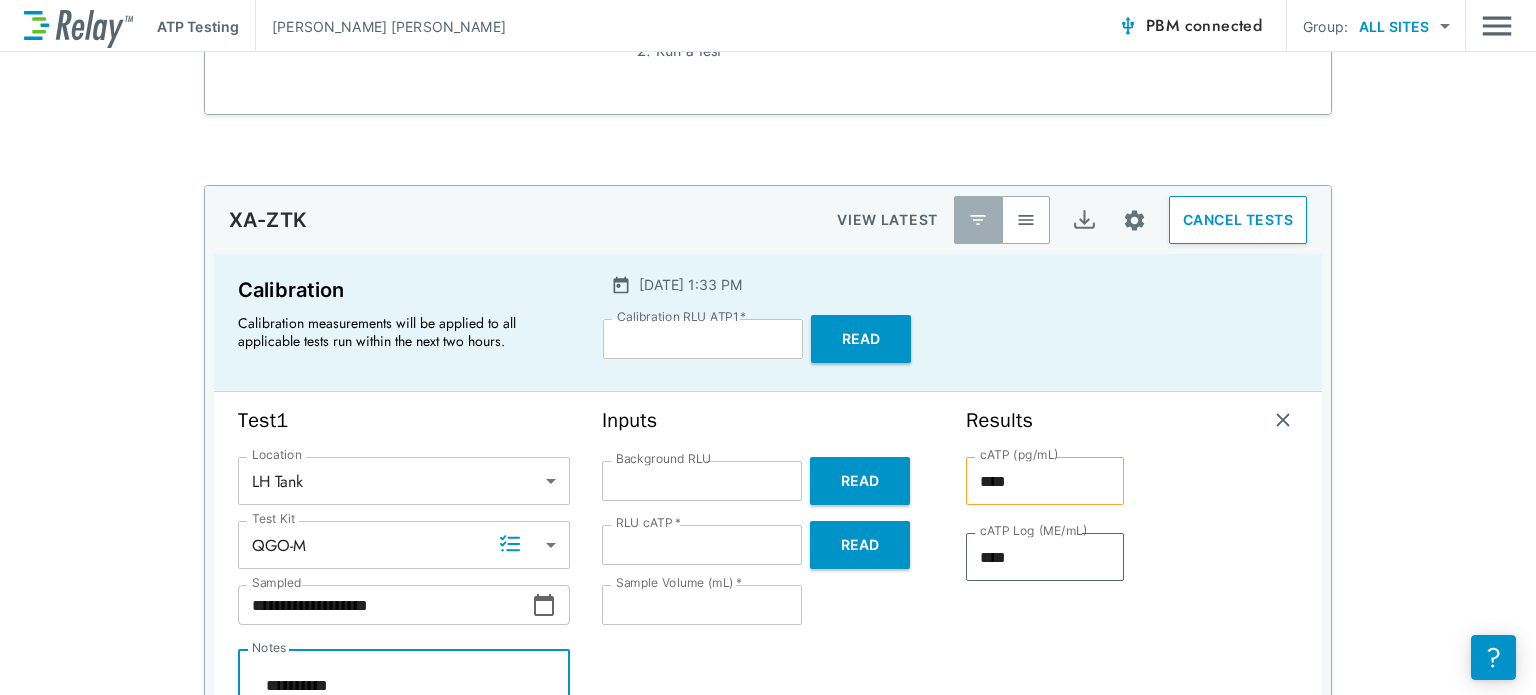 type on "*" 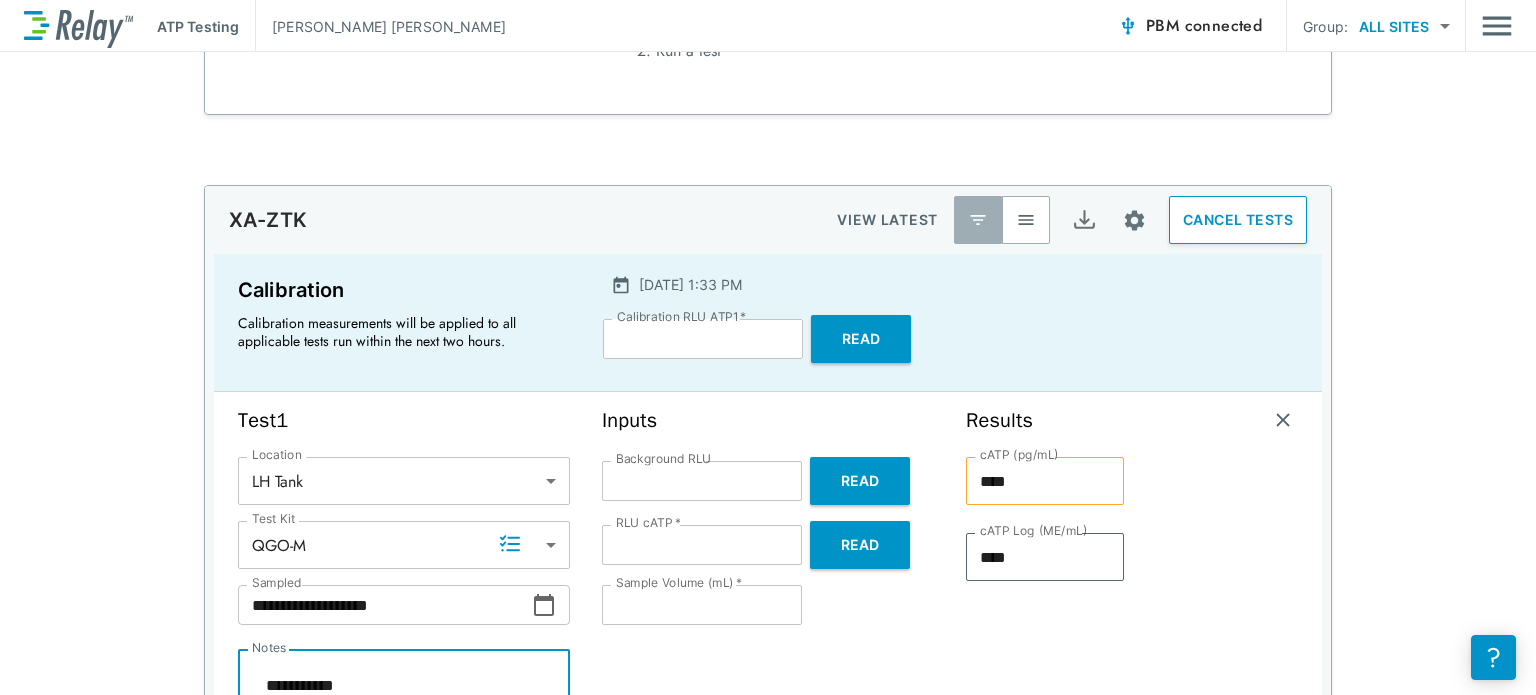 type on "*" 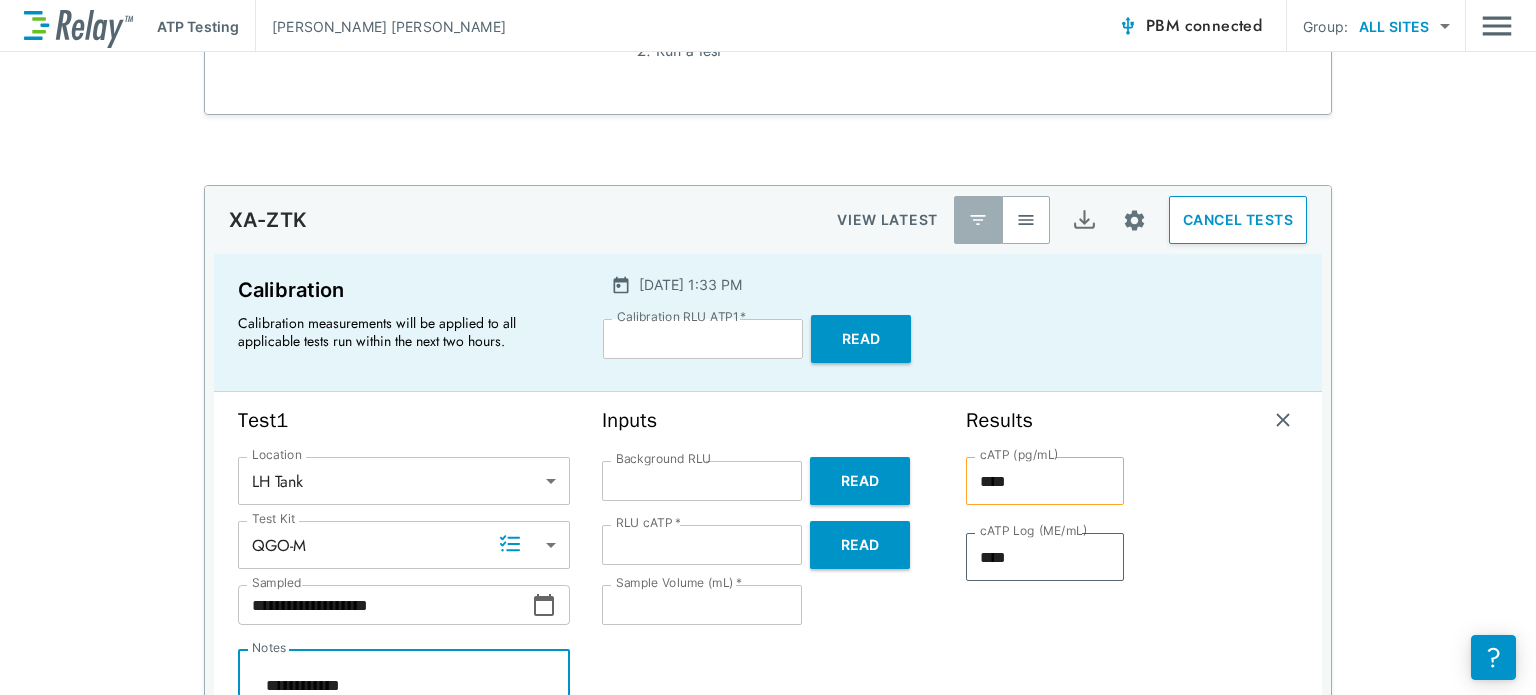 type on "*" 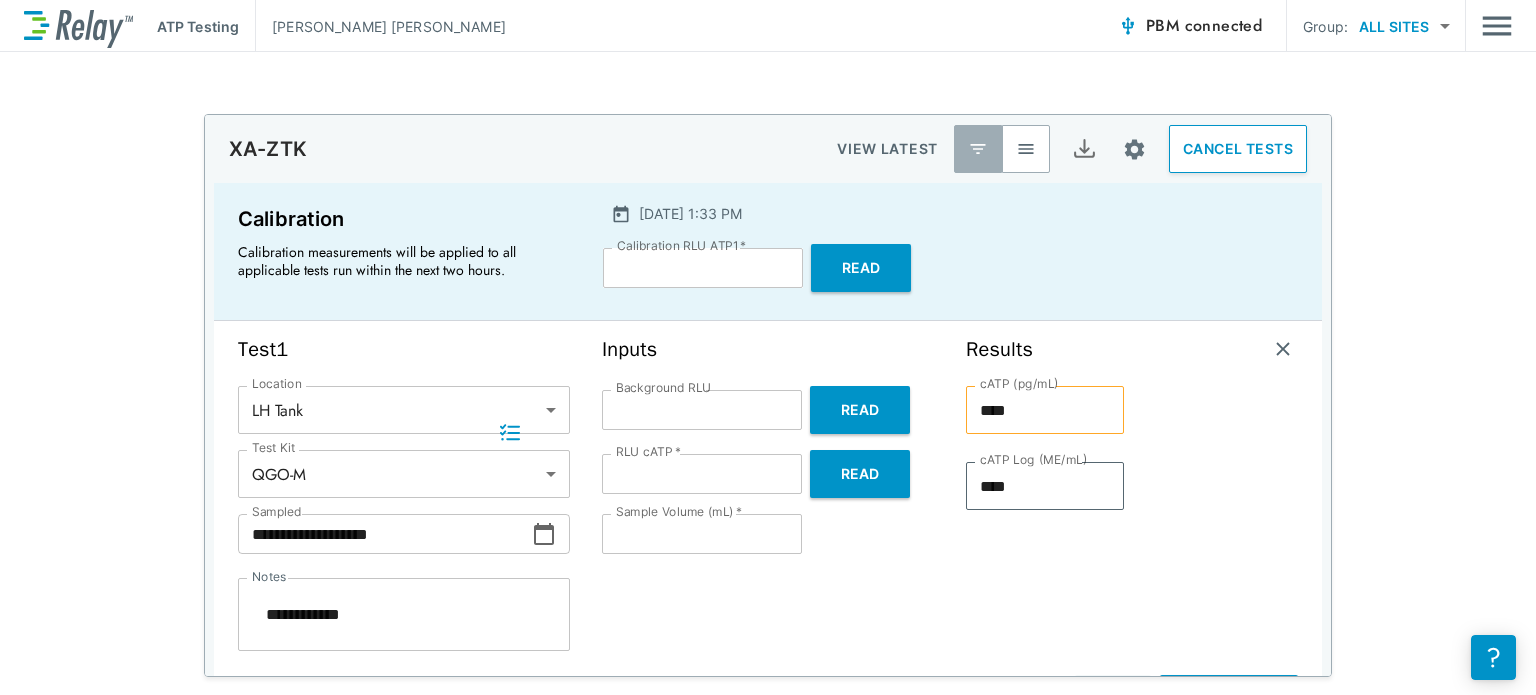 scroll, scrollTop: 1098, scrollLeft: 0, axis: vertical 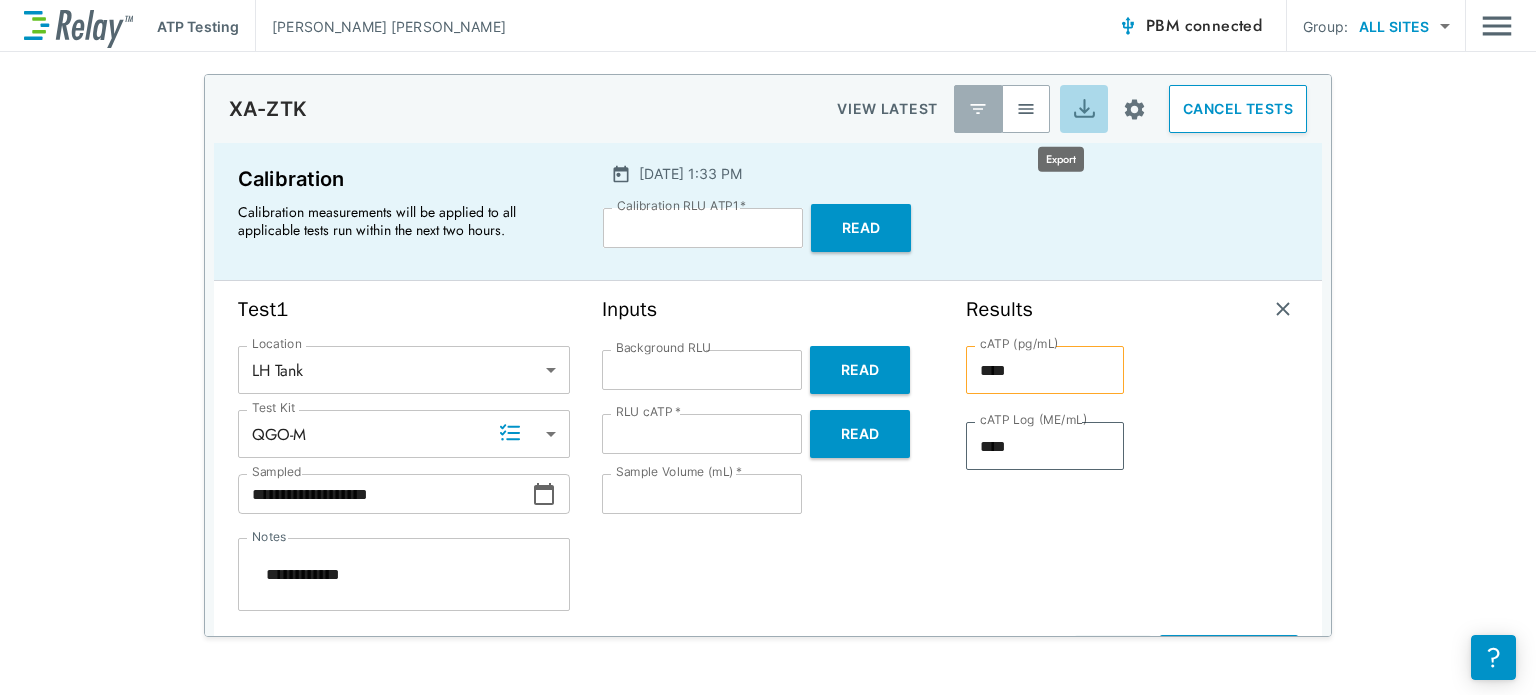 click at bounding box center [1084, 109] 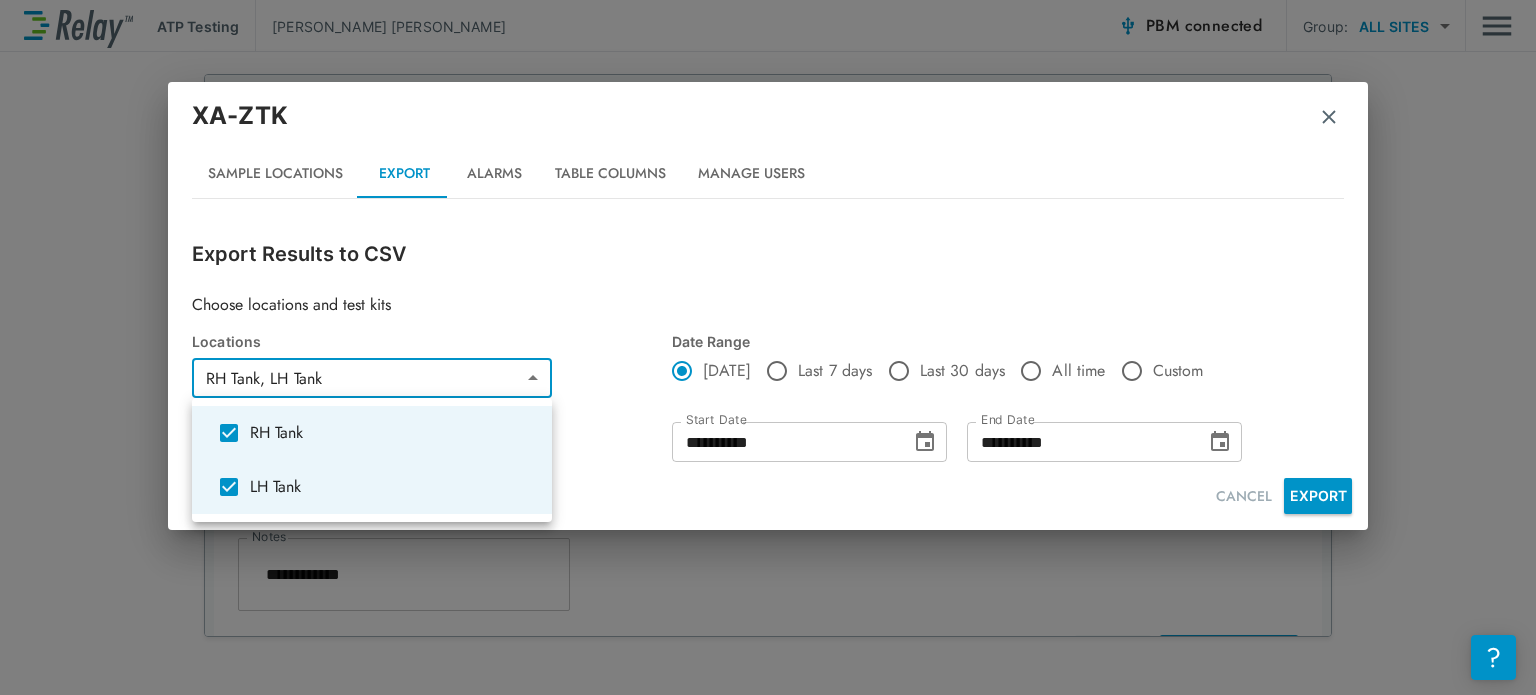 click on "**********" at bounding box center [768, 347] 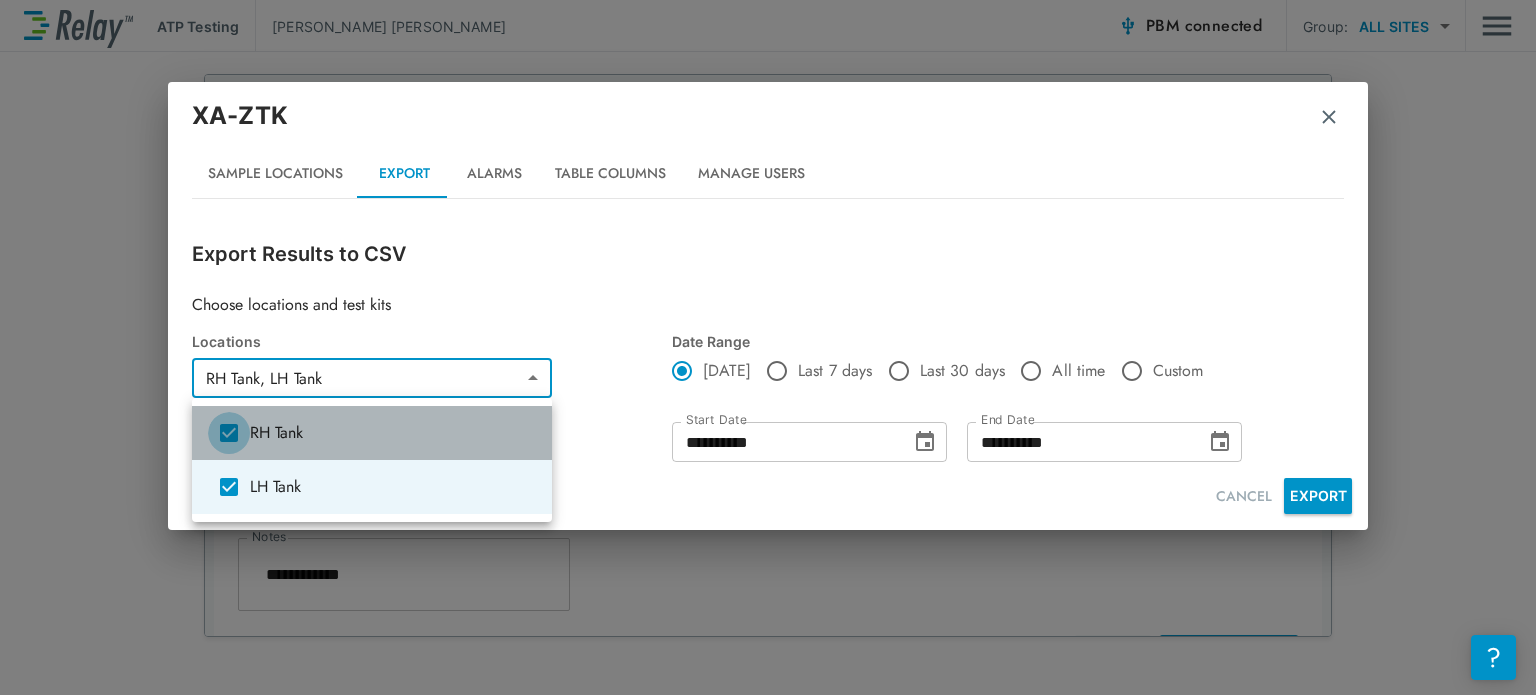 type on "*" 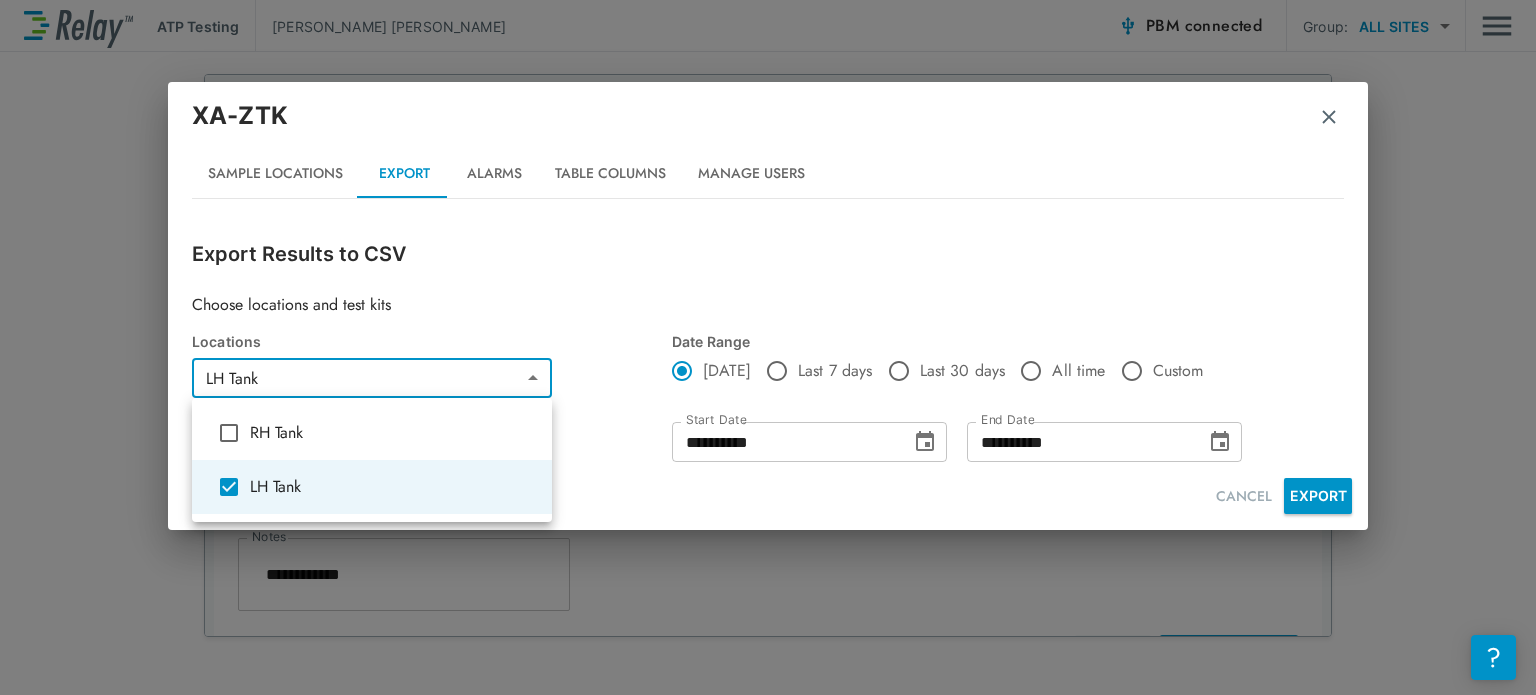 click at bounding box center [768, 347] 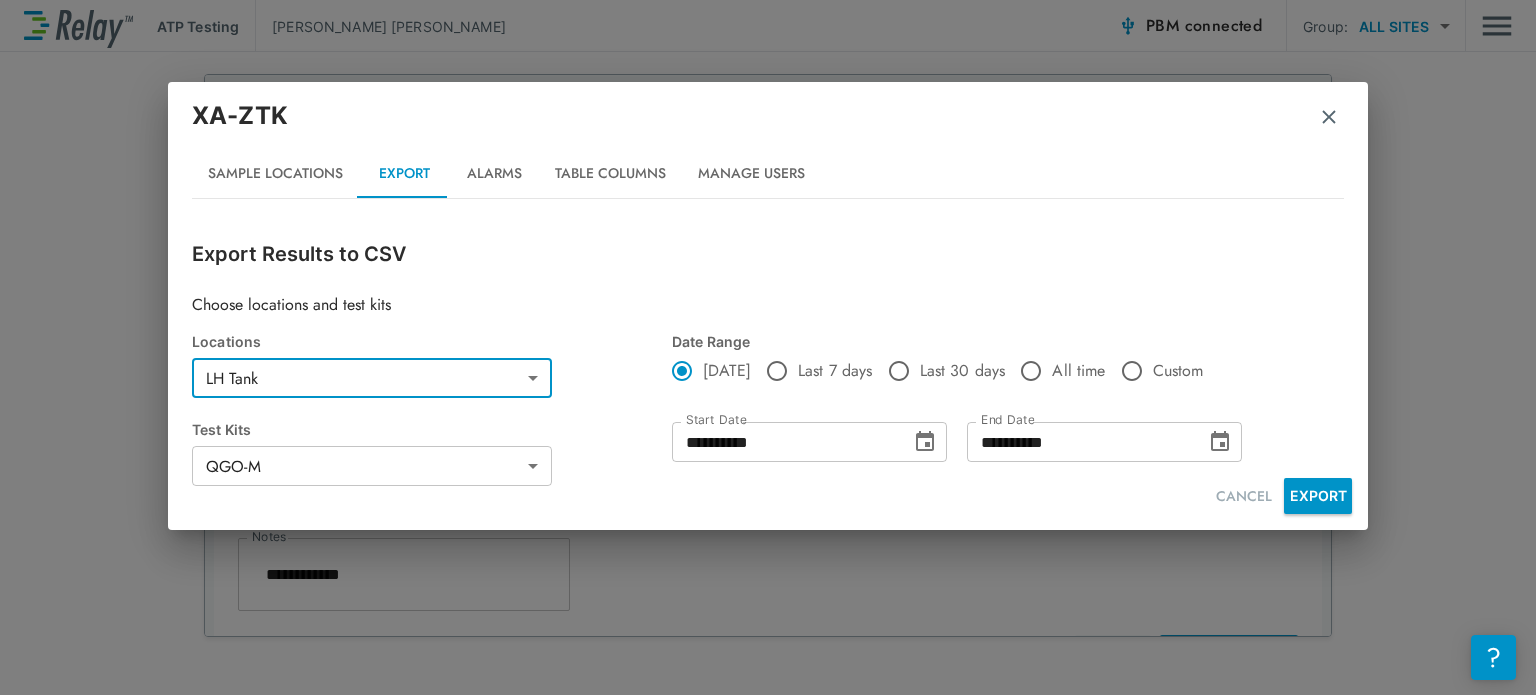 click on "EXPORT" at bounding box center [1318, 496] 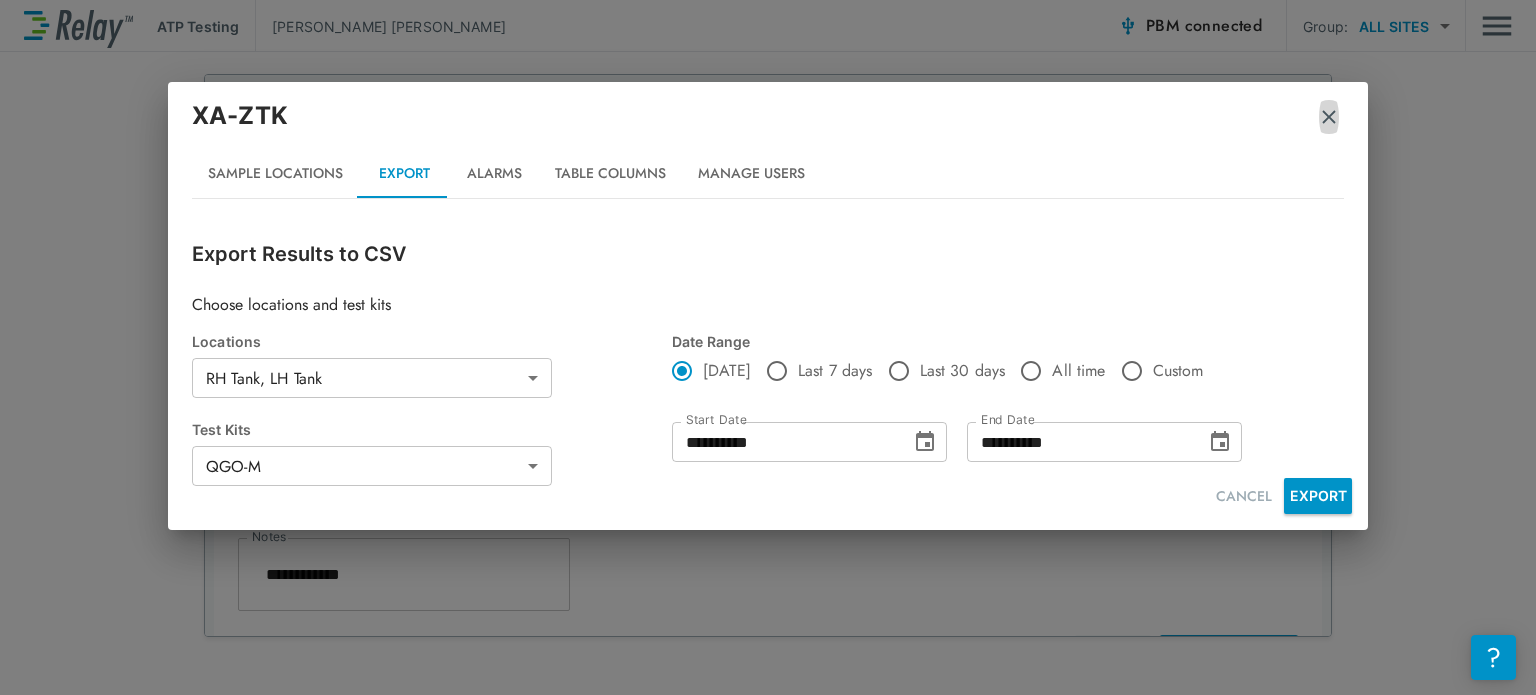 click at bounding box center [1329, 117] 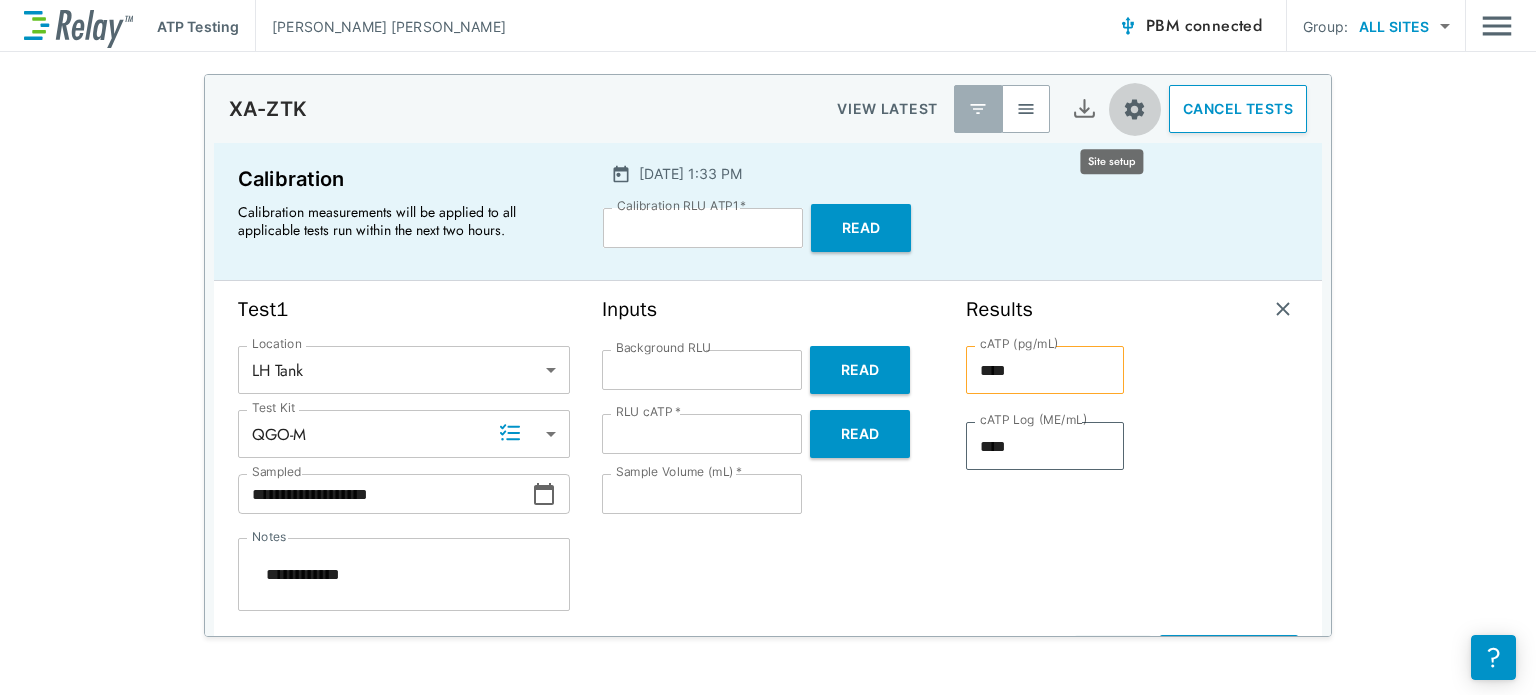 click at bounding box center [1134, 109] 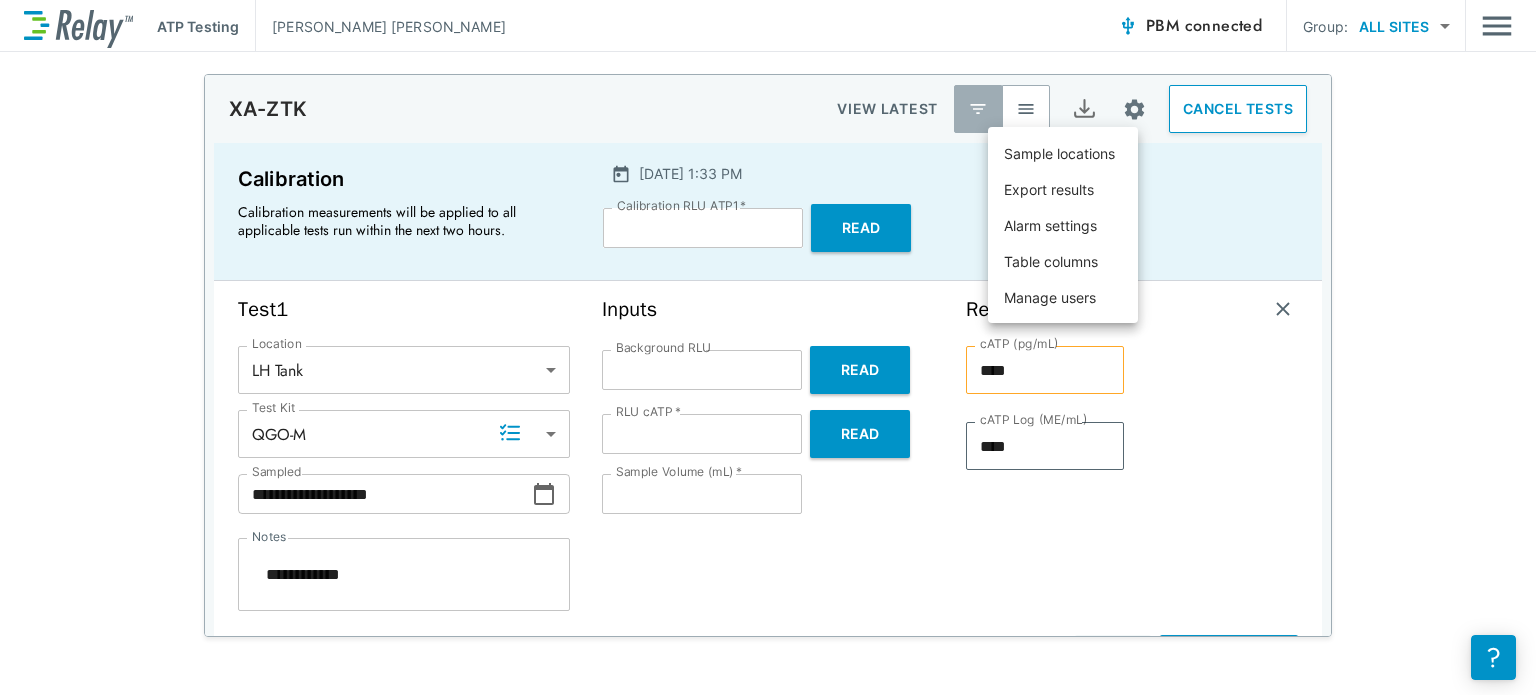 click at bounding box center [768, 347] 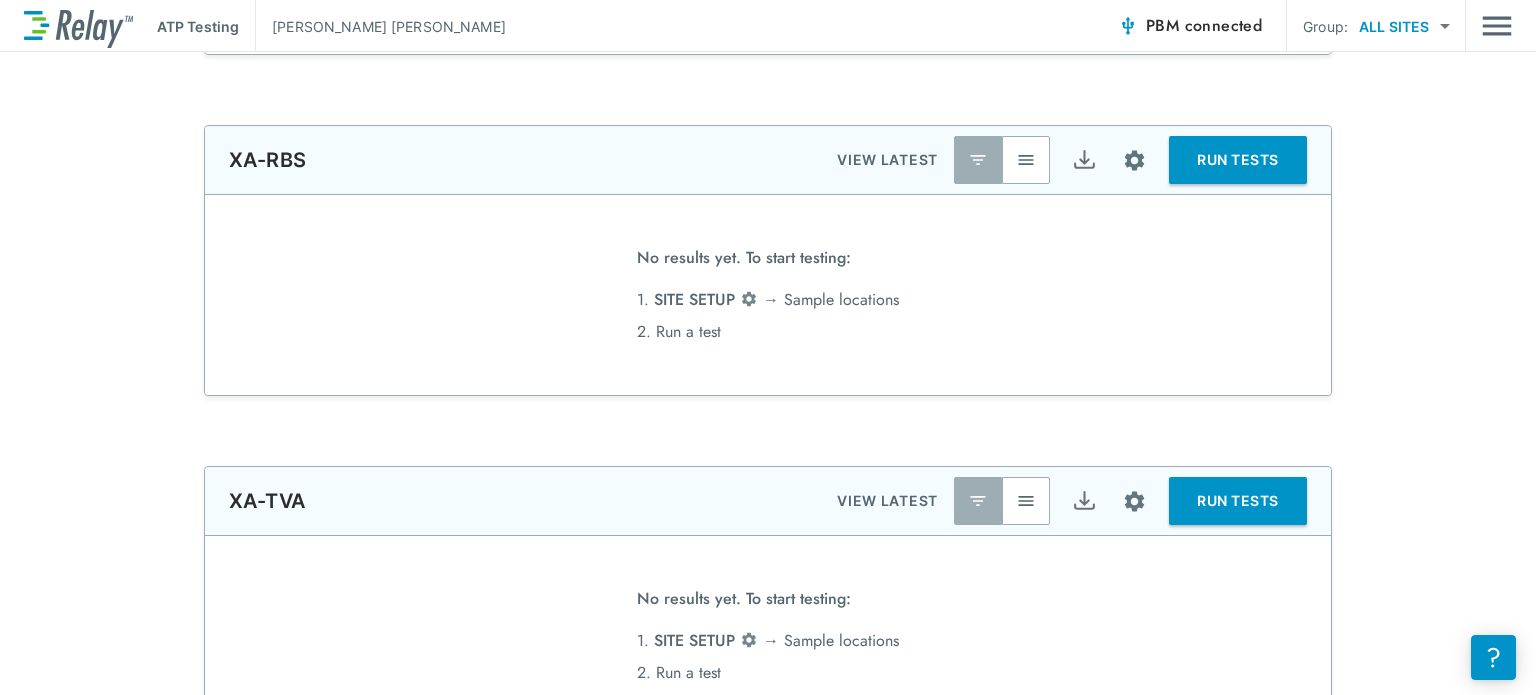 scroll, scrollTop: 582, scrollLeft: 0, axis: vertical 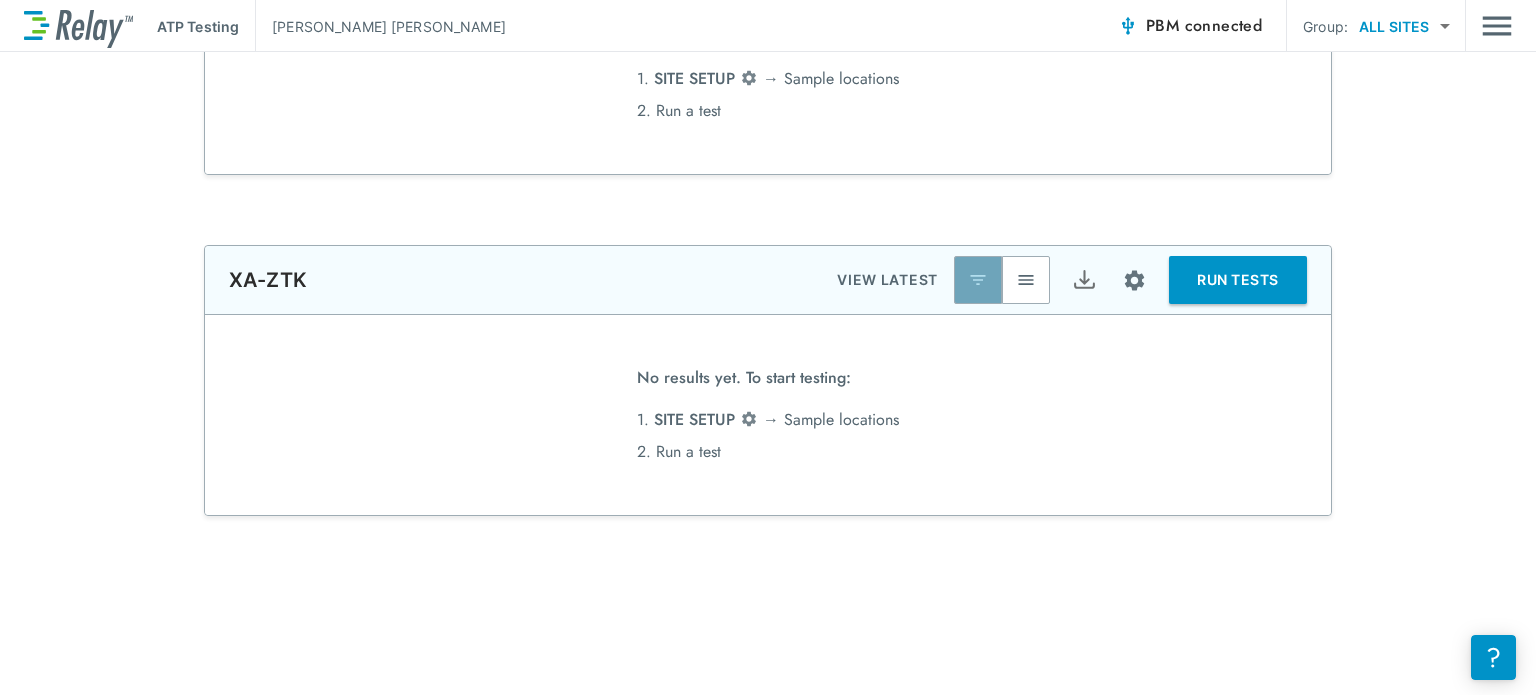 click at bounding box center [978, 280] 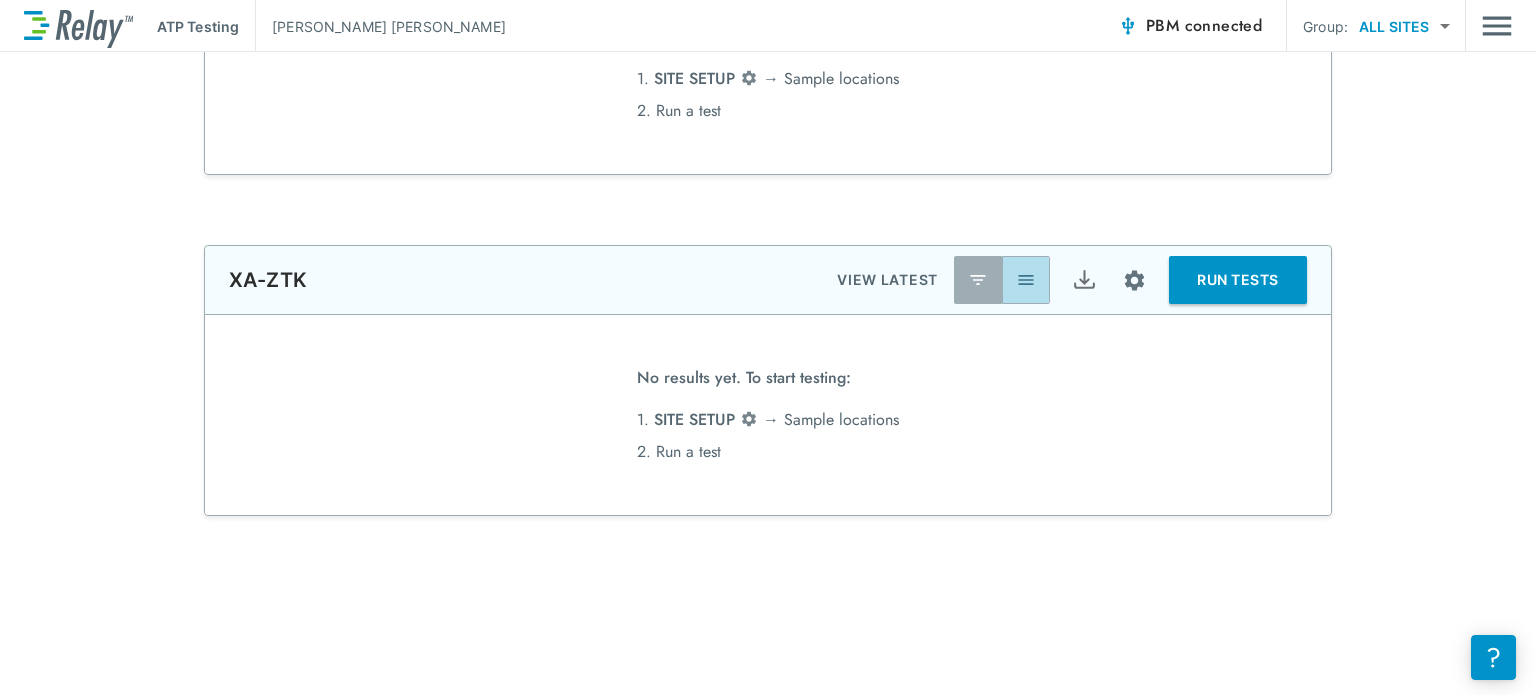 click at bounding box center (1026, 280) 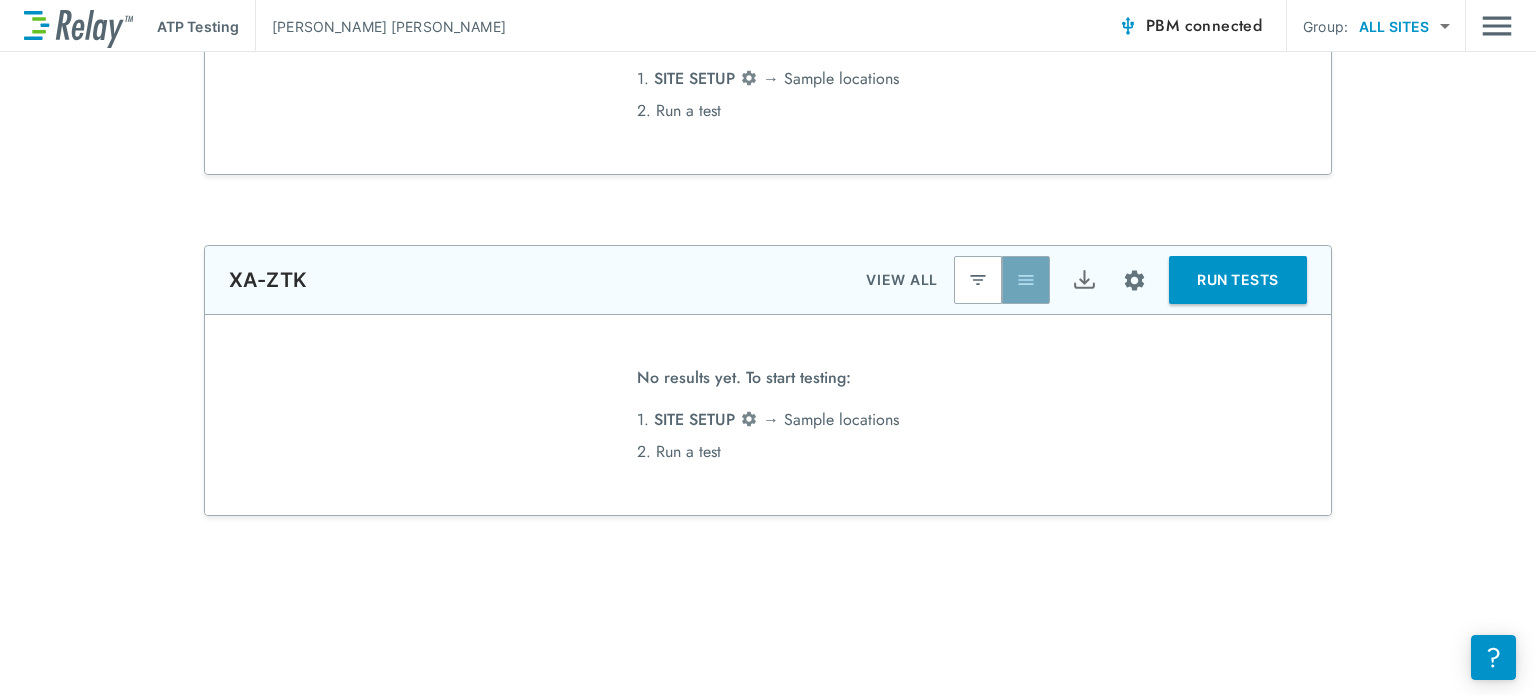 click at bounding box center (1026, 280) 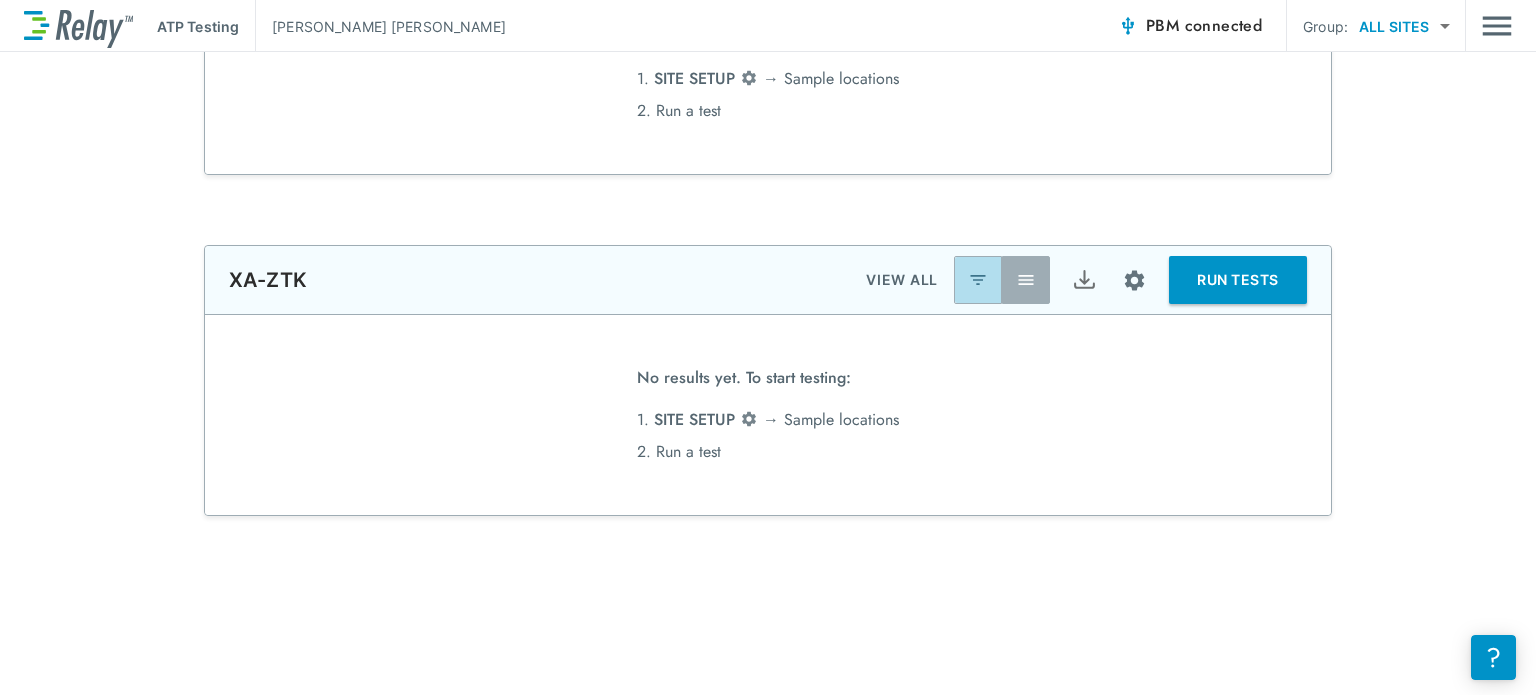 click at bounding box center [978, 280] 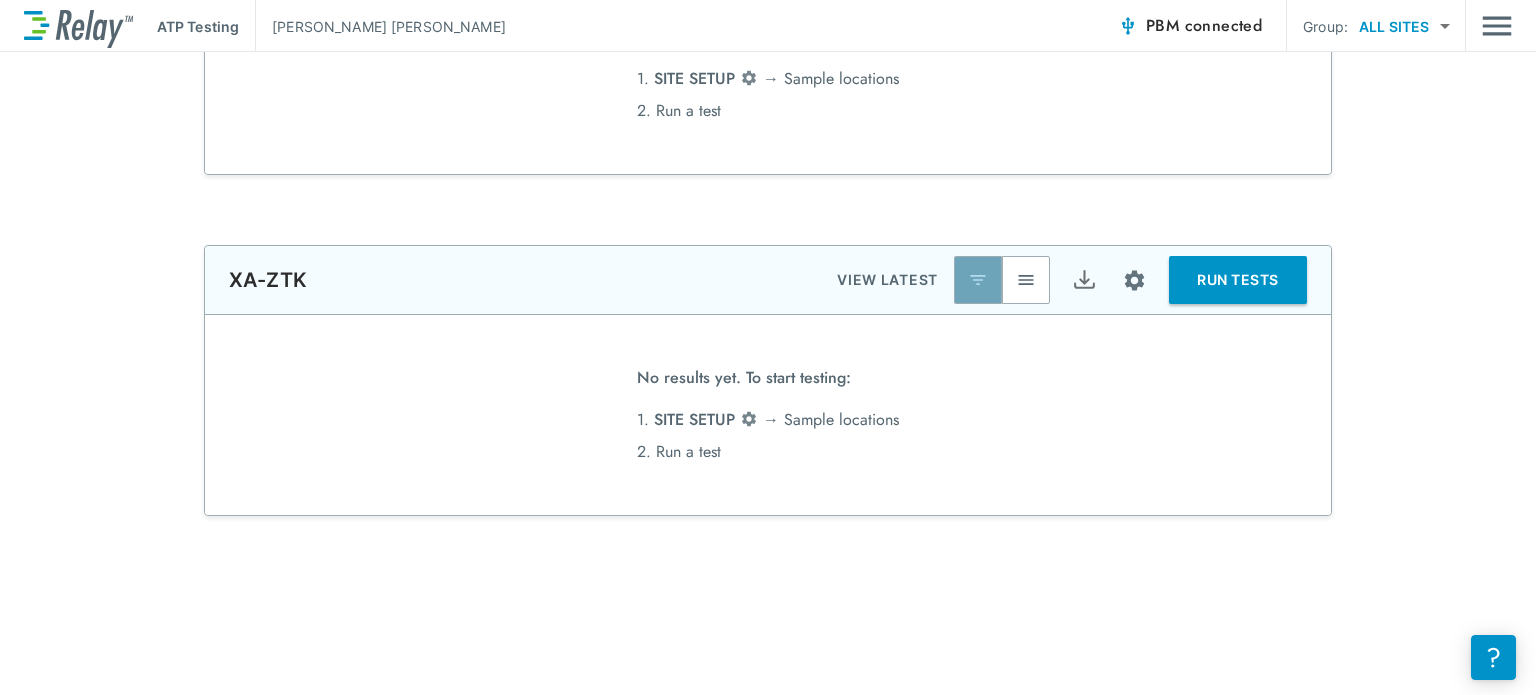 click at bounding box center [978, 280] 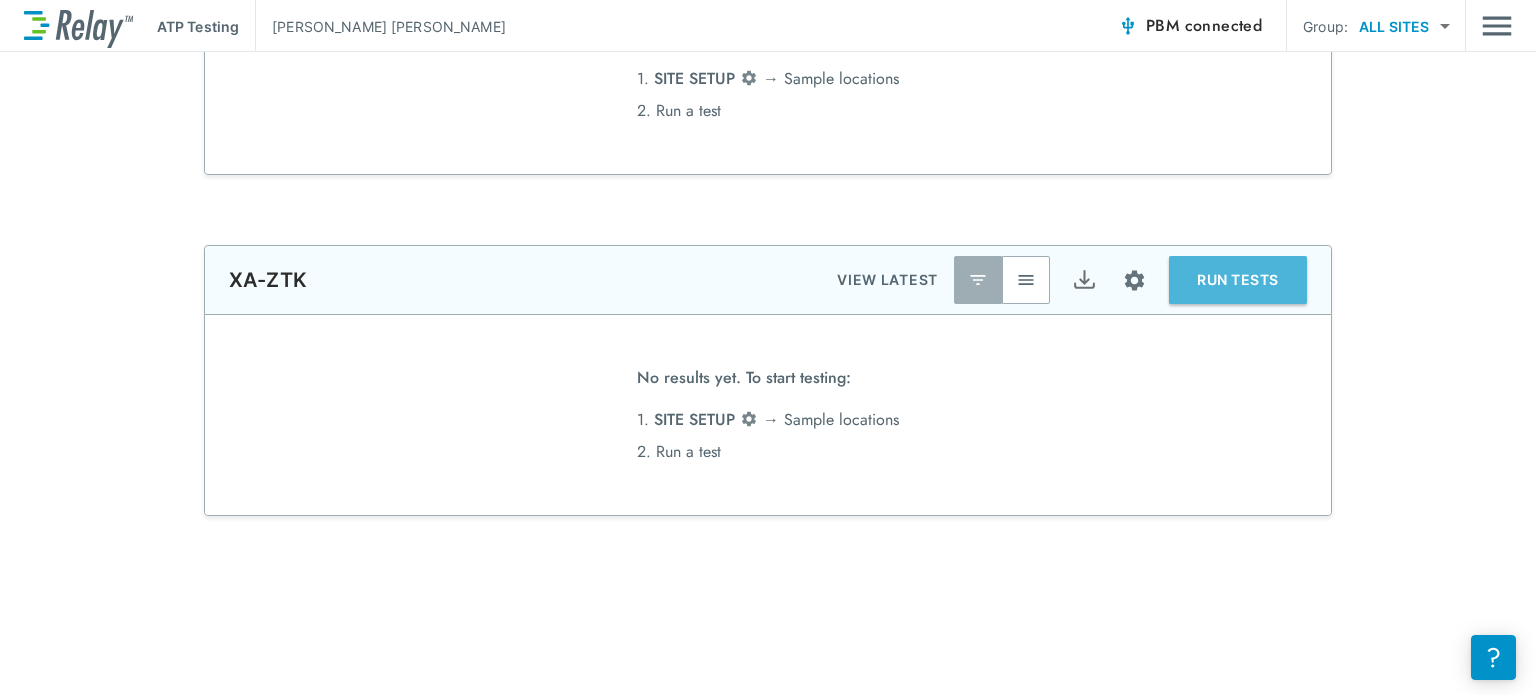 click on "RUN TESTS" at bounding box center [1238, 280] 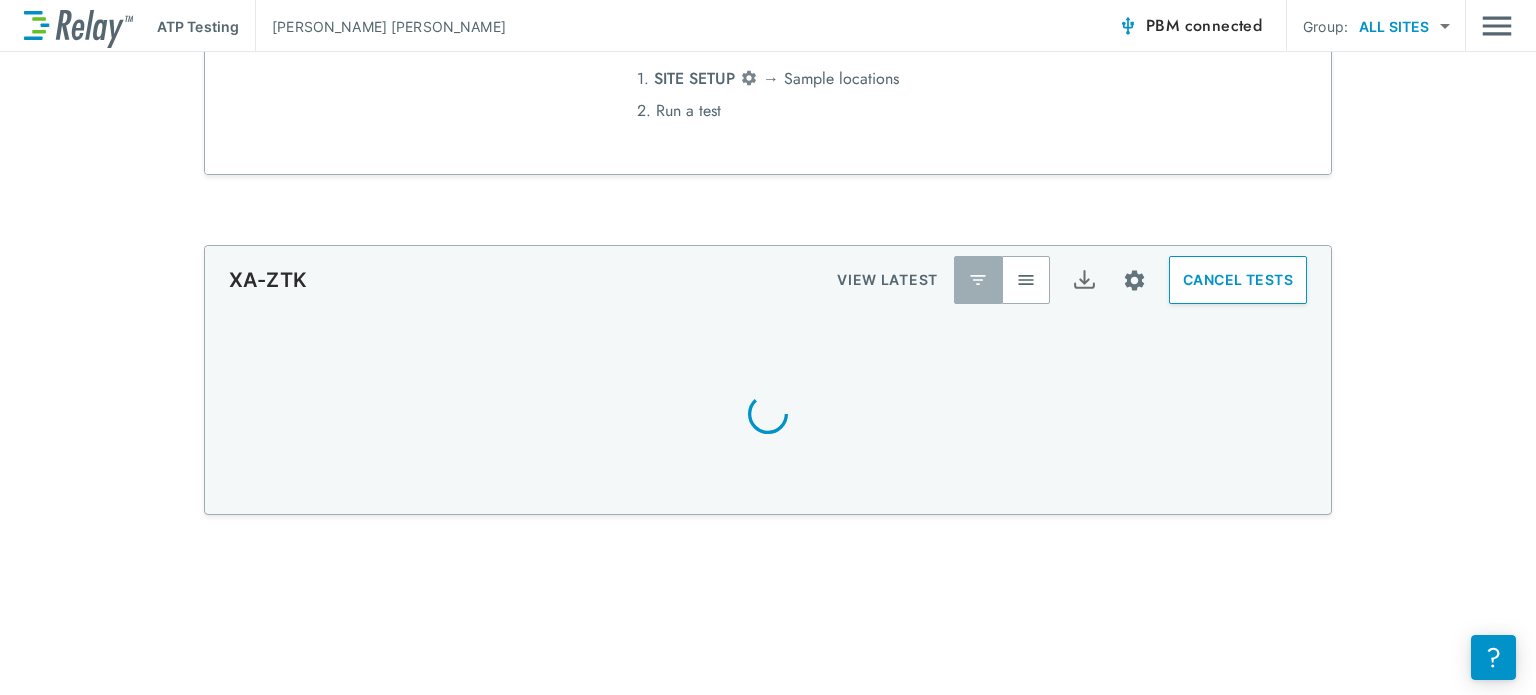 scroll, scrollTop: 1080, scrollLeft: 0, axis: vertical 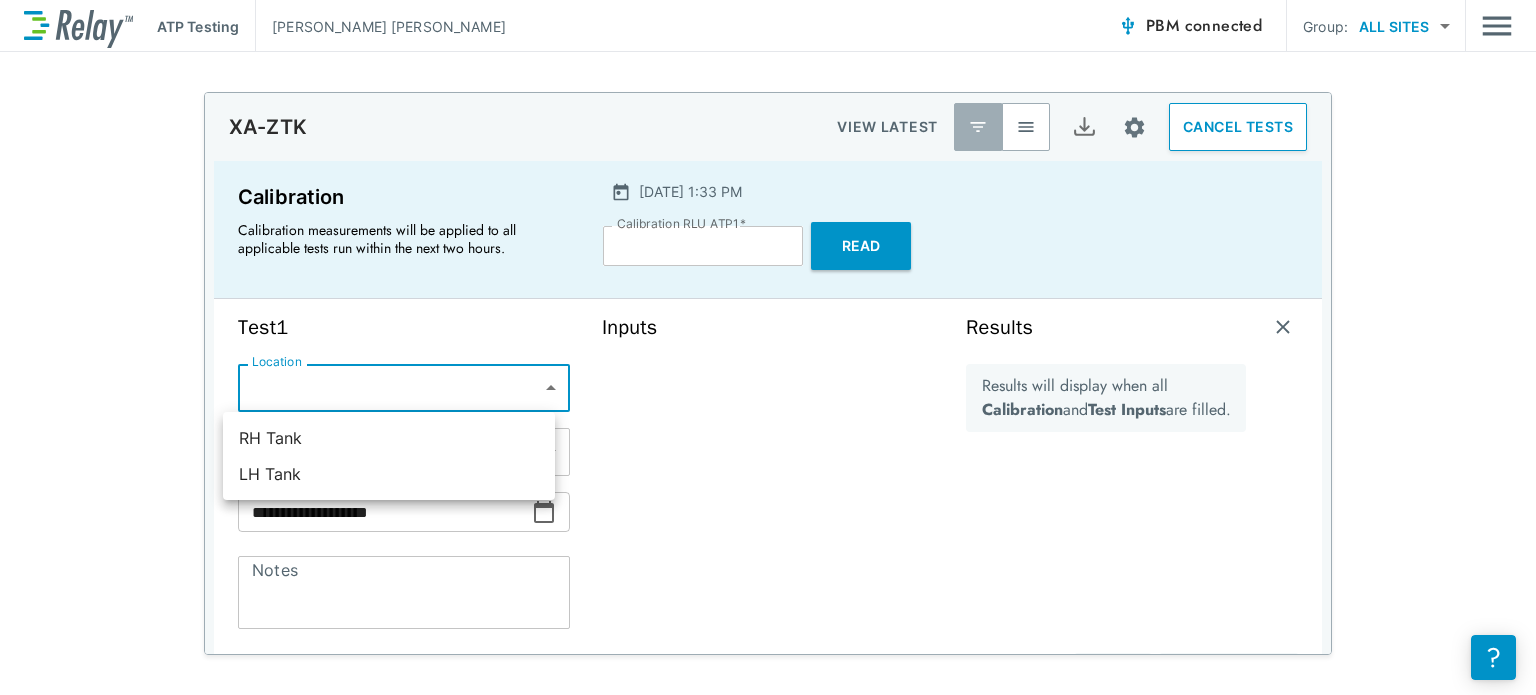 click on "**********" at bounding box center [768, 347] 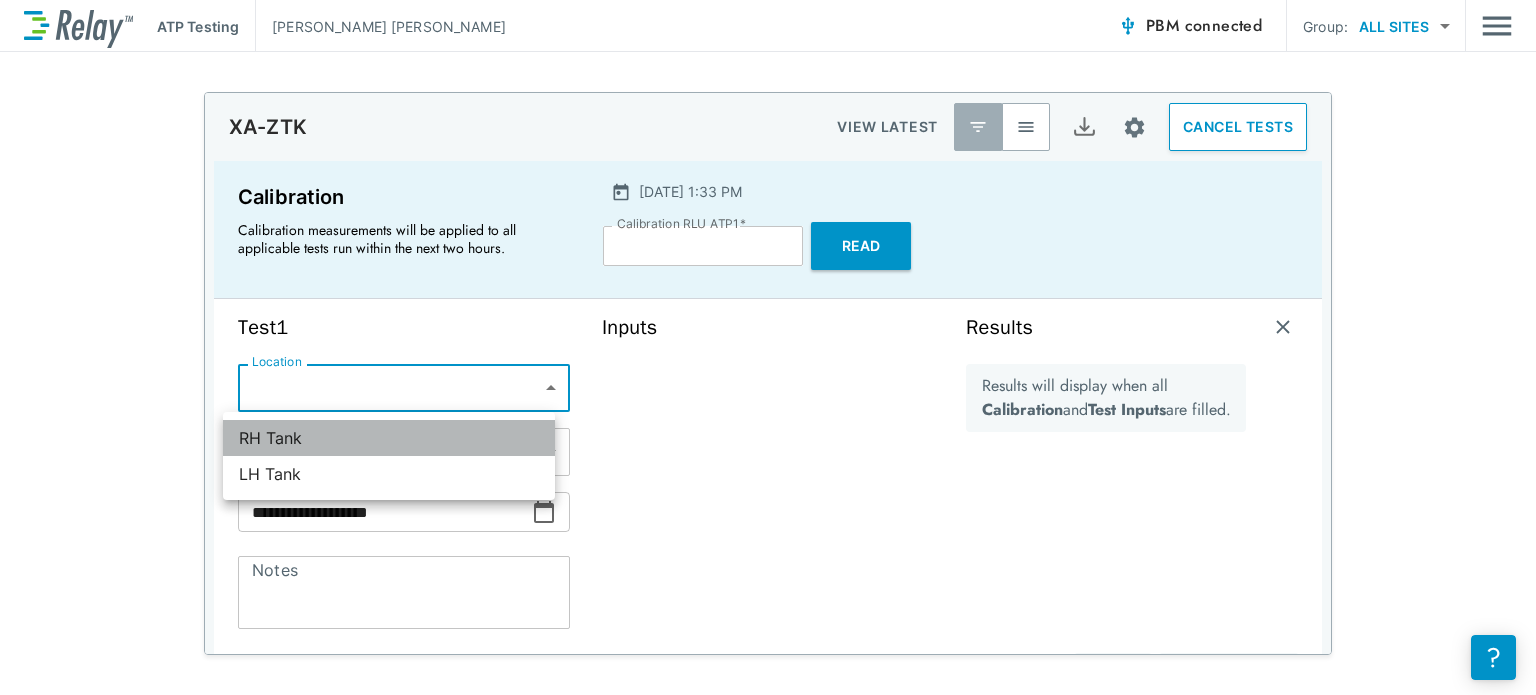 click on "RH Tank" at bounding box center (389, 438) 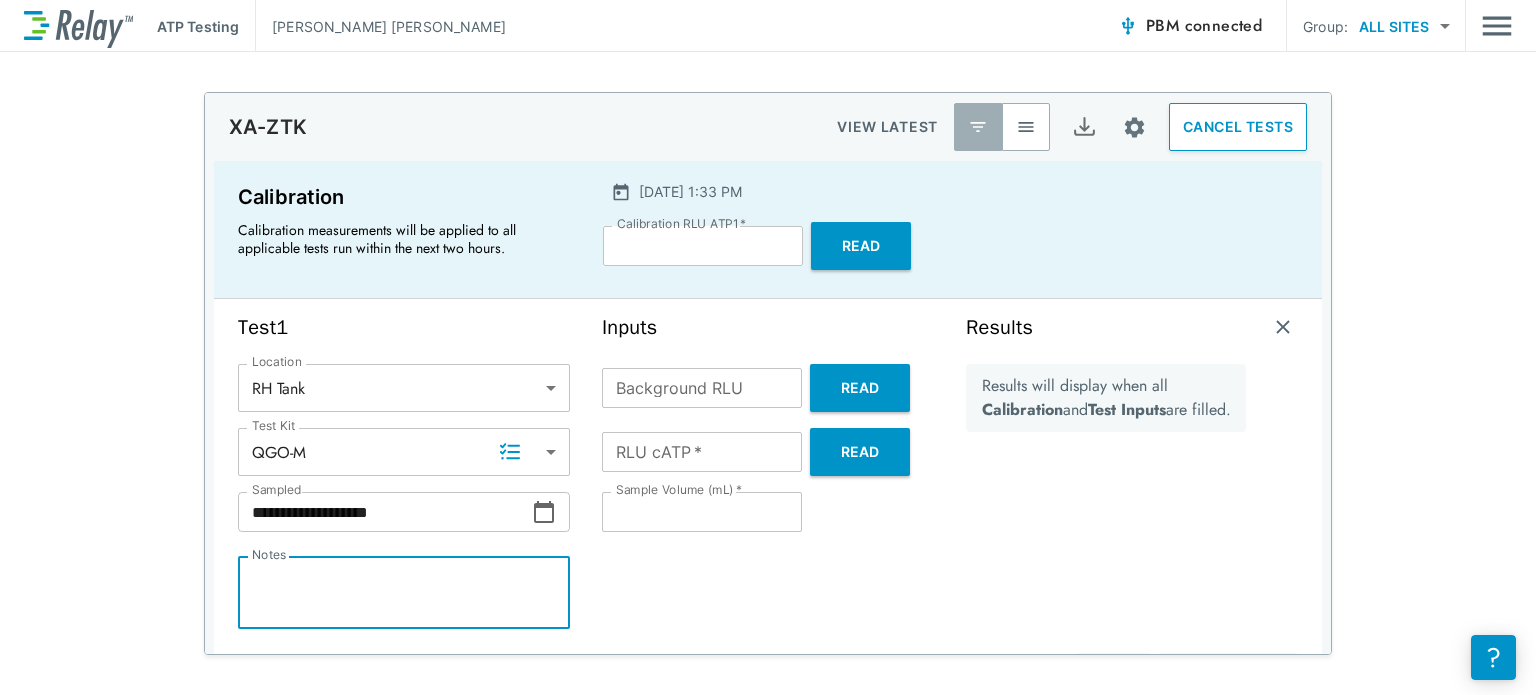 click on "Notes" at bounding box center [404, 593] 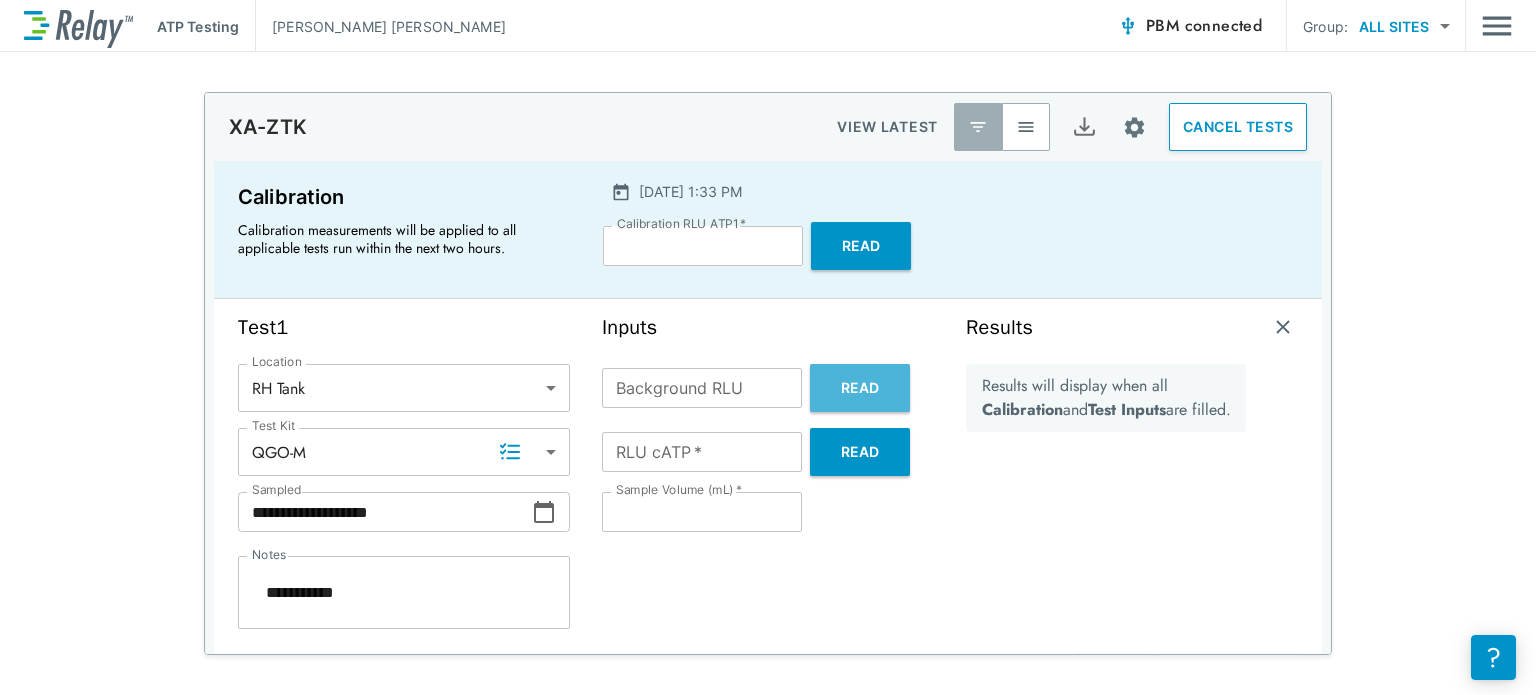 click on "Read" at bounding box center (860, 388) 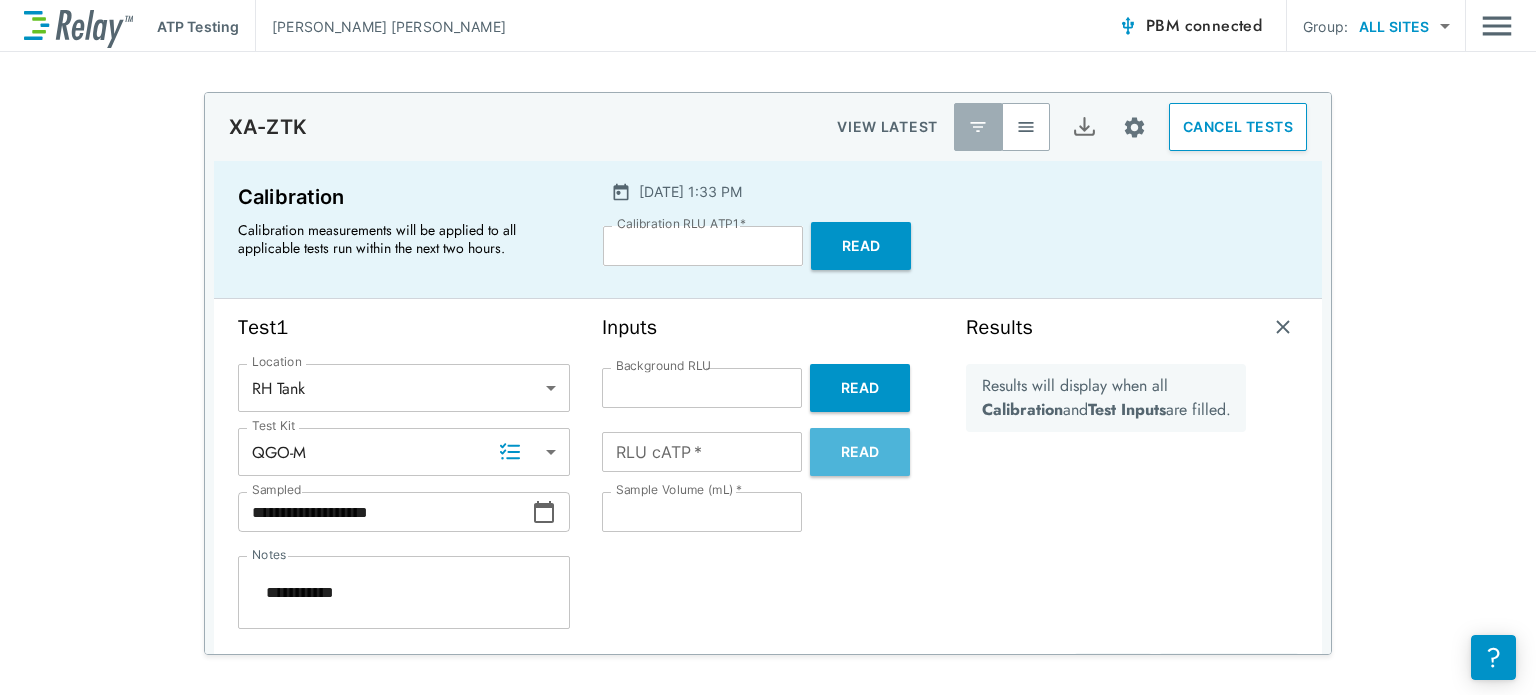click on "Read" at bounding box center [860, 452] 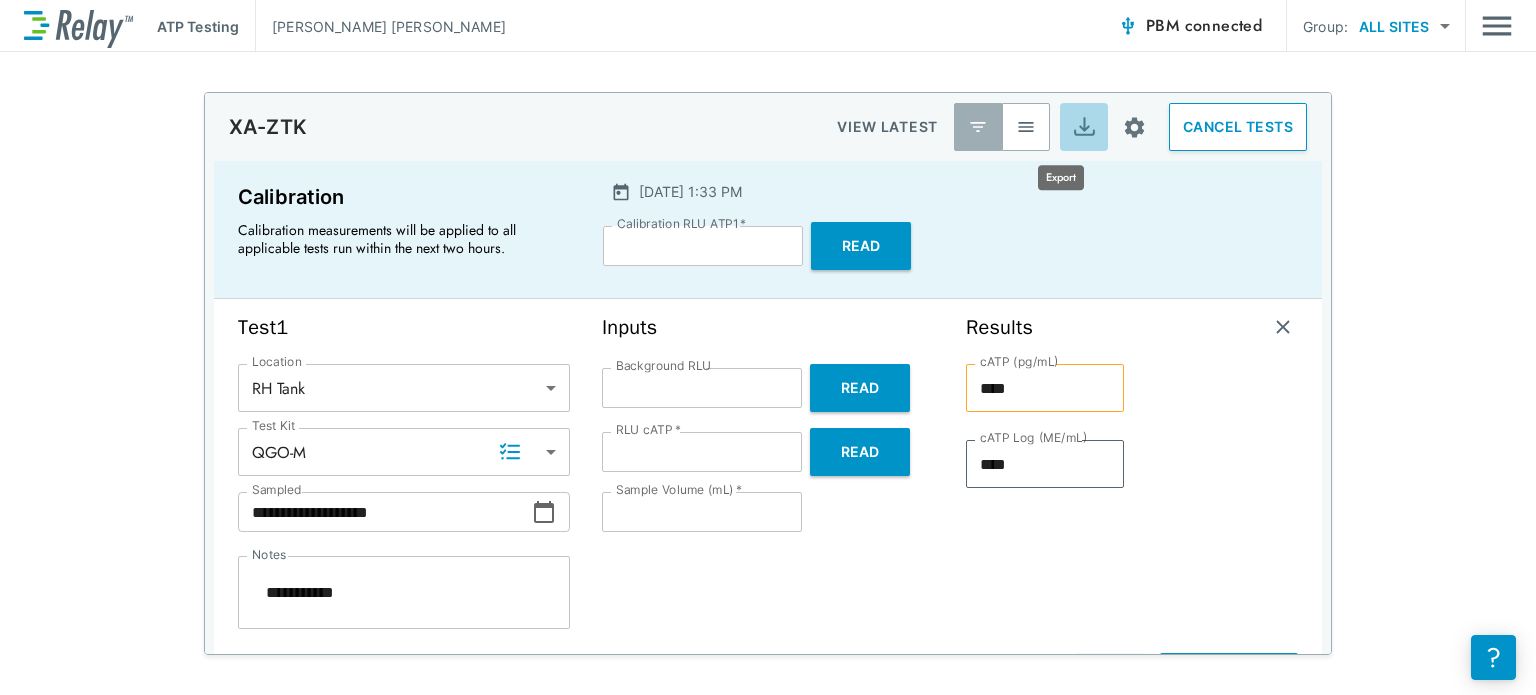 click at bounding box center (1084, 127) 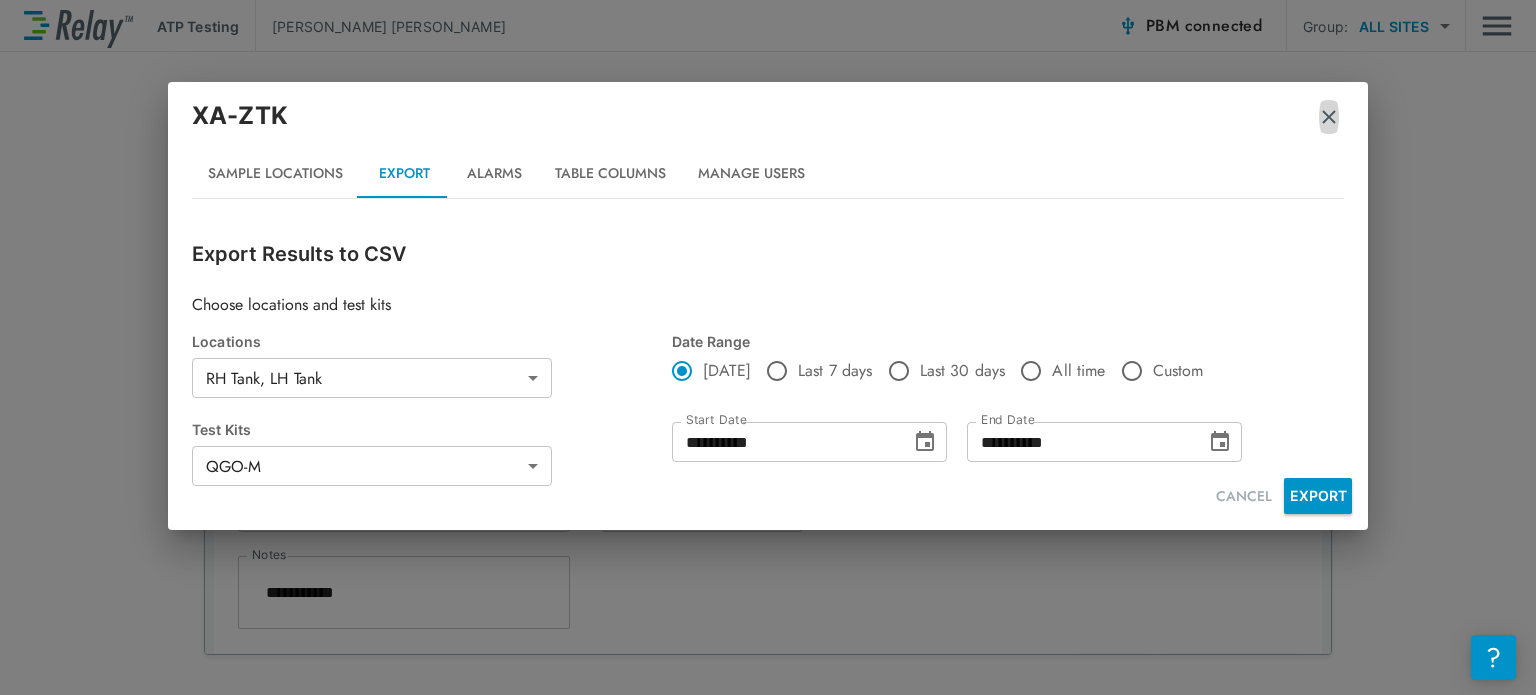 click at bounding box center [1329, 117] 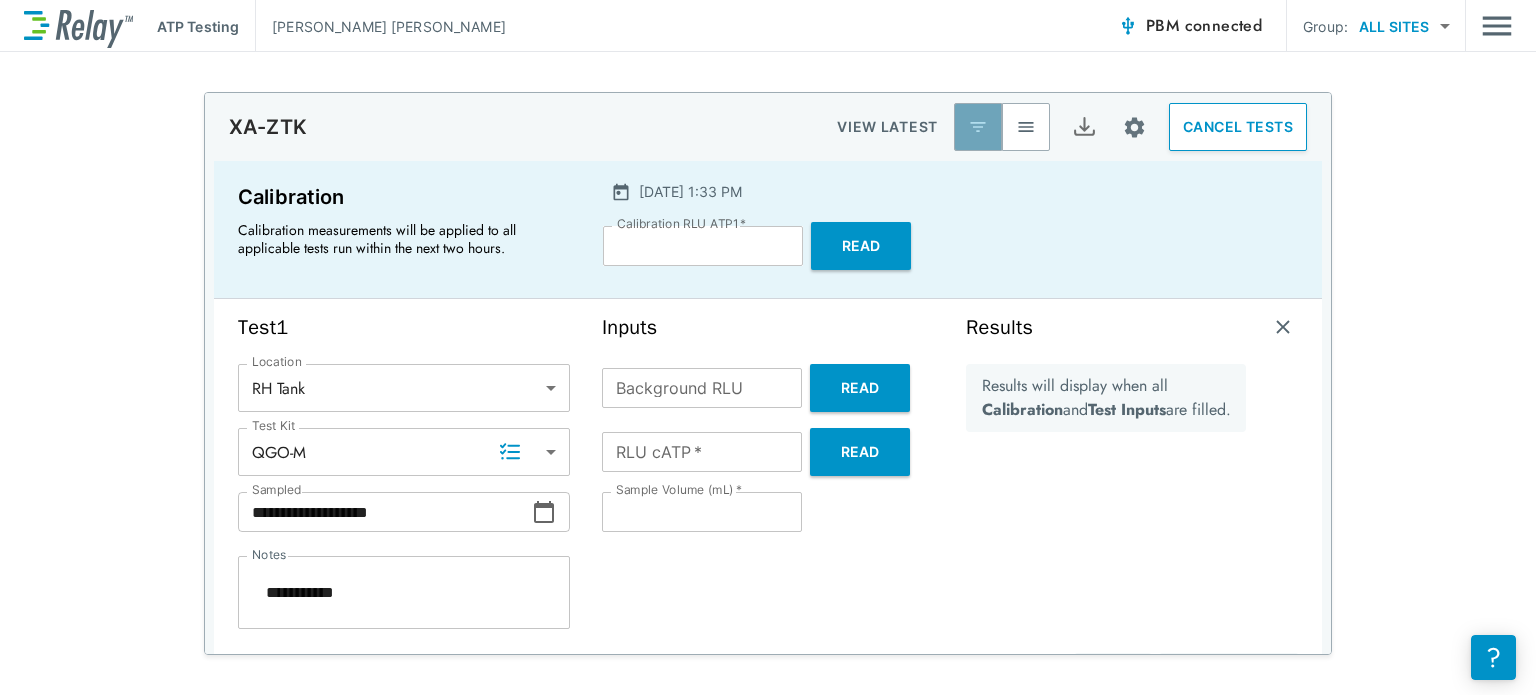 click at bounding box center [978, 127] 